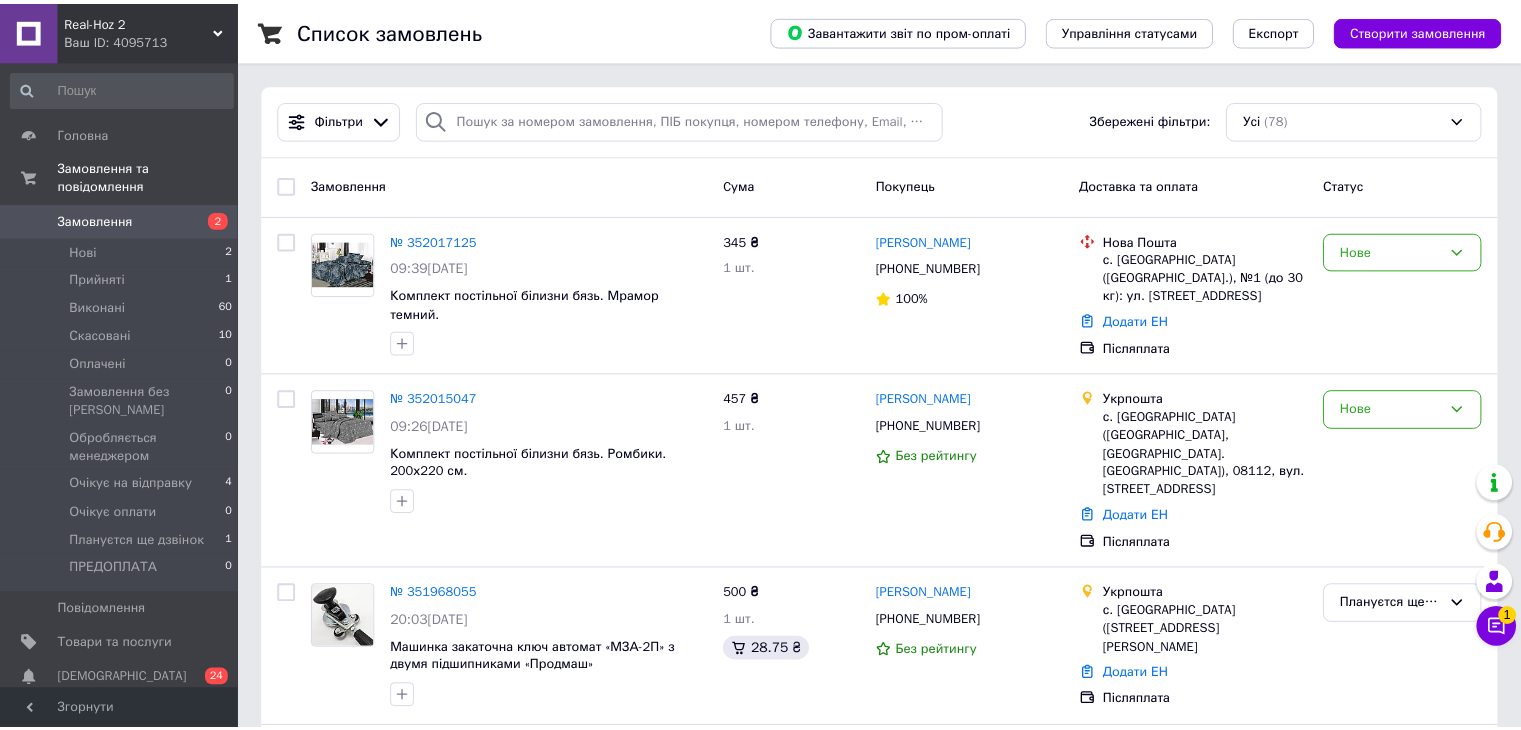 scroll, scrollTop: 0, scrollLeft: 0, axis: both 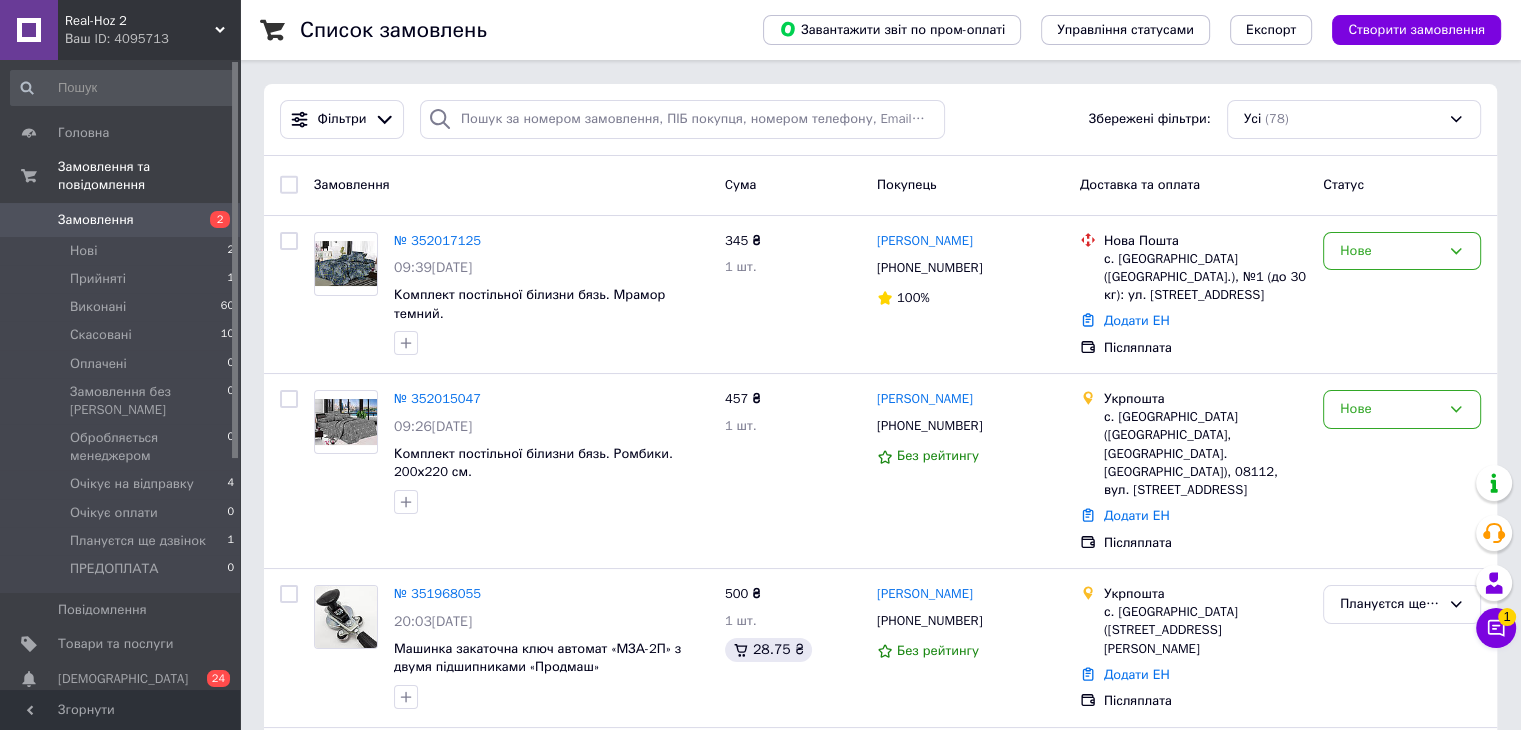 click on "Замовлення 2" at bounding box center (123, 220) 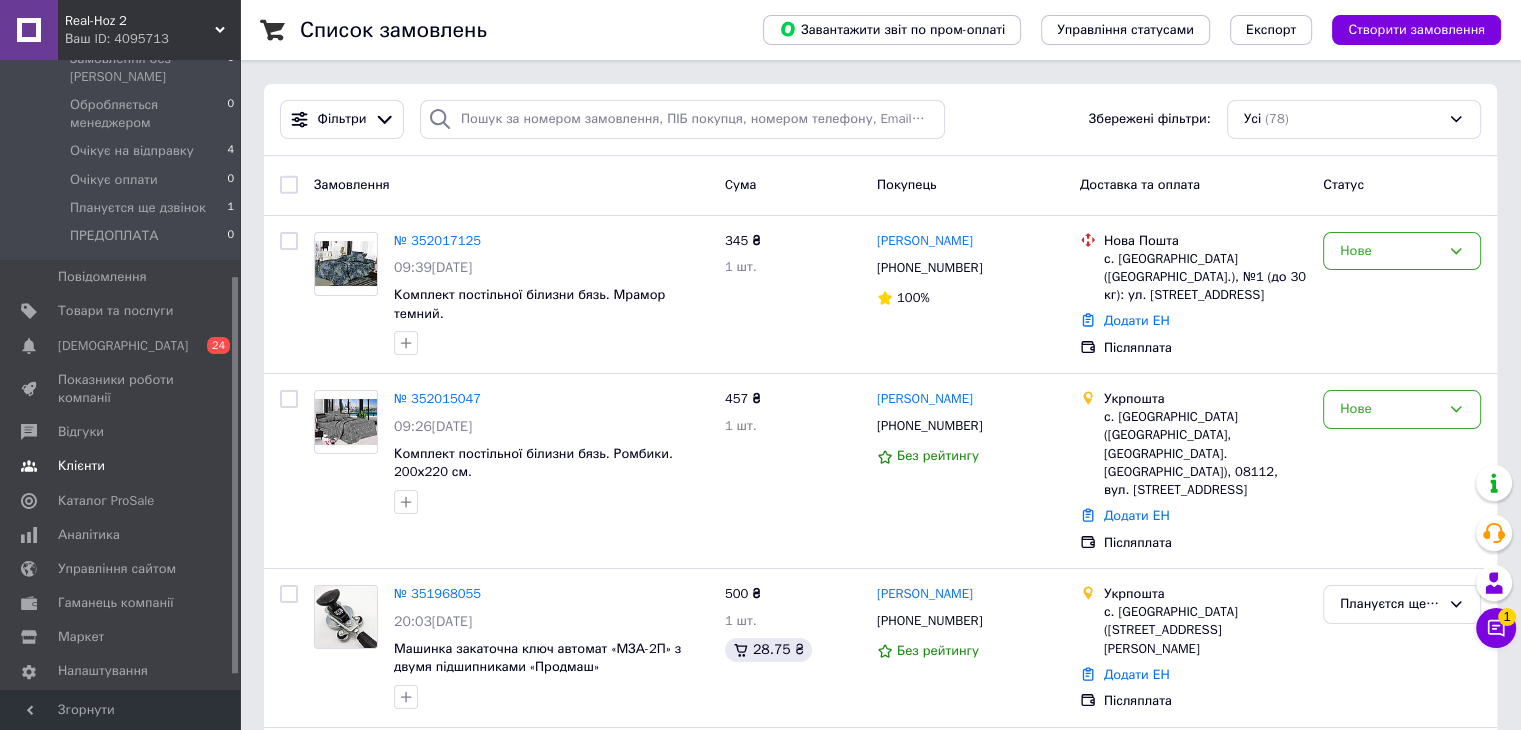 scroll, scrollTop: 365, scrollLeft: 0, axis: vertical 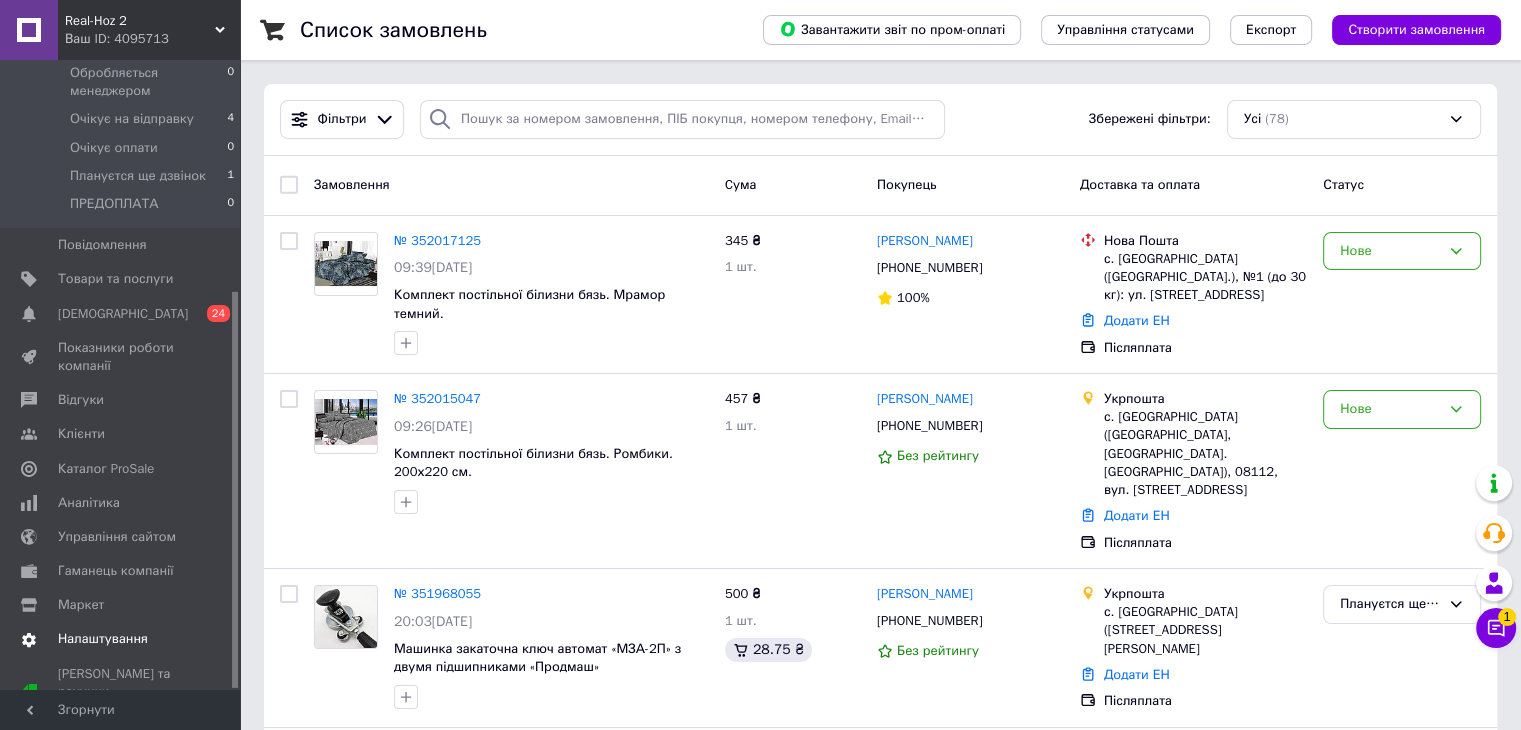click on "Налаштування" at bounding box center (103, 639) 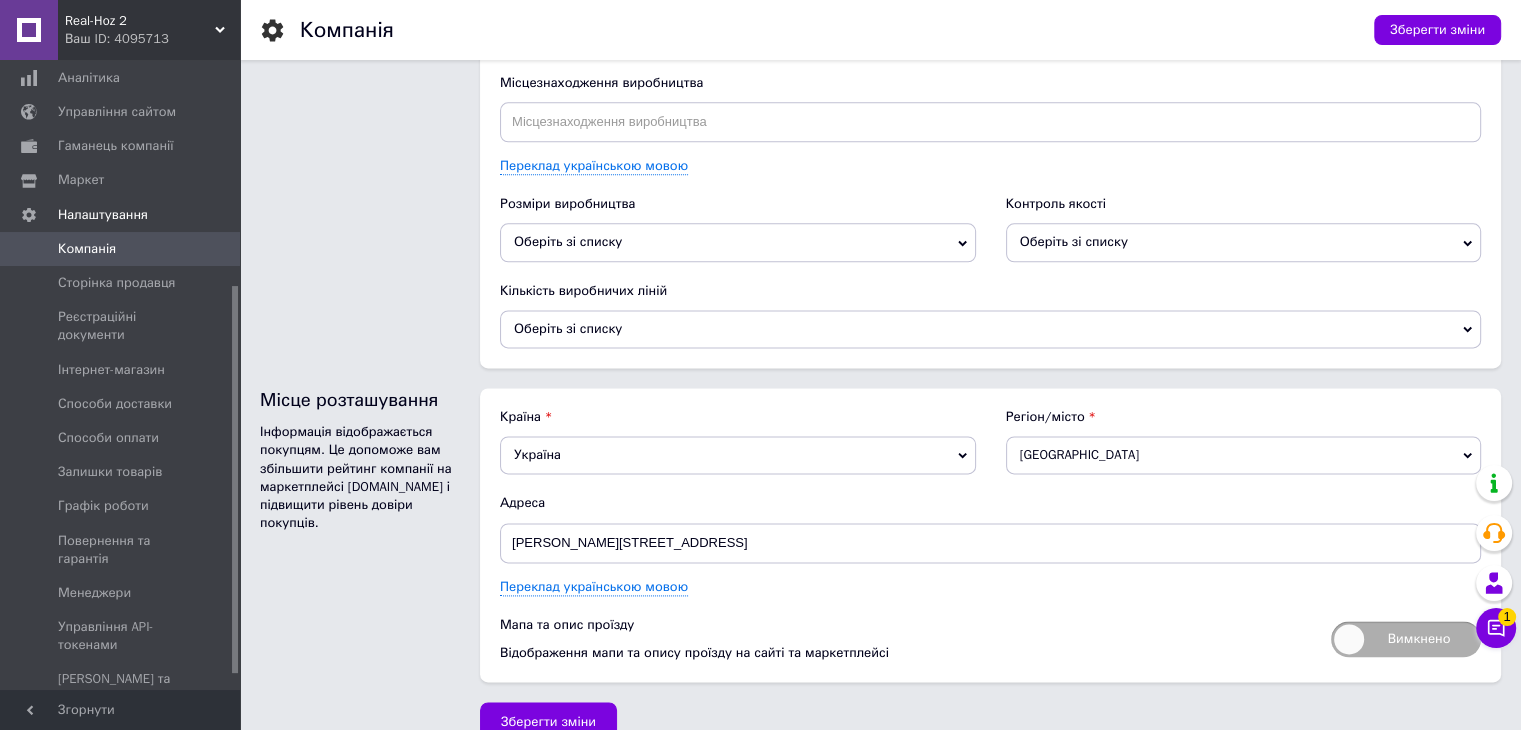 scroll, scrollTop: 2567, scrollLeft: 0, axis: vertical 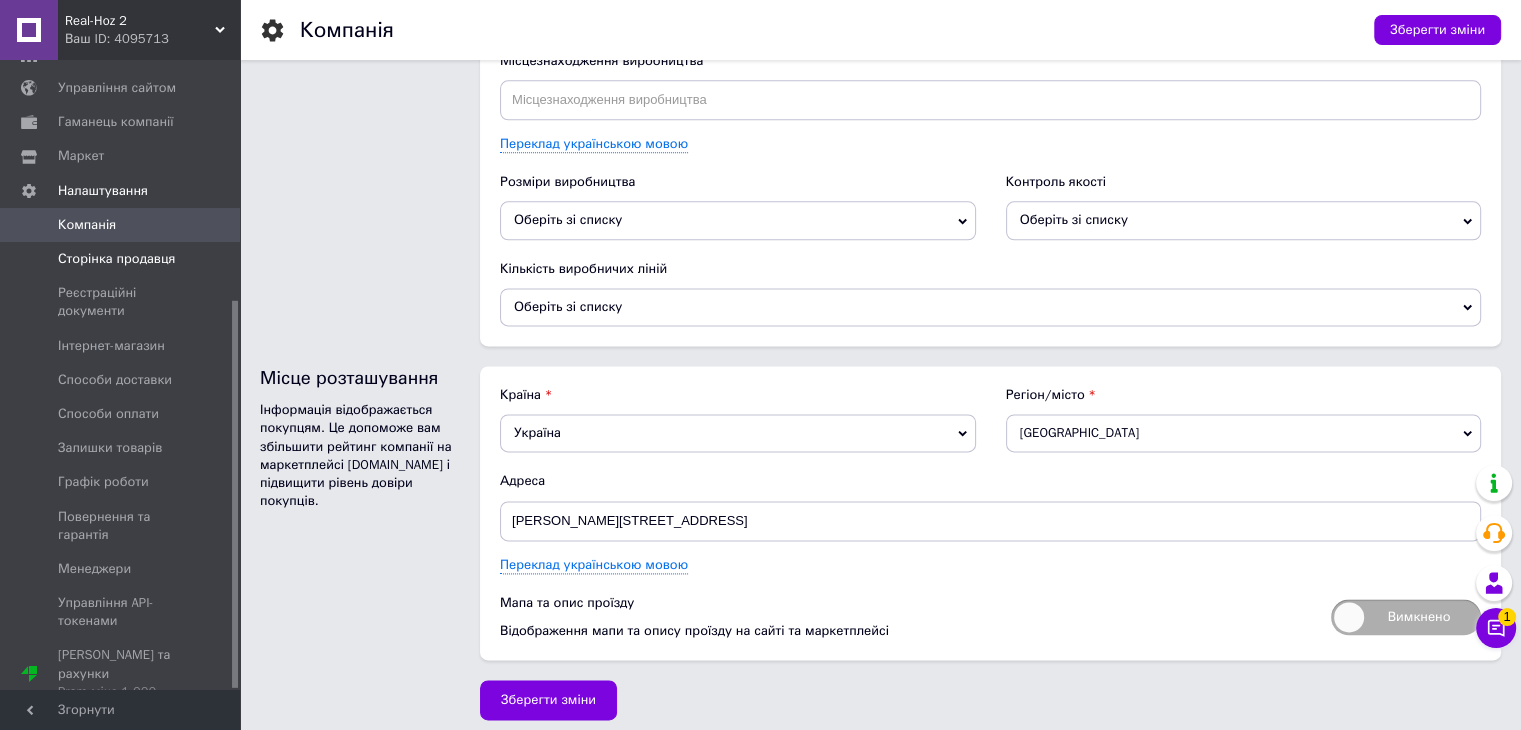 click on "Сторінка продавця" at bounding box center [116, 259] 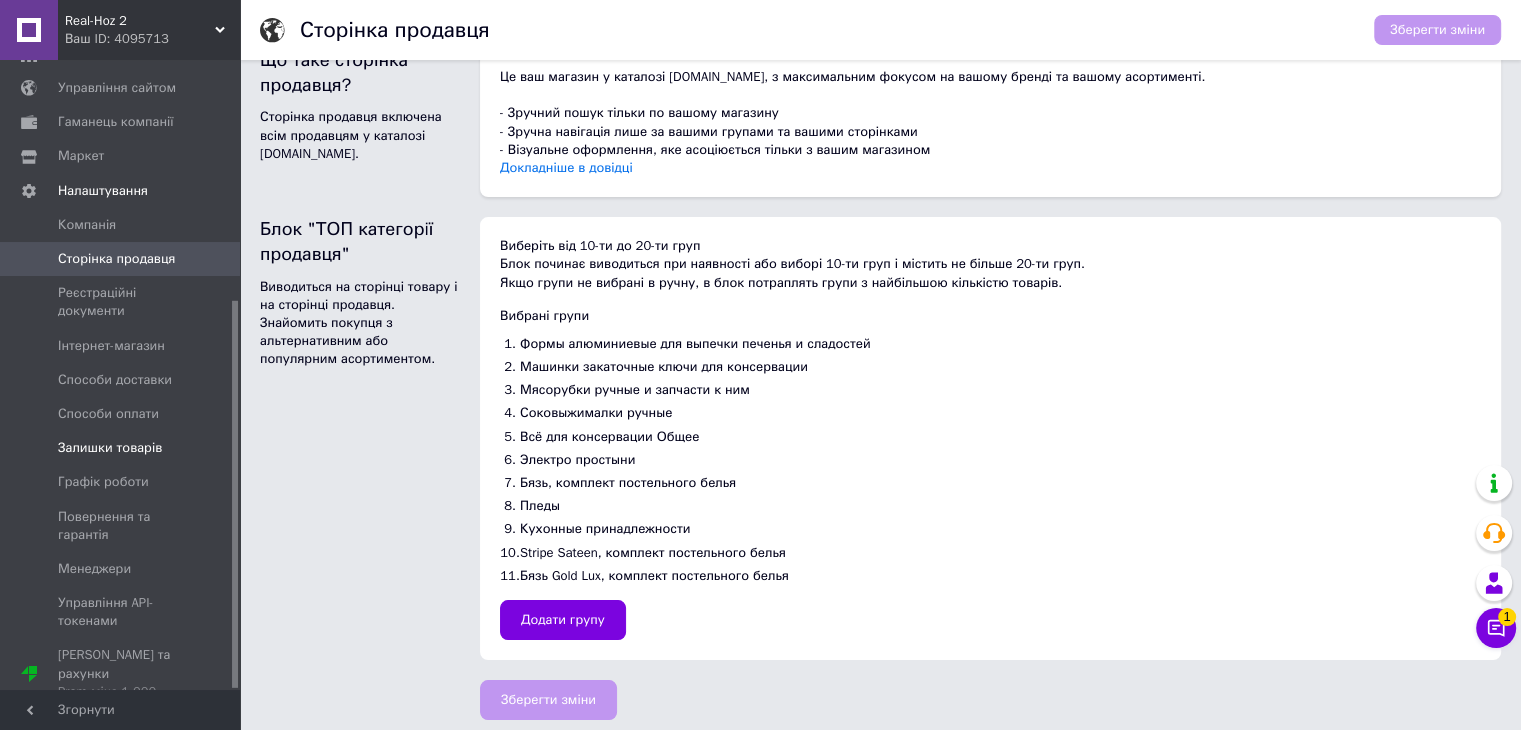 scroll, scrollTop: 42, scrollLeft: 0, axis: vertical 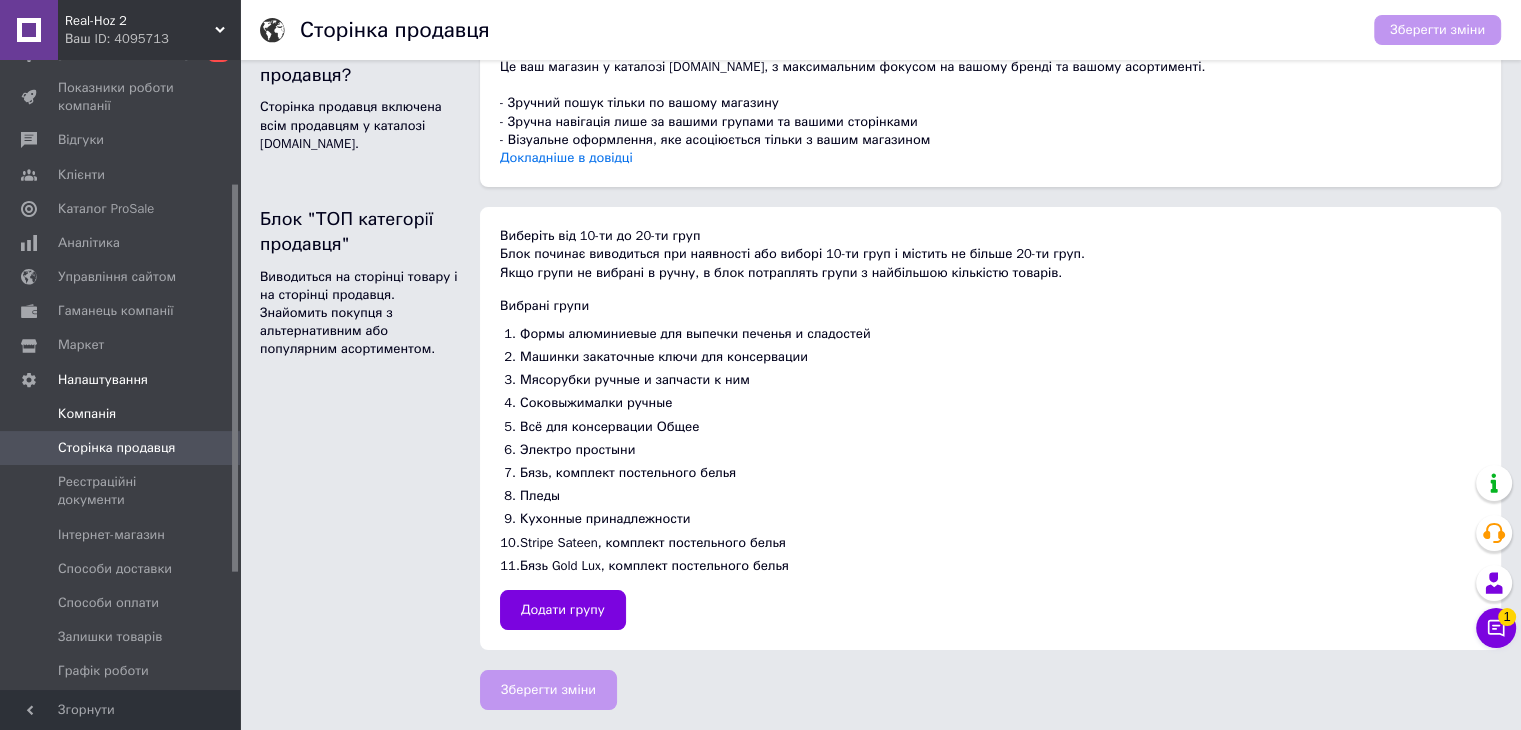 click on "Компанія" at bounding box center [87, 414] 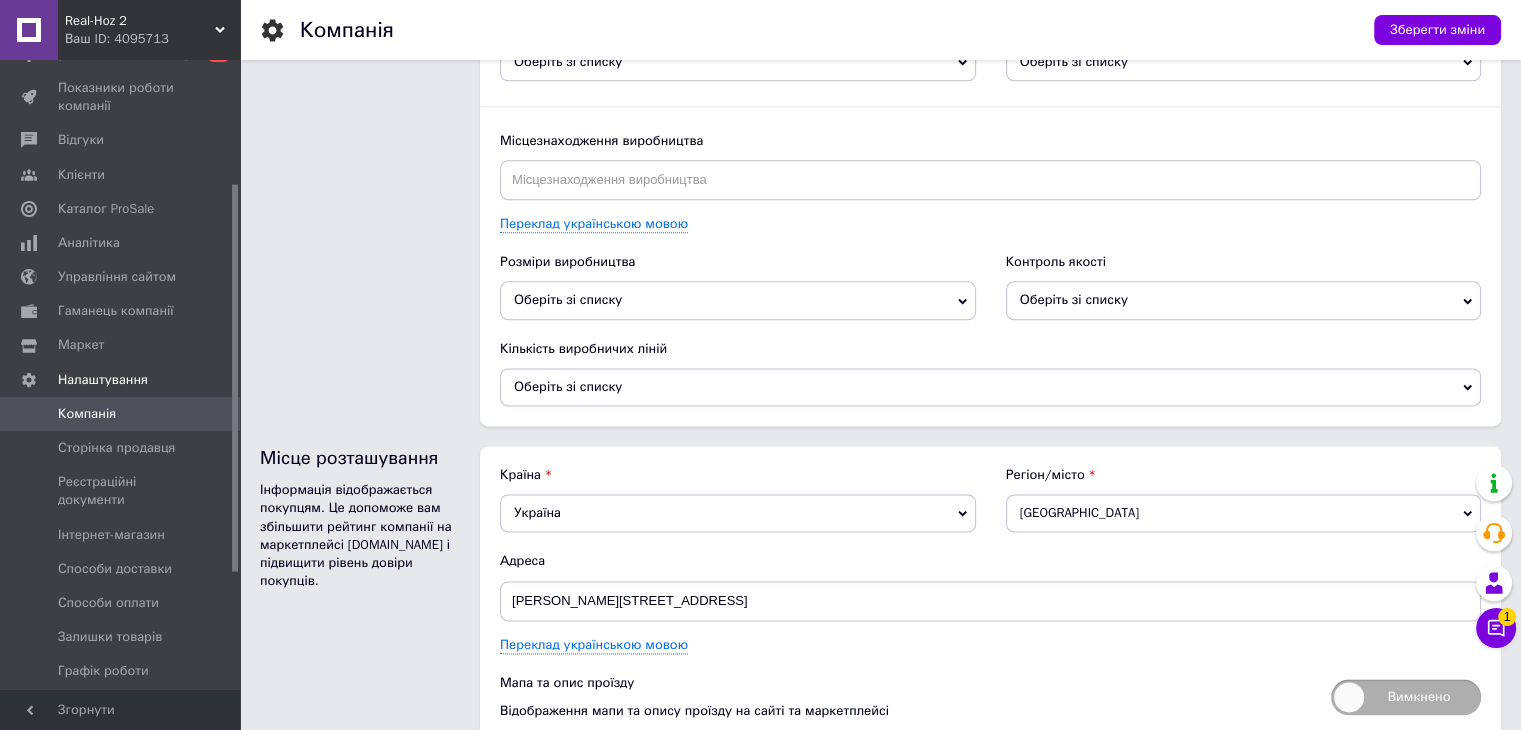 scroll, scrollTop: 2500, scrollLeft: 0, axis: vertical 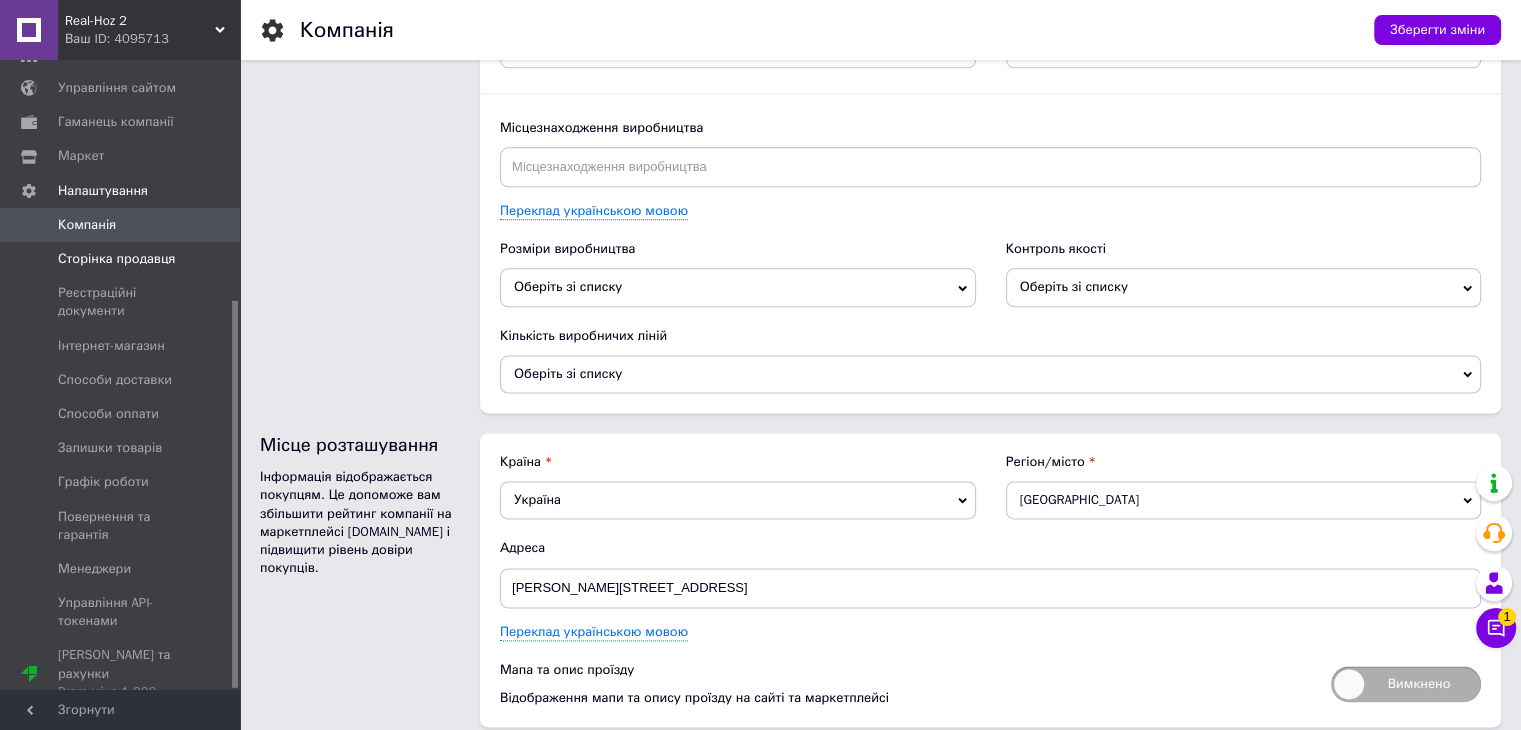 click on "Сторінка продавця" at bounding box center [123, 259] 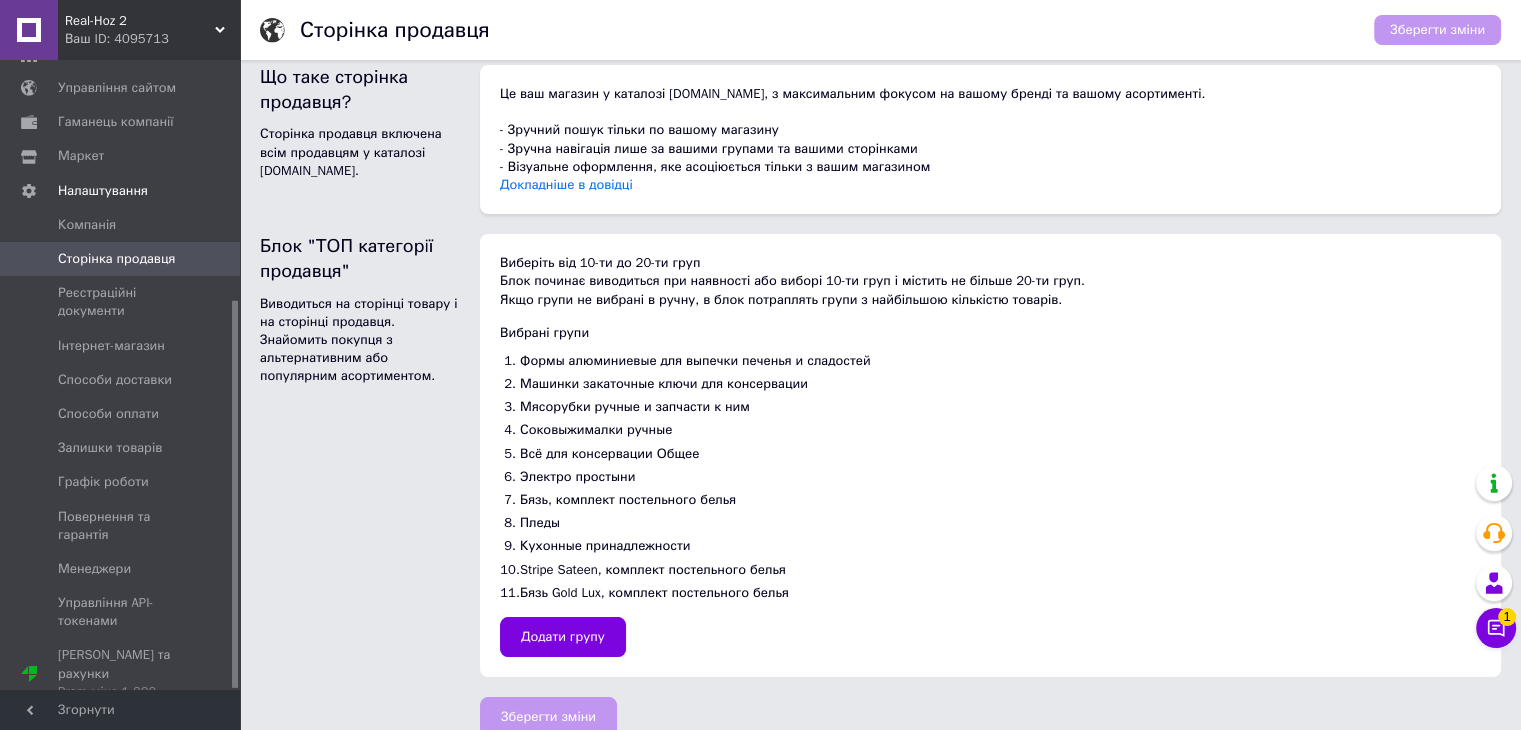 scroll, scrollTop: 0, scrollLeft: 0, axis: both 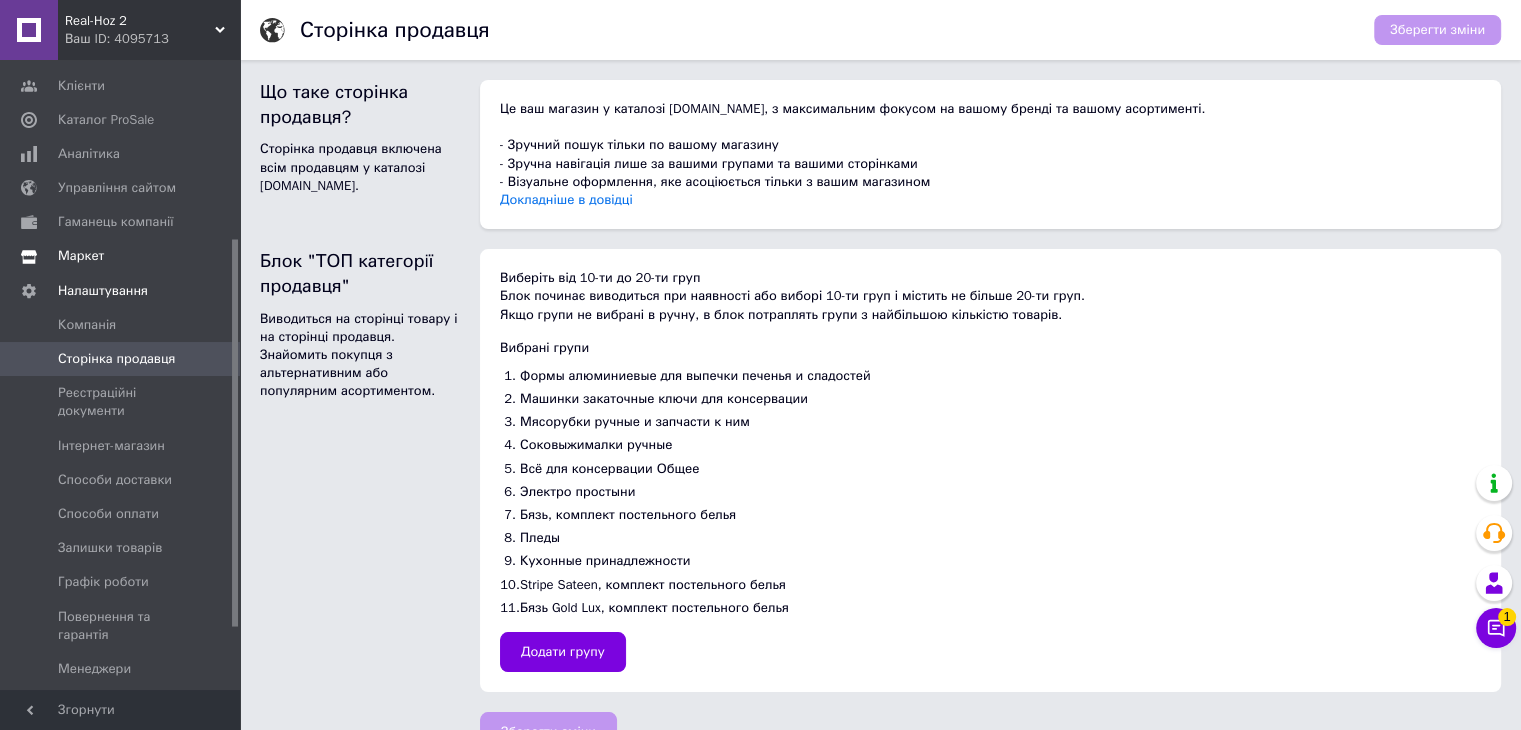 click on "Маркет" at bounding box center (81, 256) 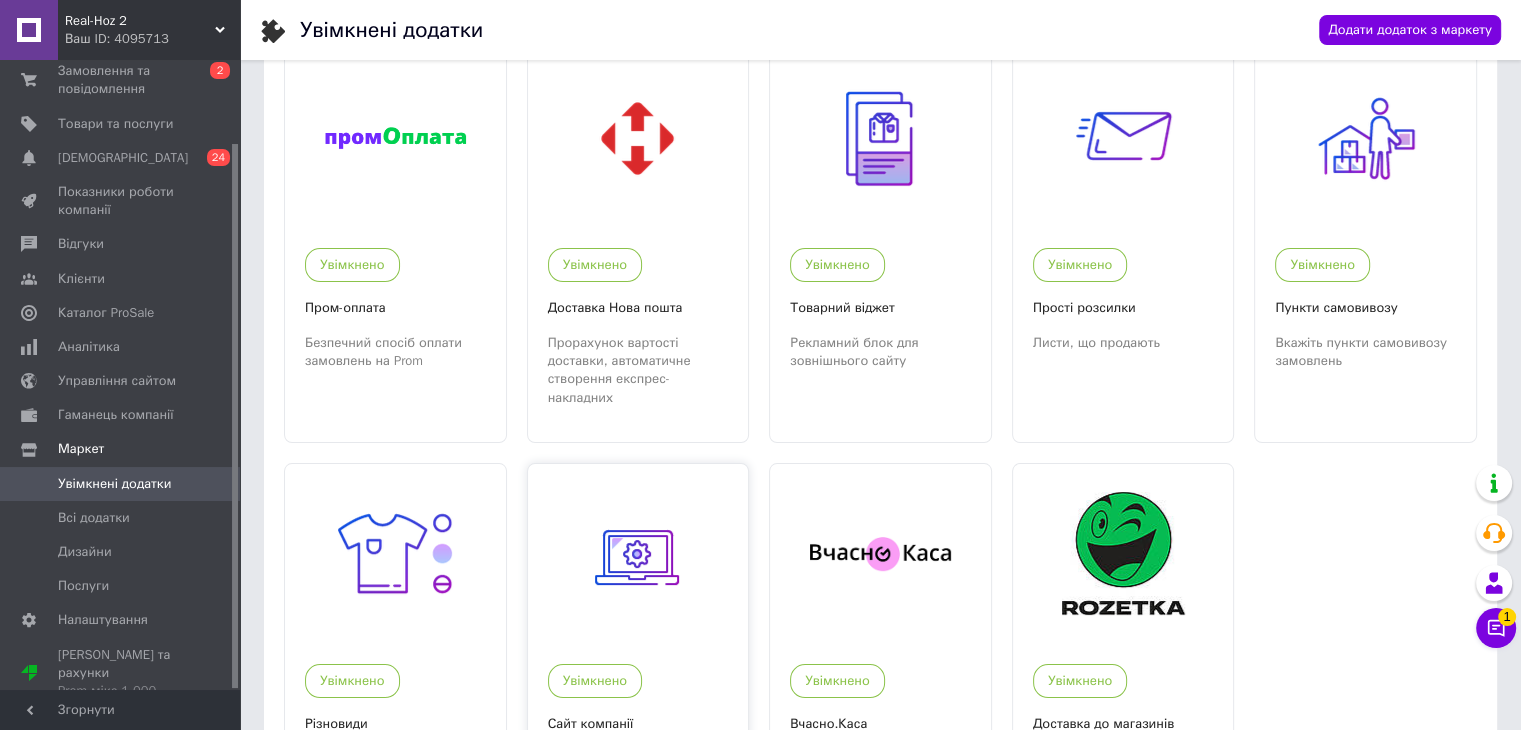 scroll, scrollTop: 0, scrollLeft: 0, axis: both 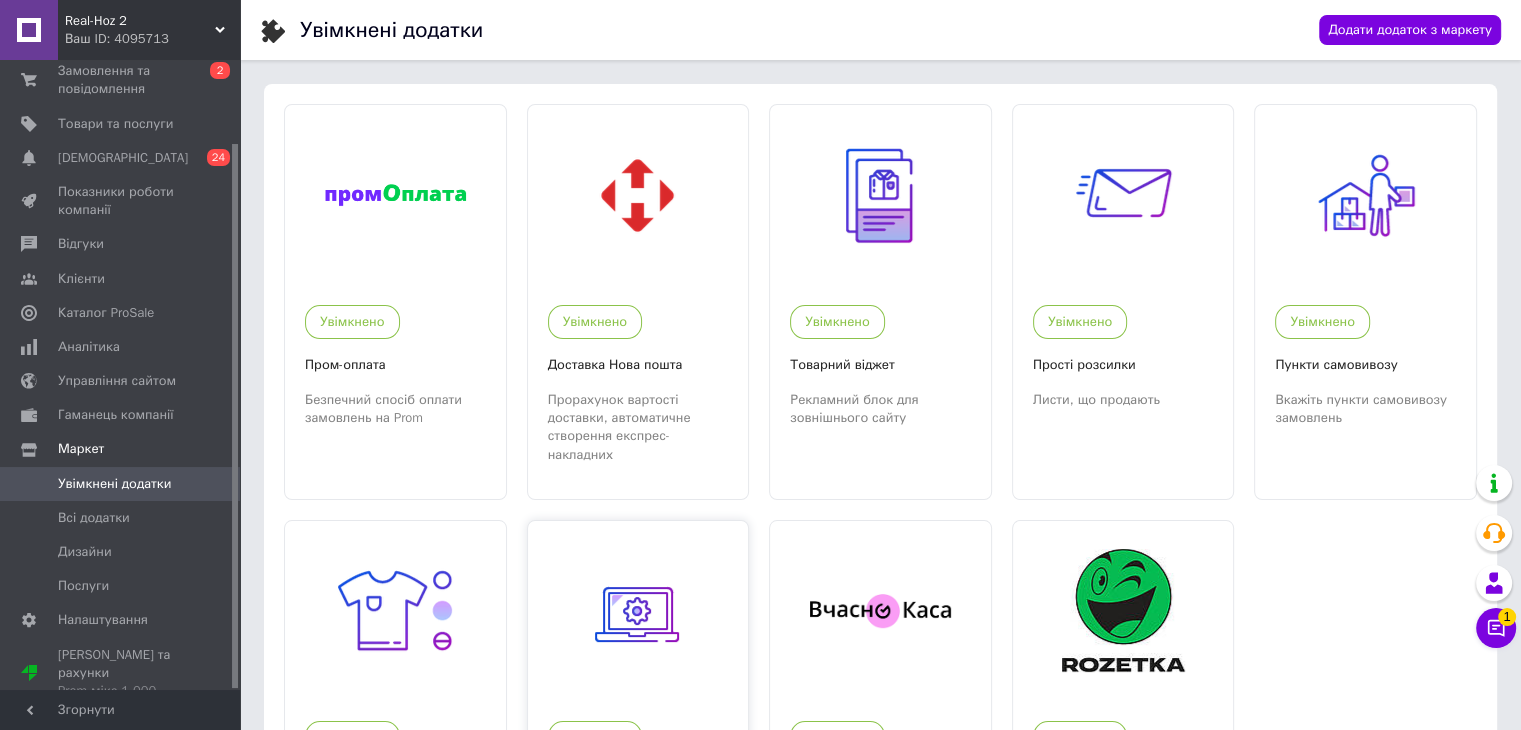 click at bounding box center [638, 611] 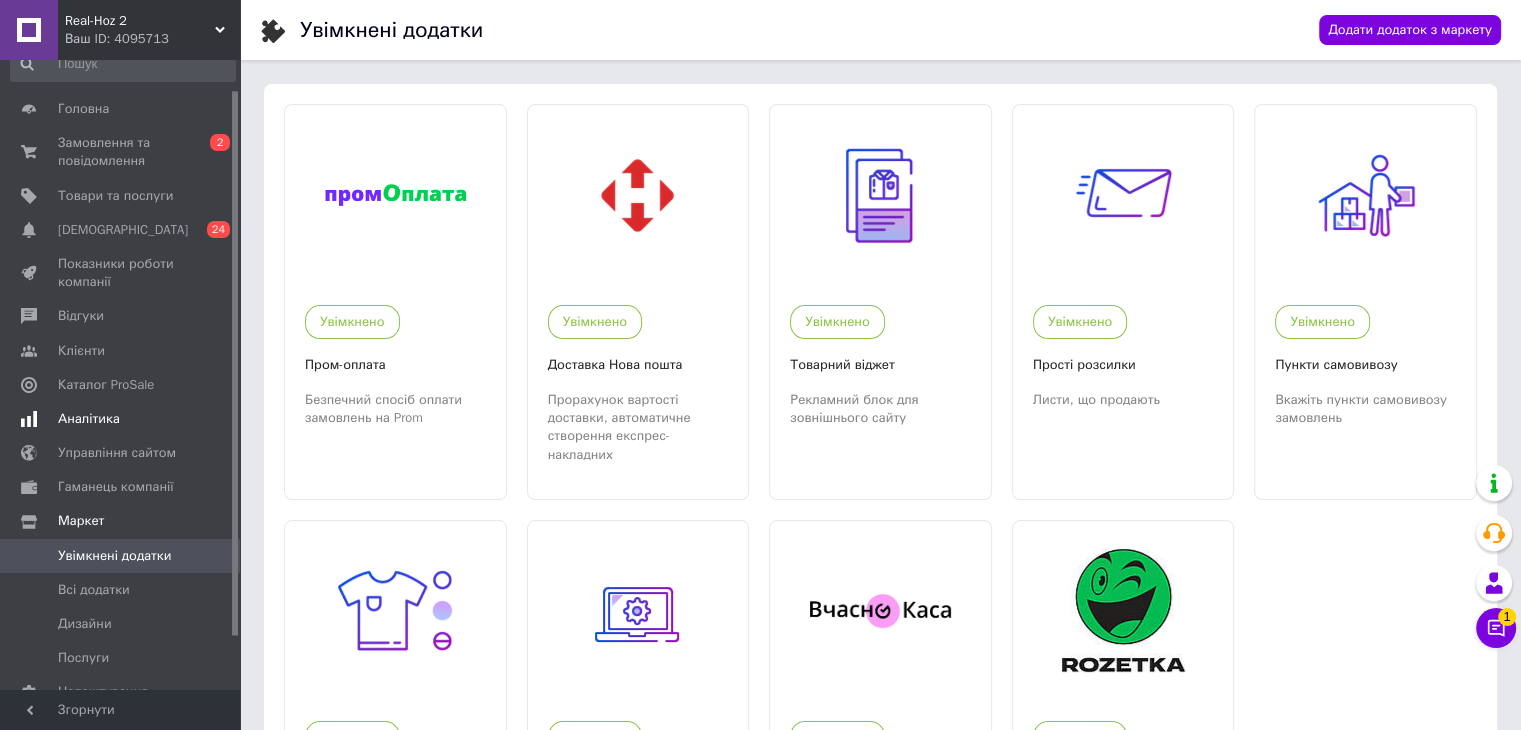 scroll, scrollTop: 96, scrollLeft: 0, axis: vertical 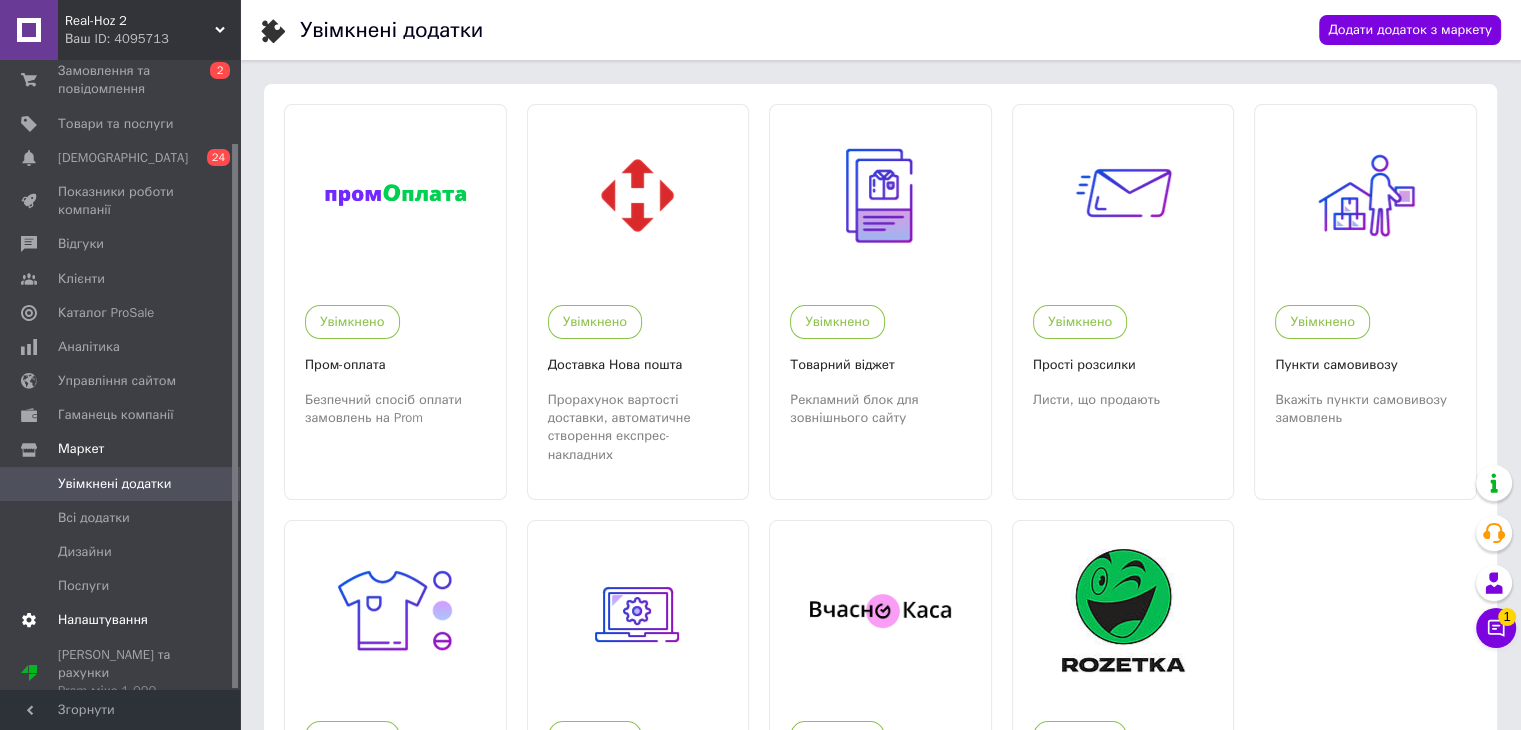 click on "Налаштування" at bounding box center (103, 620) 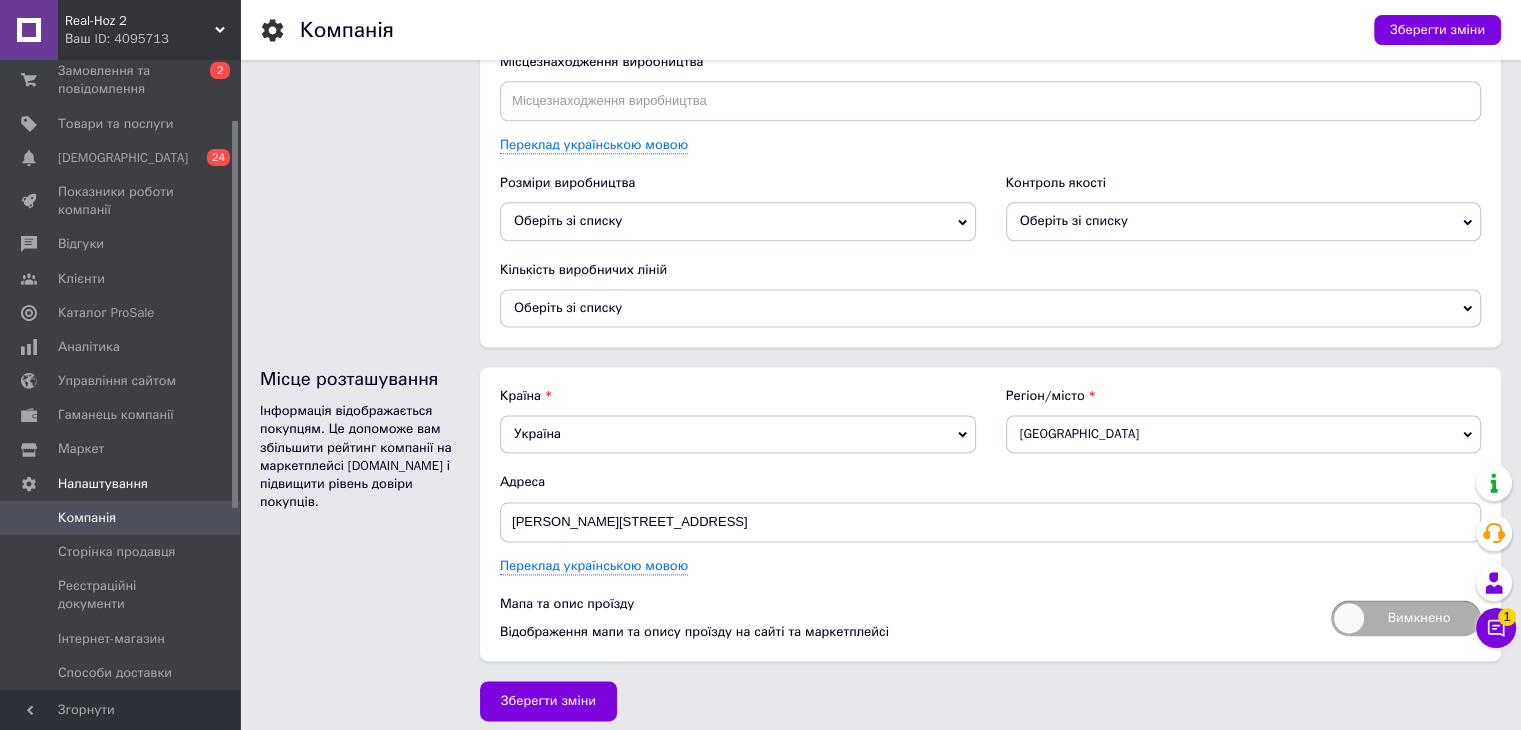 scroll, scrollTop: 2567, scrollLeft: 0, axis: vertical 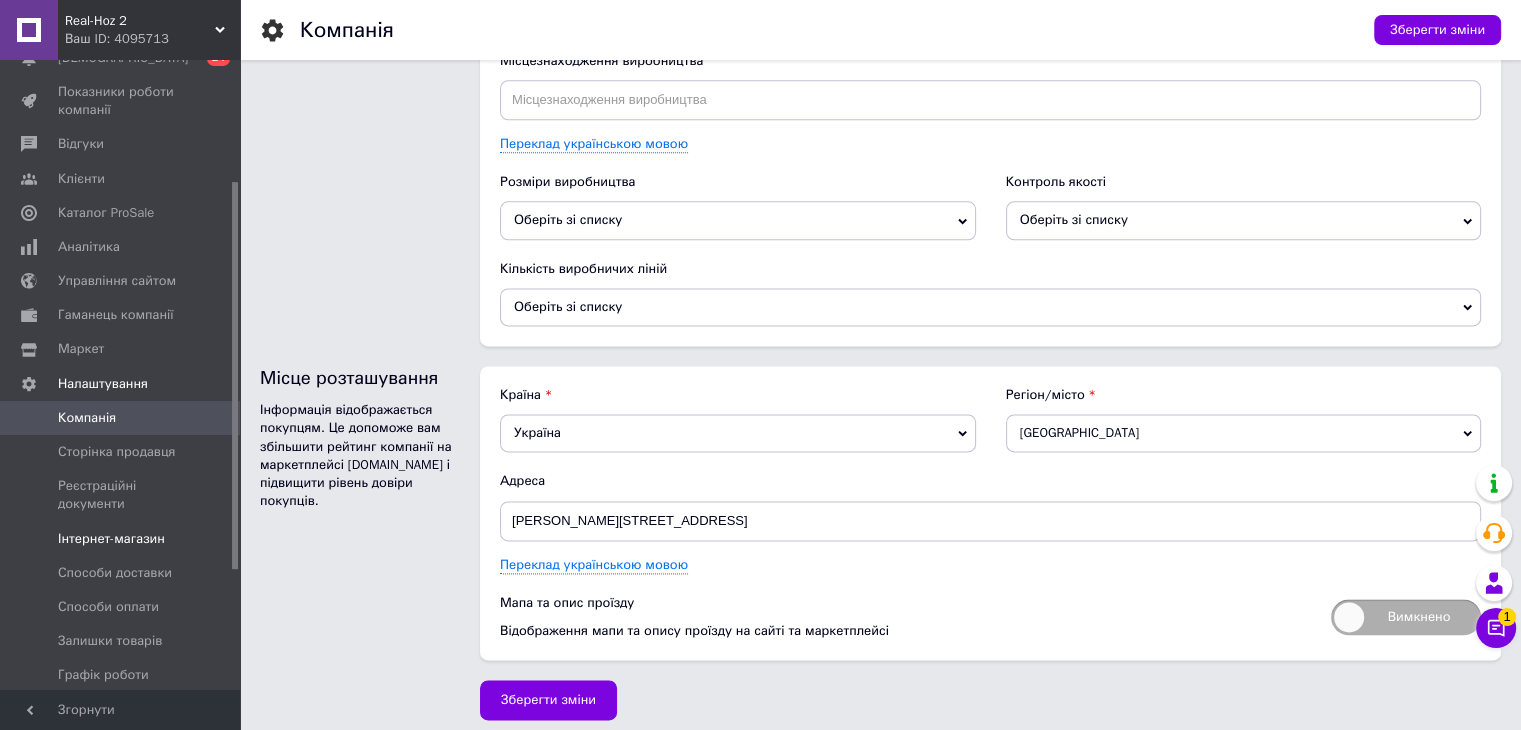 click on "Інтернет-магазин" at bounding box center (123, 539) 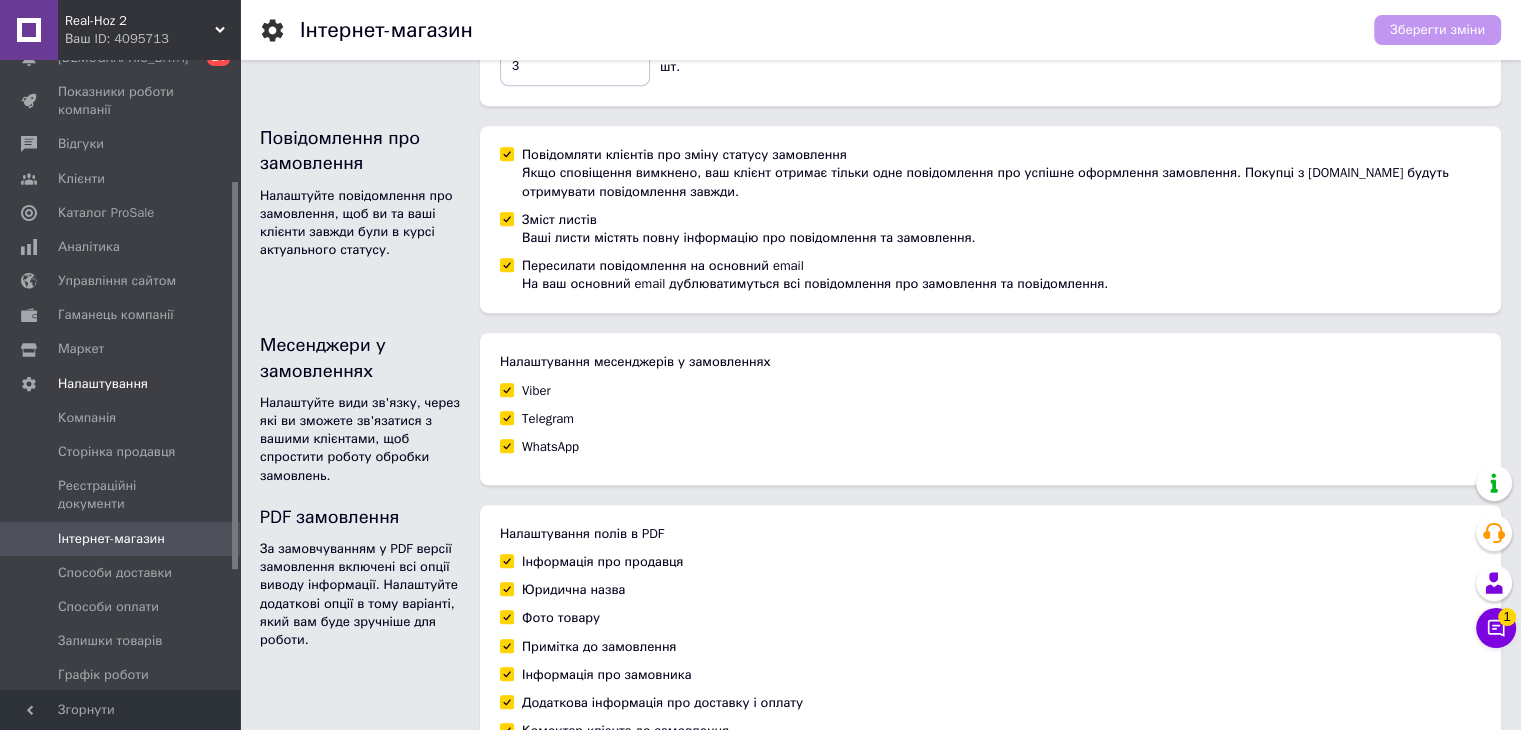 scroll, scrollTop: 1163, scrollLeft: 0, axis: vertical 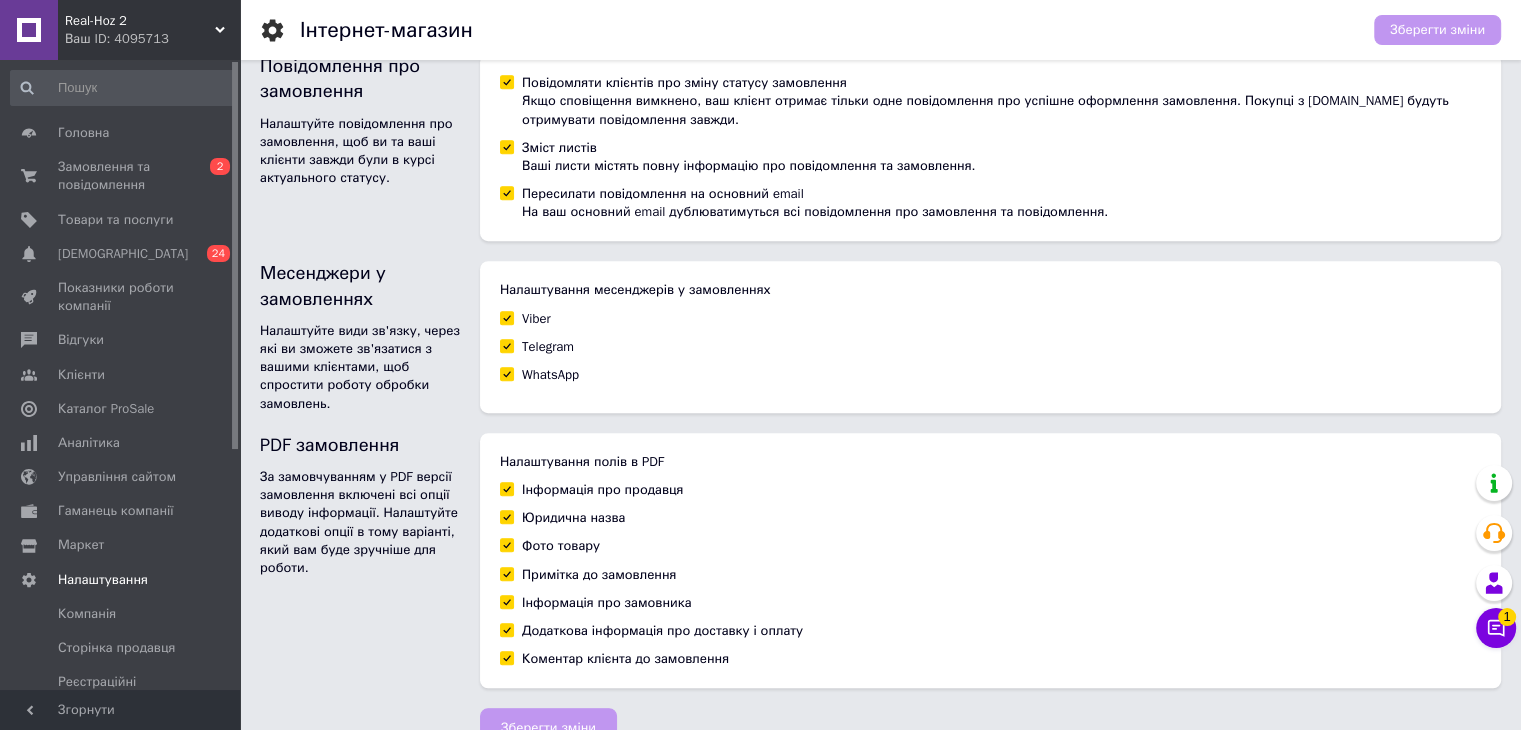 click at bounding box center [123, 88] 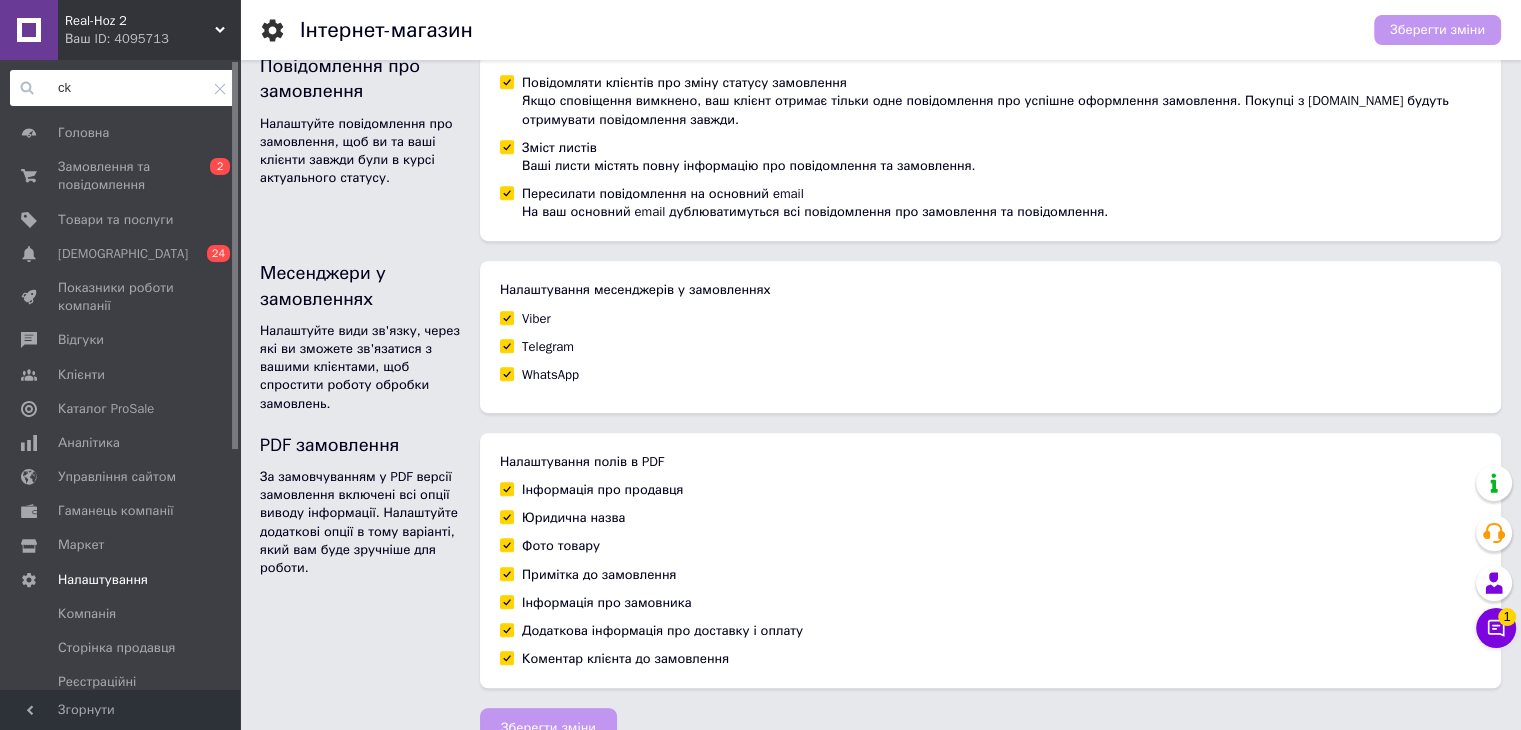 type on "c" 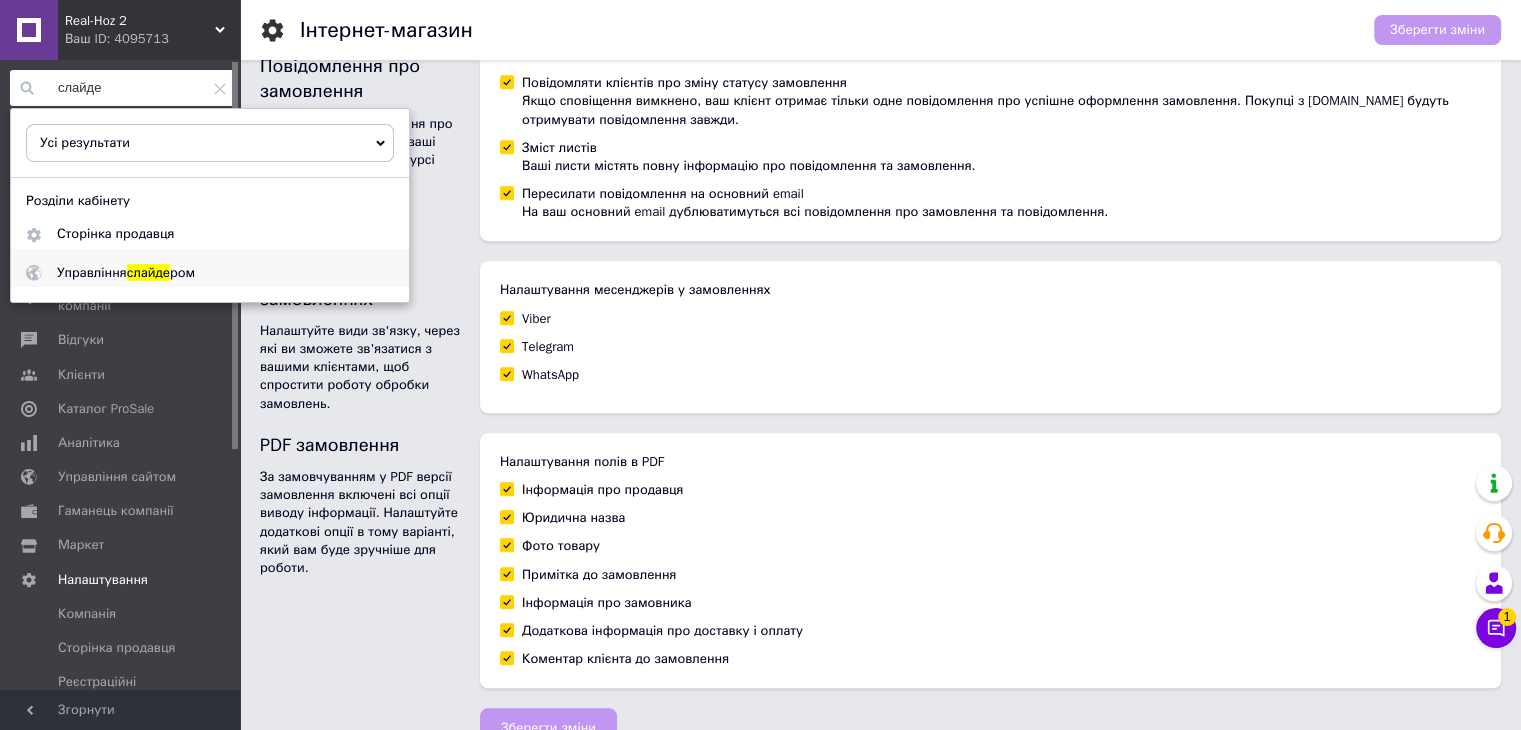 type on "слайде" 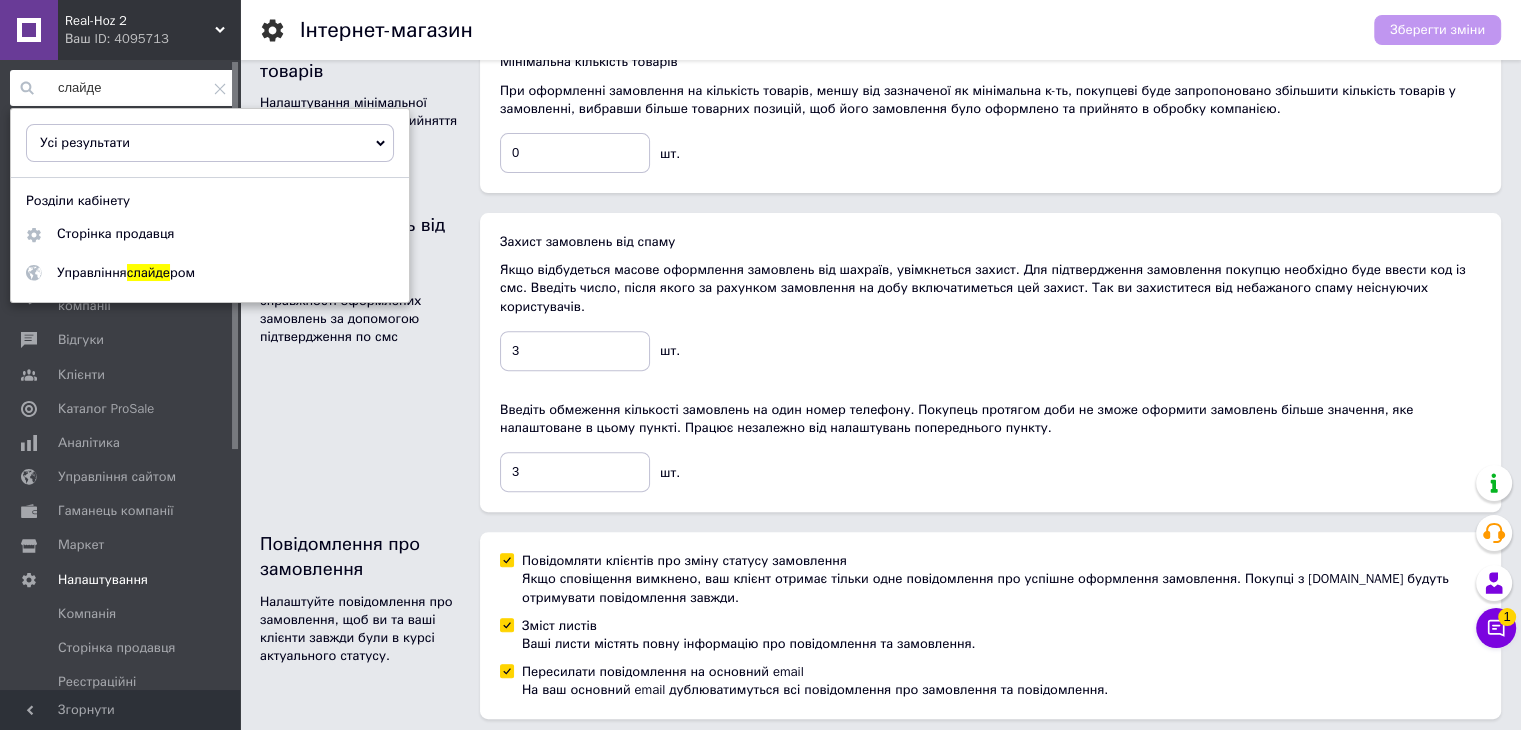 scroll, scrollTop: 663, scrollLeft: 0, axis: vertical 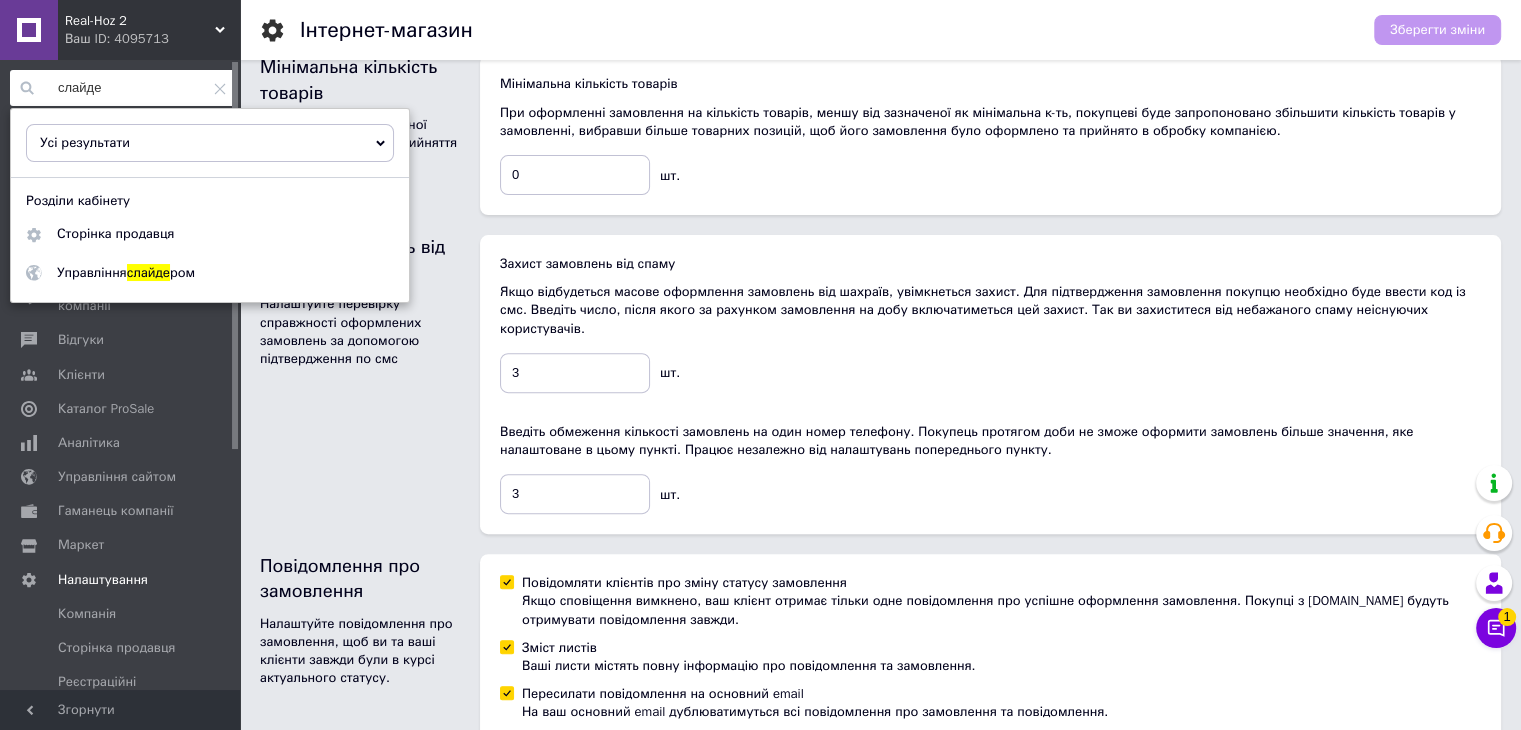 click on "Мінімальна кількість товарів Налаштування мінімальної кількості товарів для прийняття в обробку компанією." at bounding box center (360, 135) 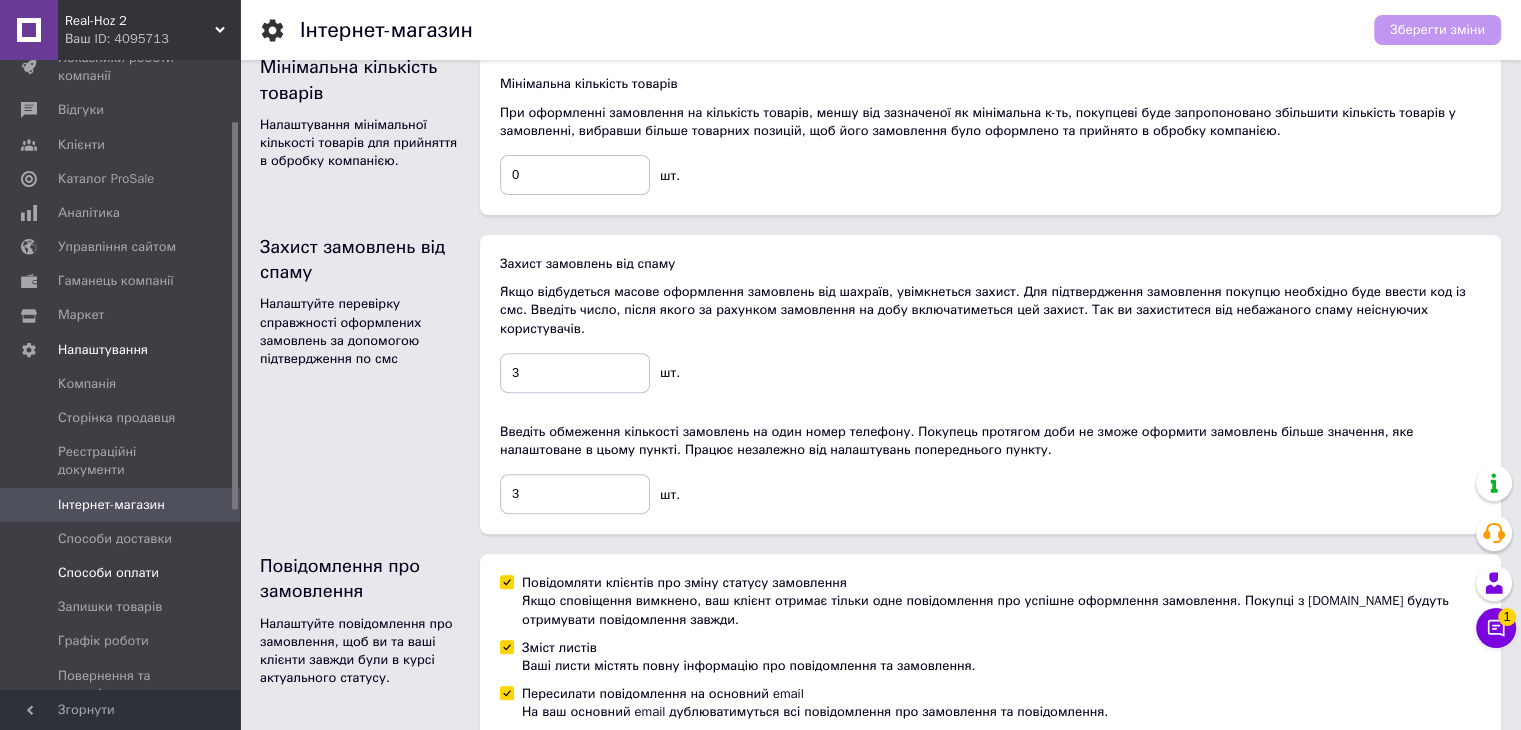 scroll, scrollTop: 0, scrollLeft: 0, axis: both 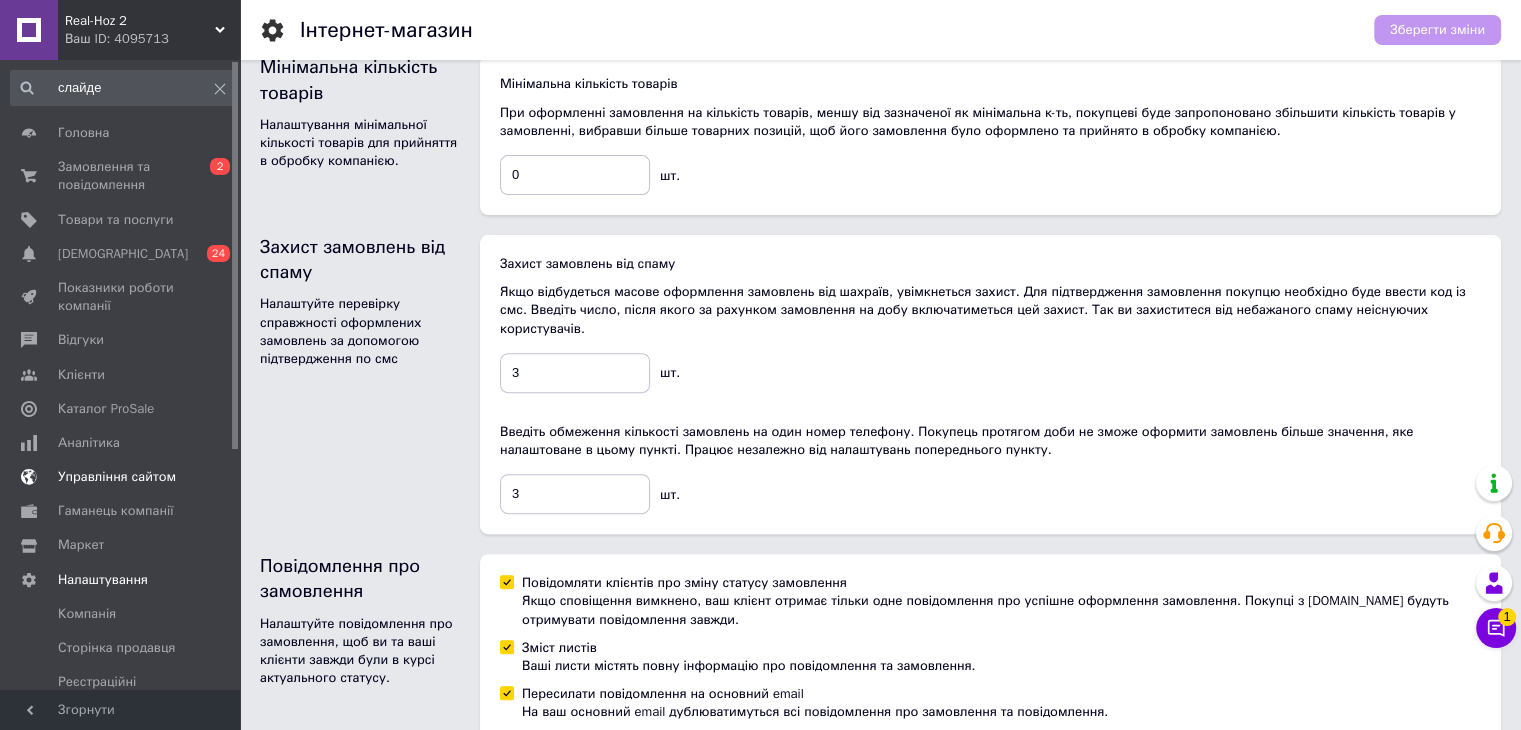 click on "Управління сайтом" at bounding box center [117, 477] 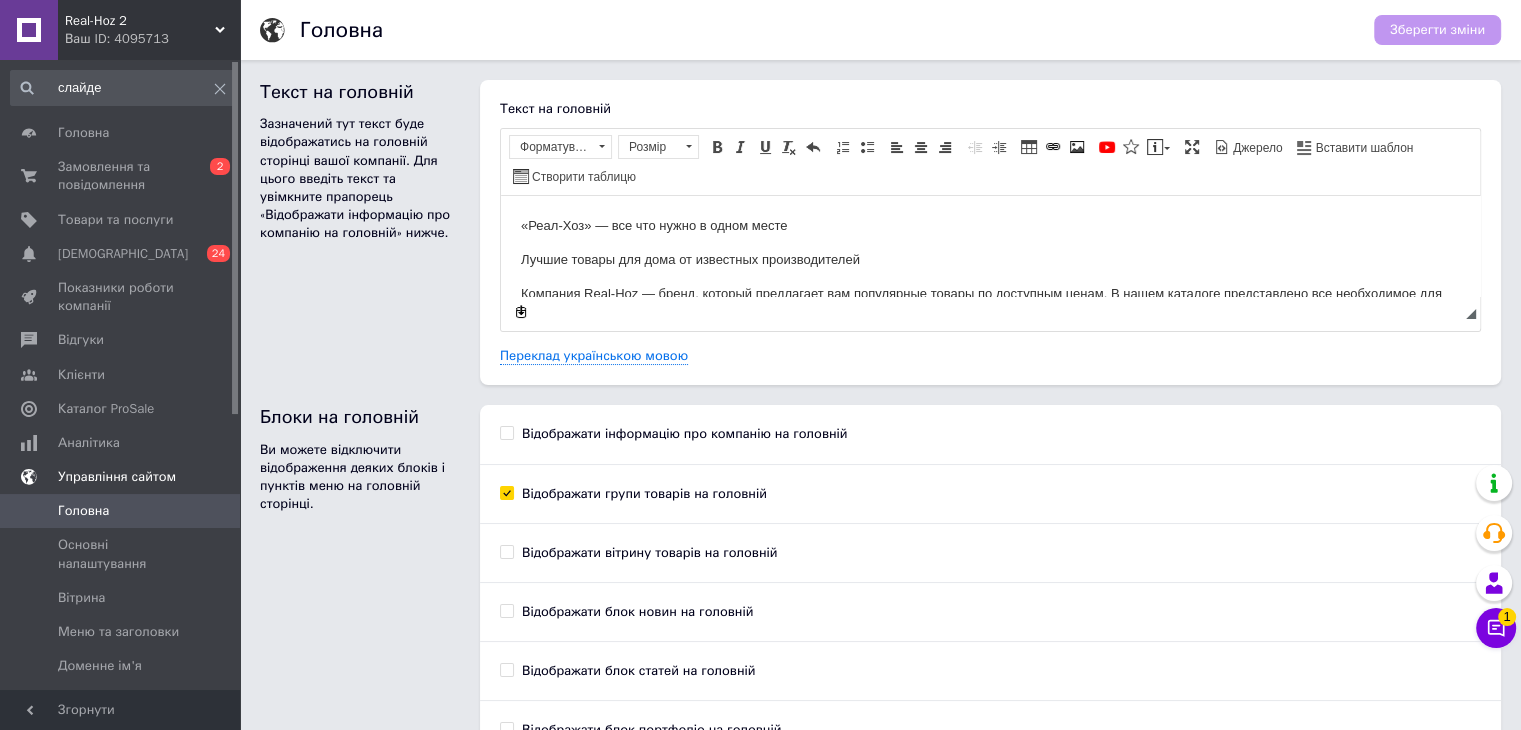 scroll, scrollTop: 0, scrollLeft: 0, axis: both 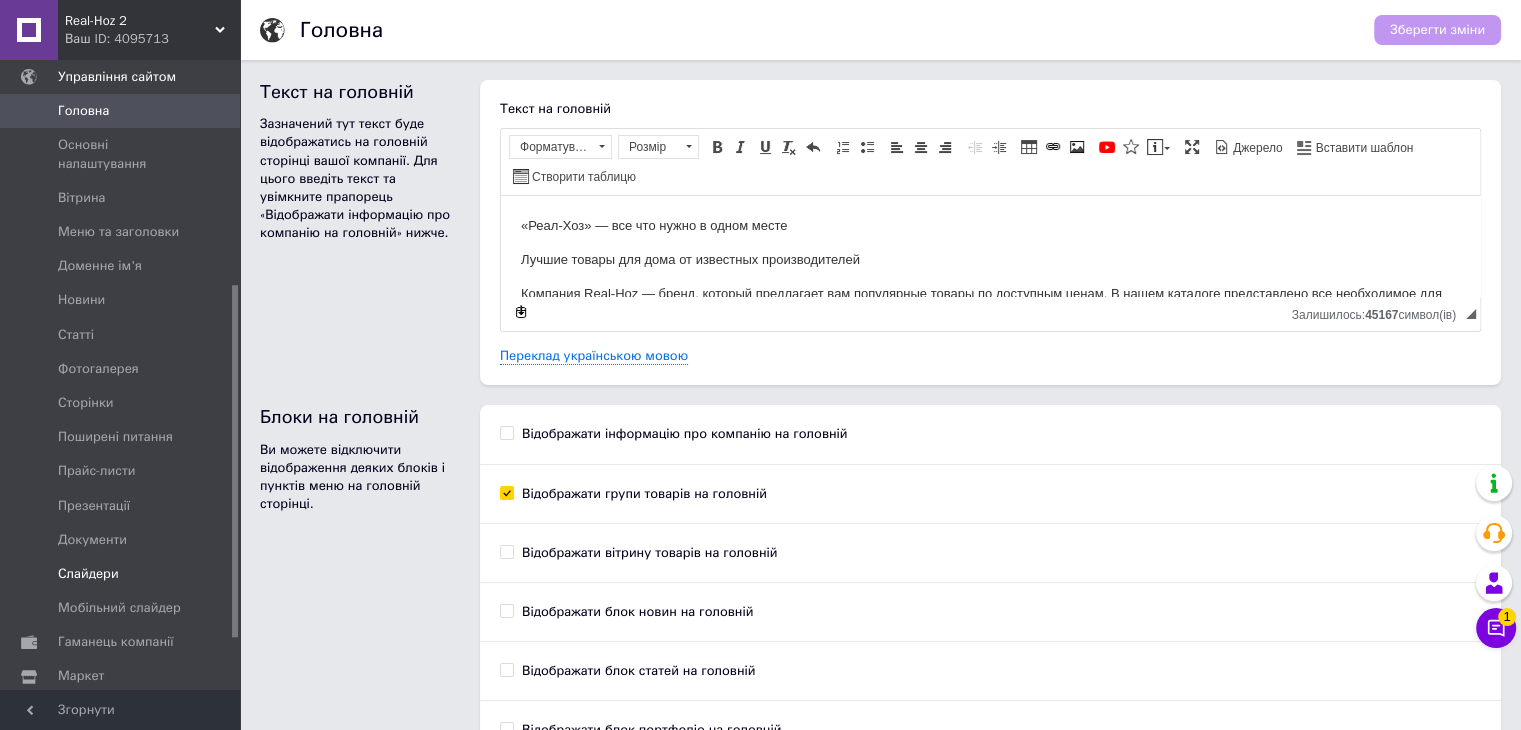 click on "Слайдери" at bounding box center (88, 574) 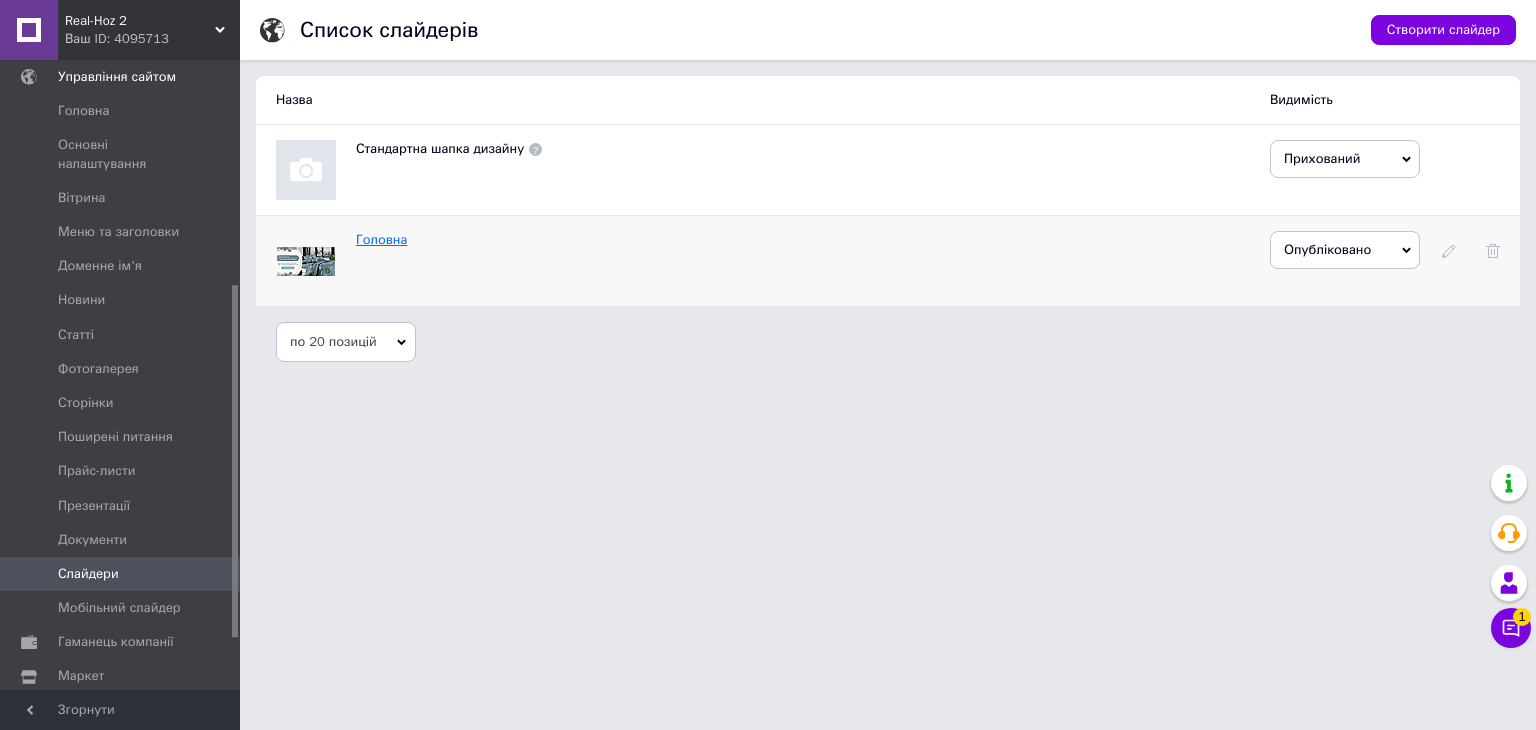click on "Головна" at bounding box center [381, 239] 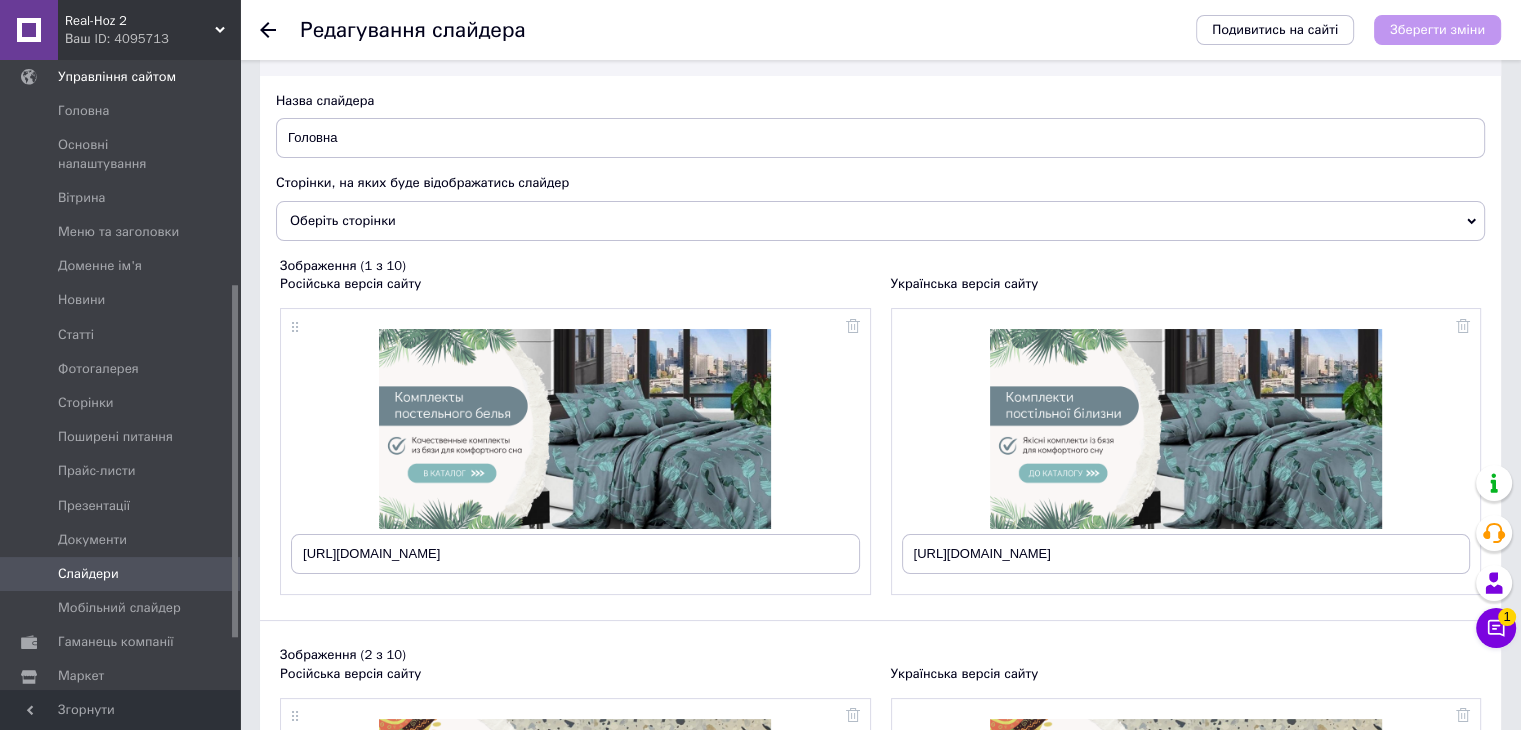 scroll, scrollTop: 0, scrollLeft: 0, axis: both 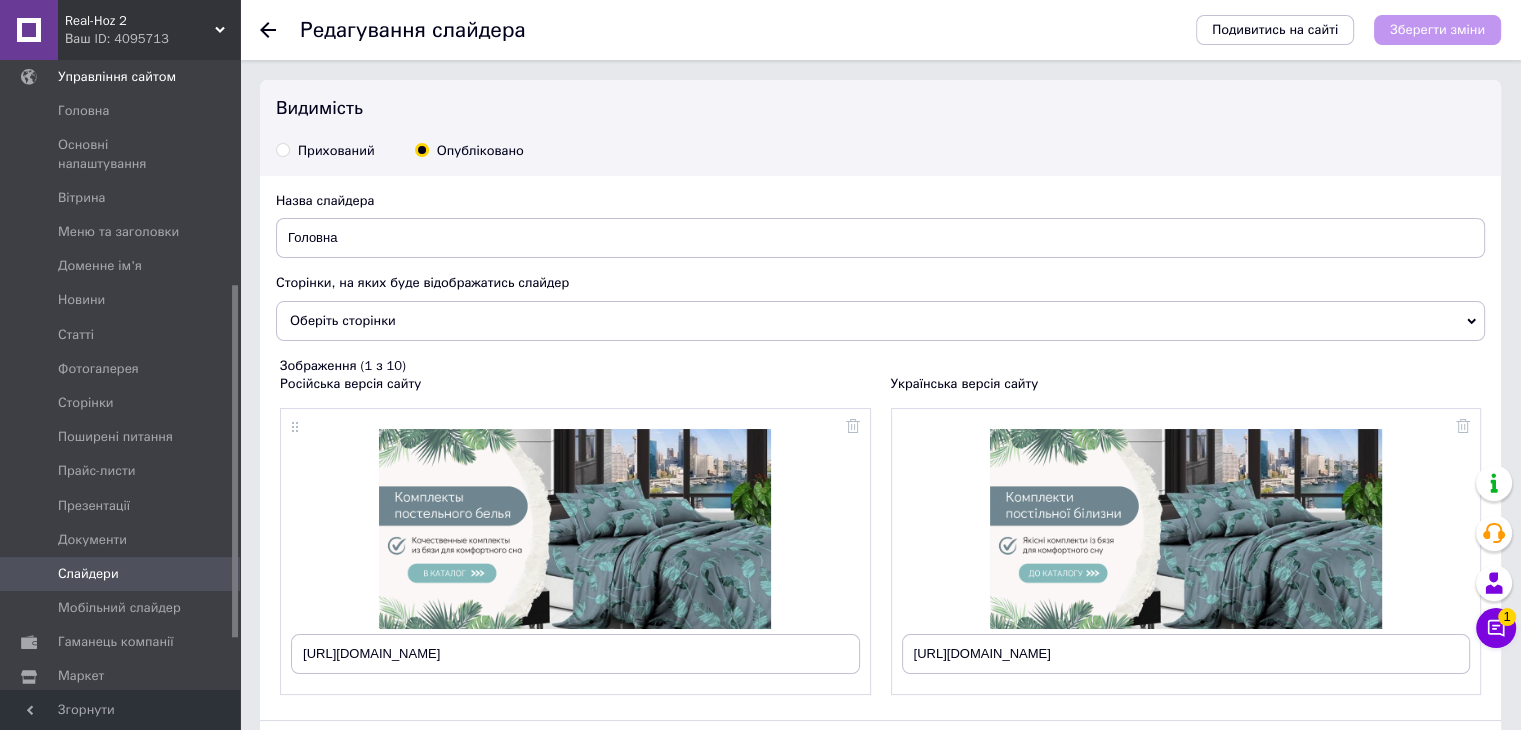 click at bounding box center (29, 30) 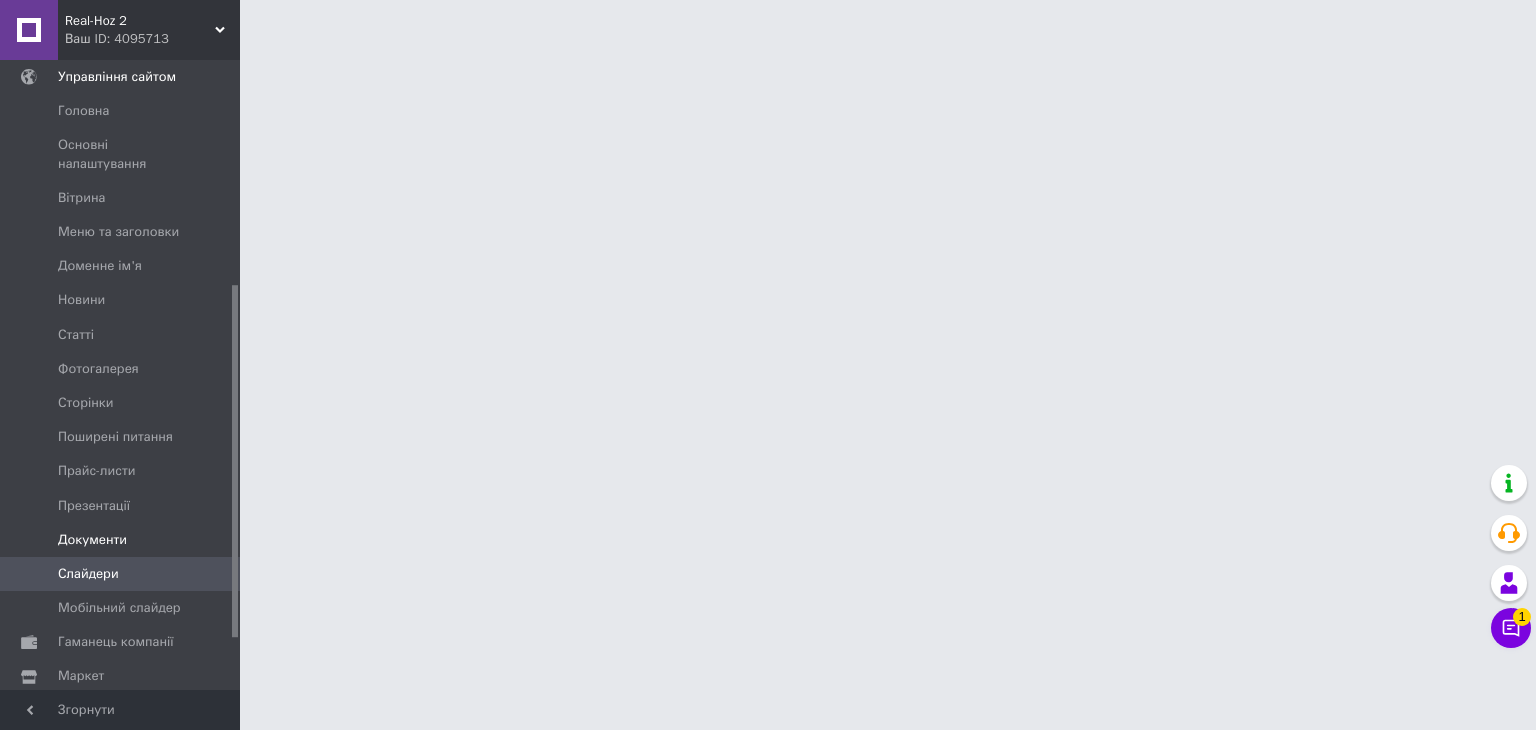 click on "Документи" at bounding box center (123, 540) 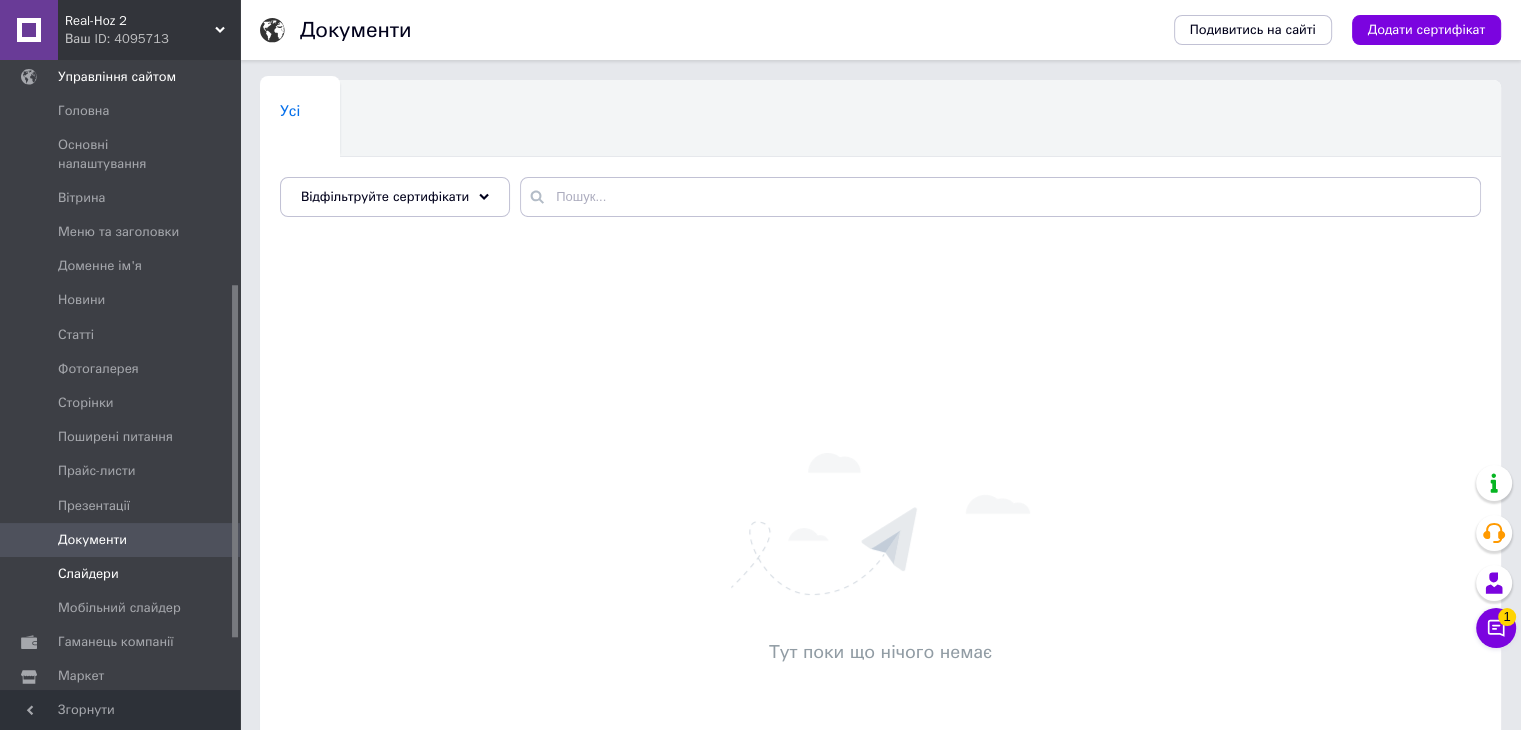 click on "Слайдери" at bounding box center (88, 574) 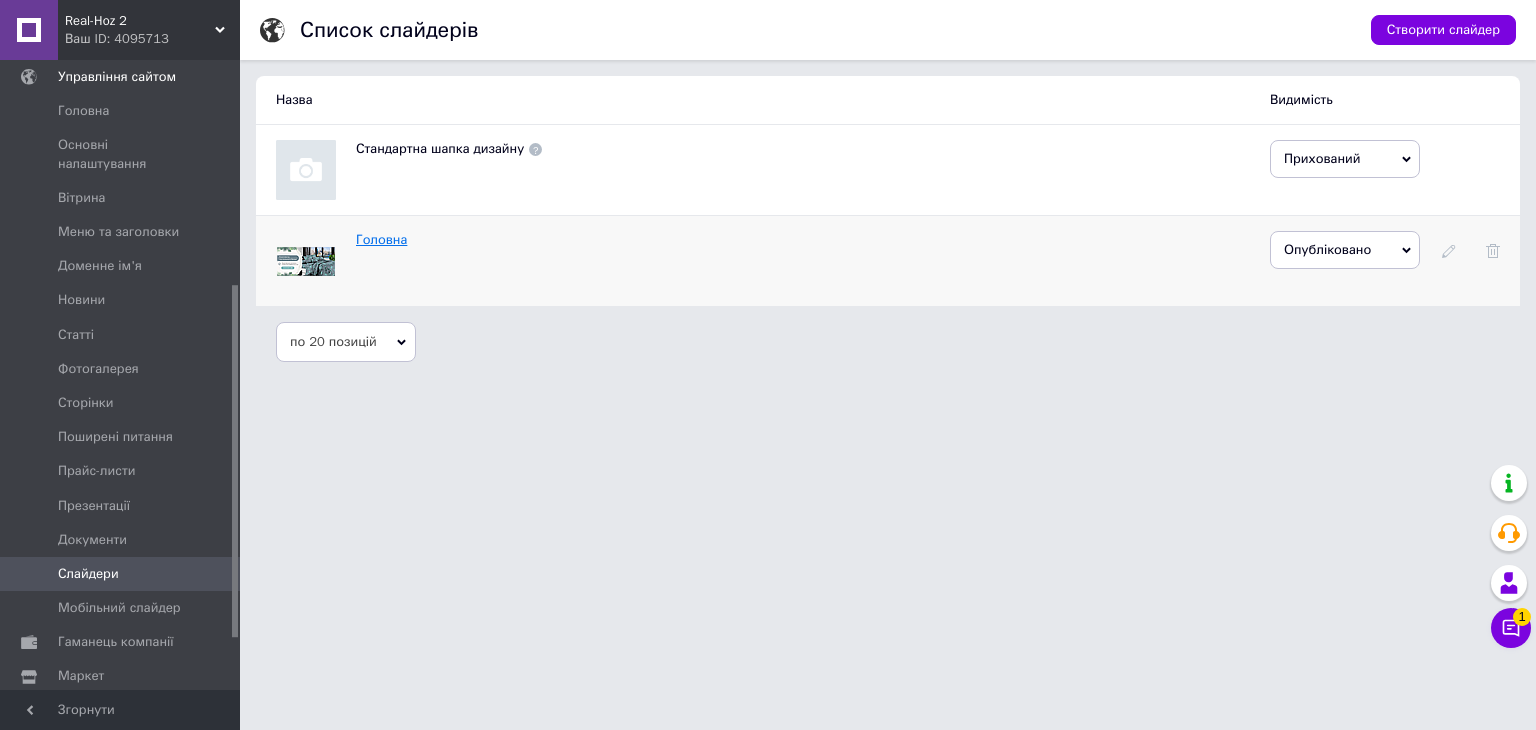 click on "Головна" at bounding box center (381, 239) 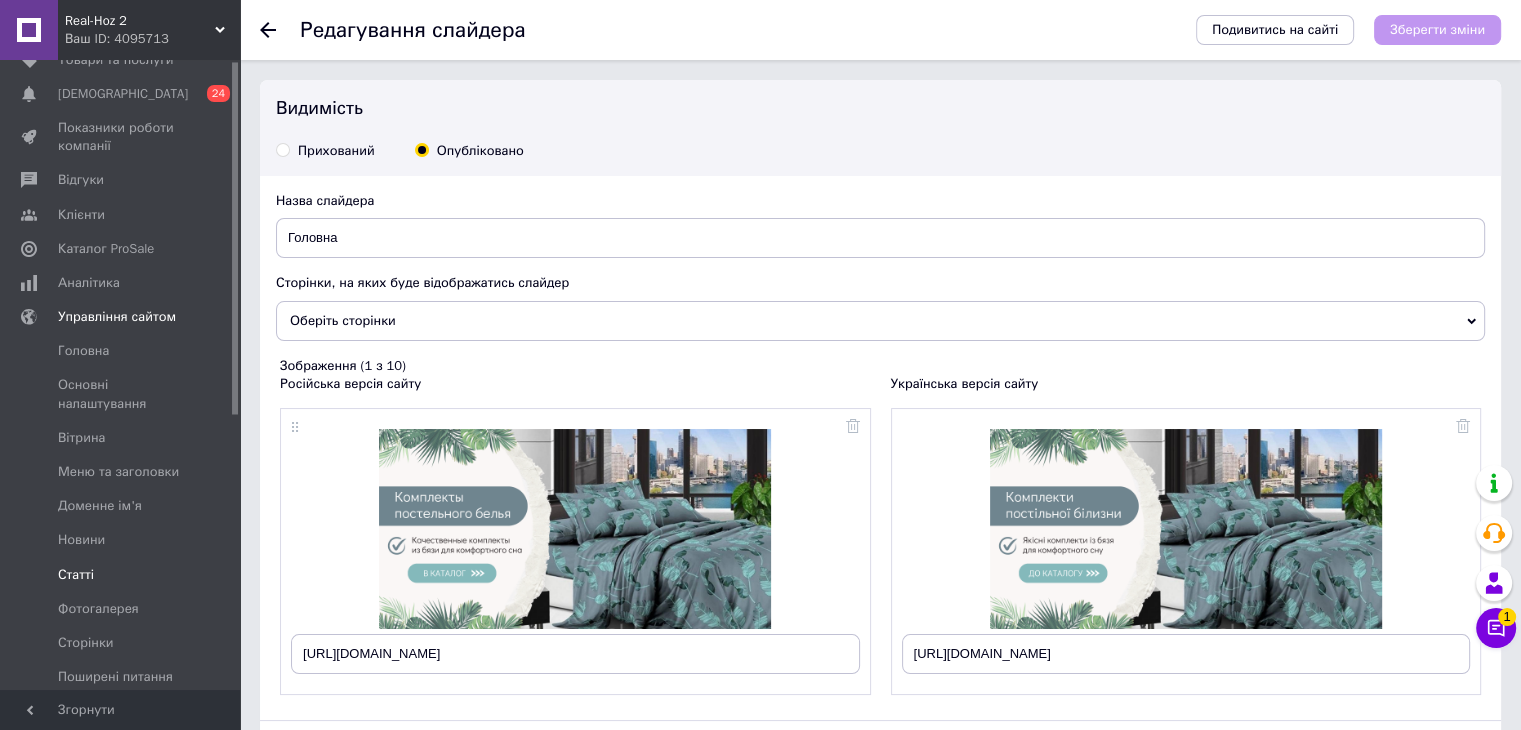 scroll, scrollTop: 0, scrollLeft: 0, axis: both 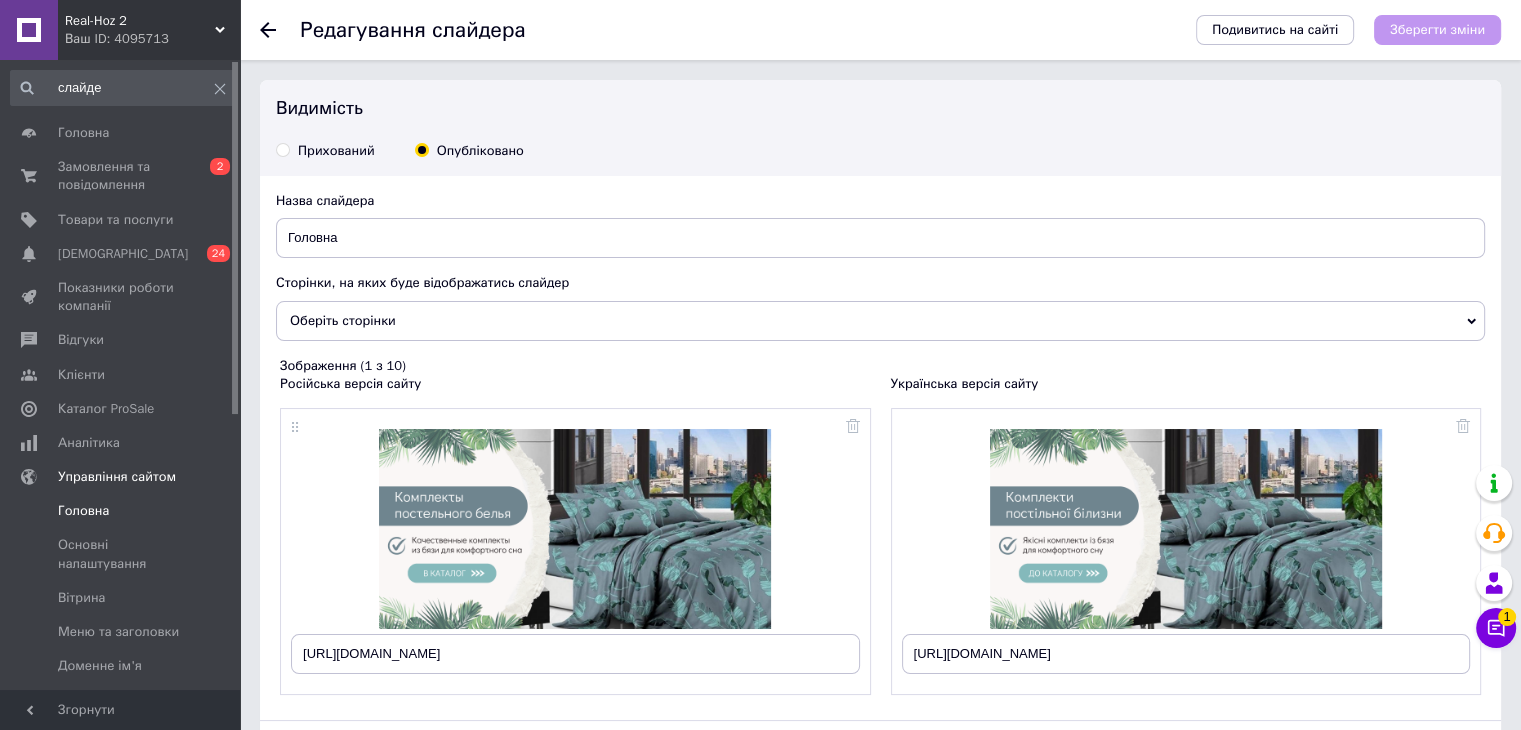 click on "Головна" at bounding box center [83, 511] 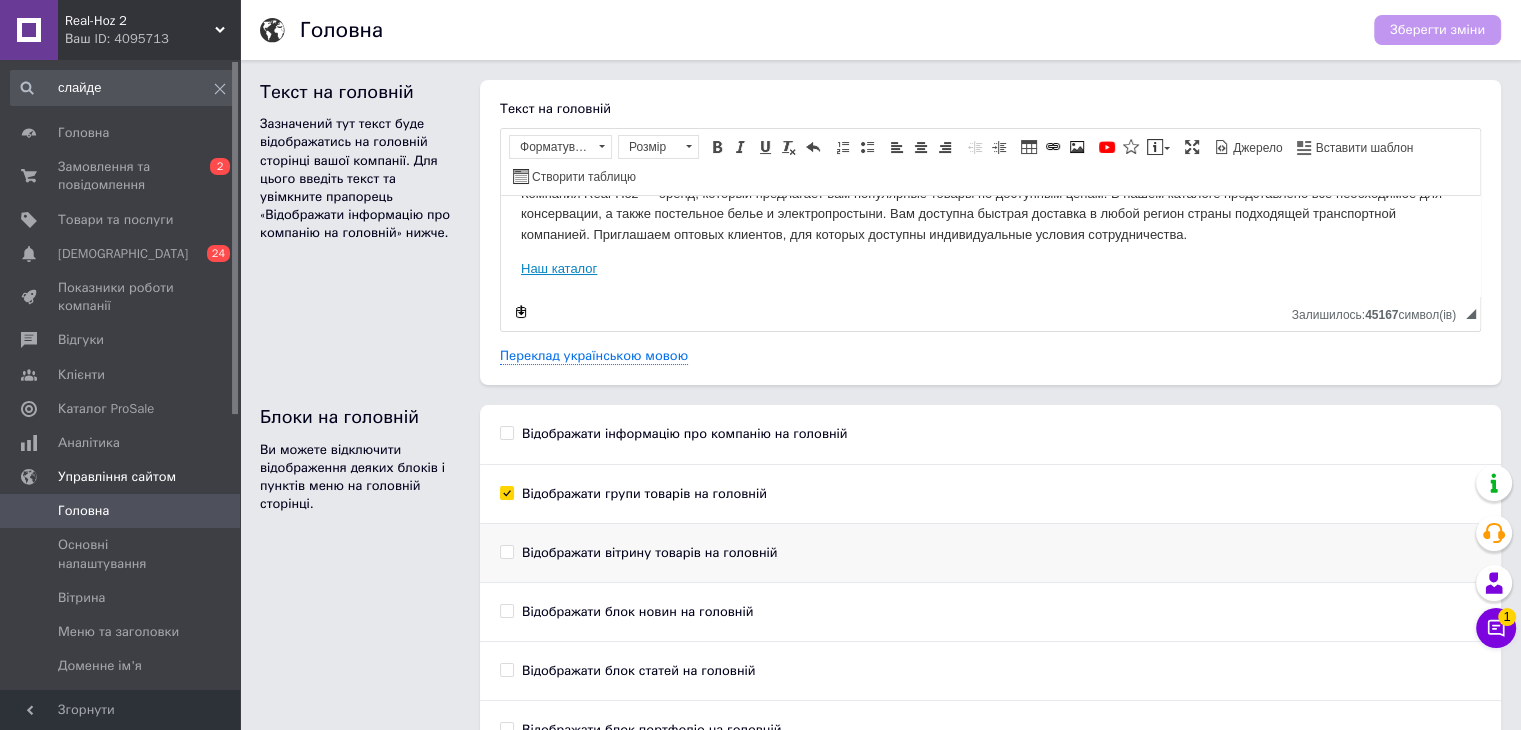 scroll, scrollTop: 100, scrollLeft: 0, axis: vertical 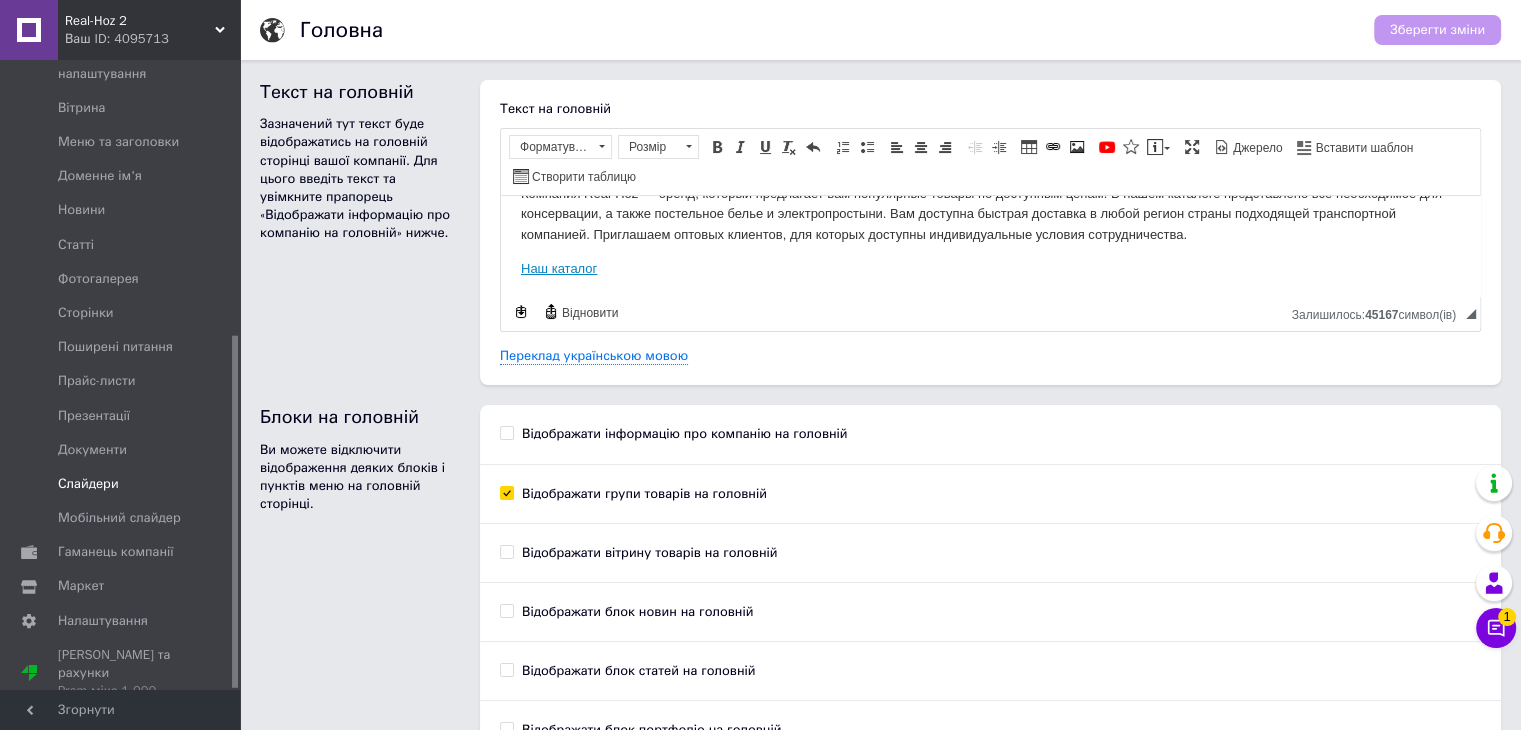click on "Слайдери" at bounding box center (88, 484) 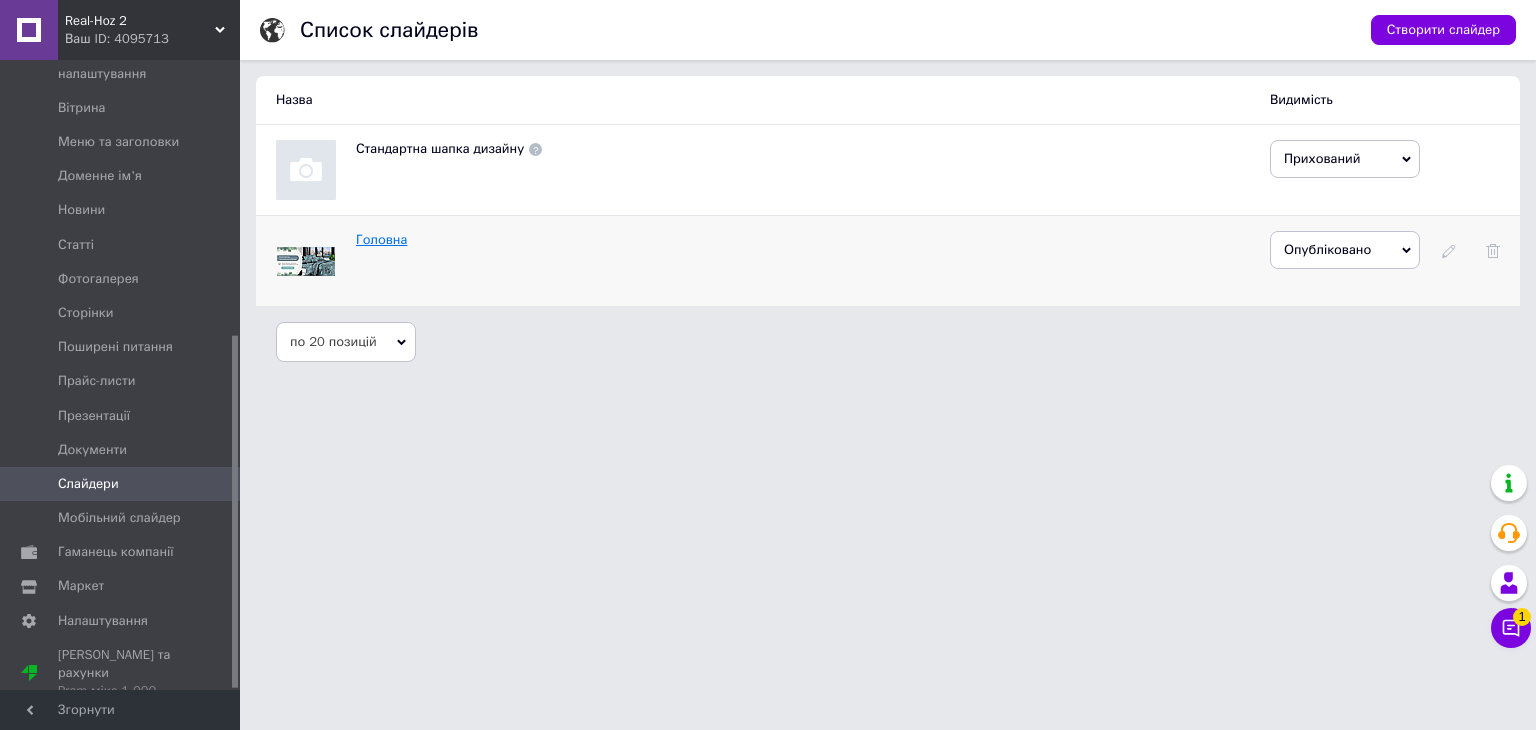 click on "Головна" at bounding box center [381, 239] 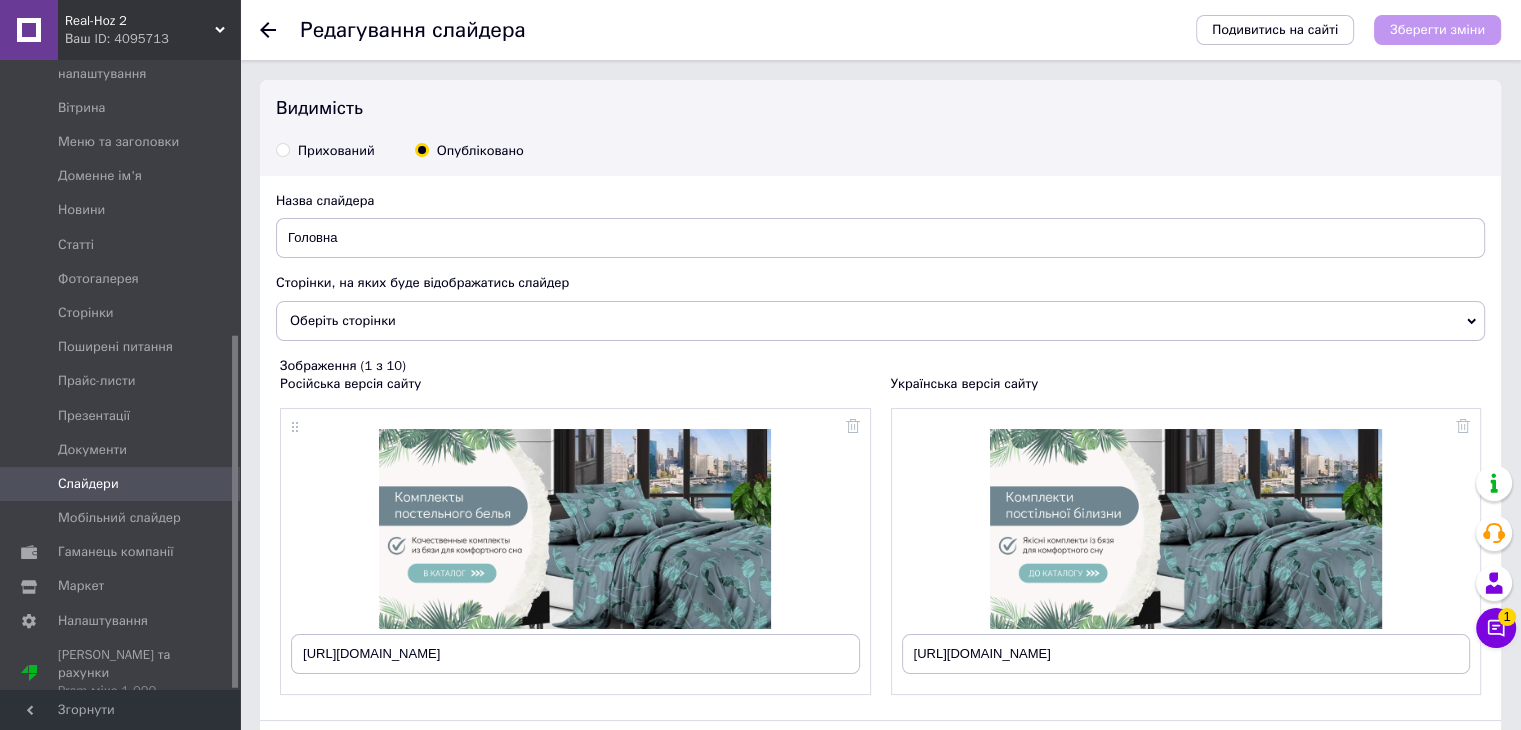 click on "Оберіть сторінки" at bounding box center [880, 321] 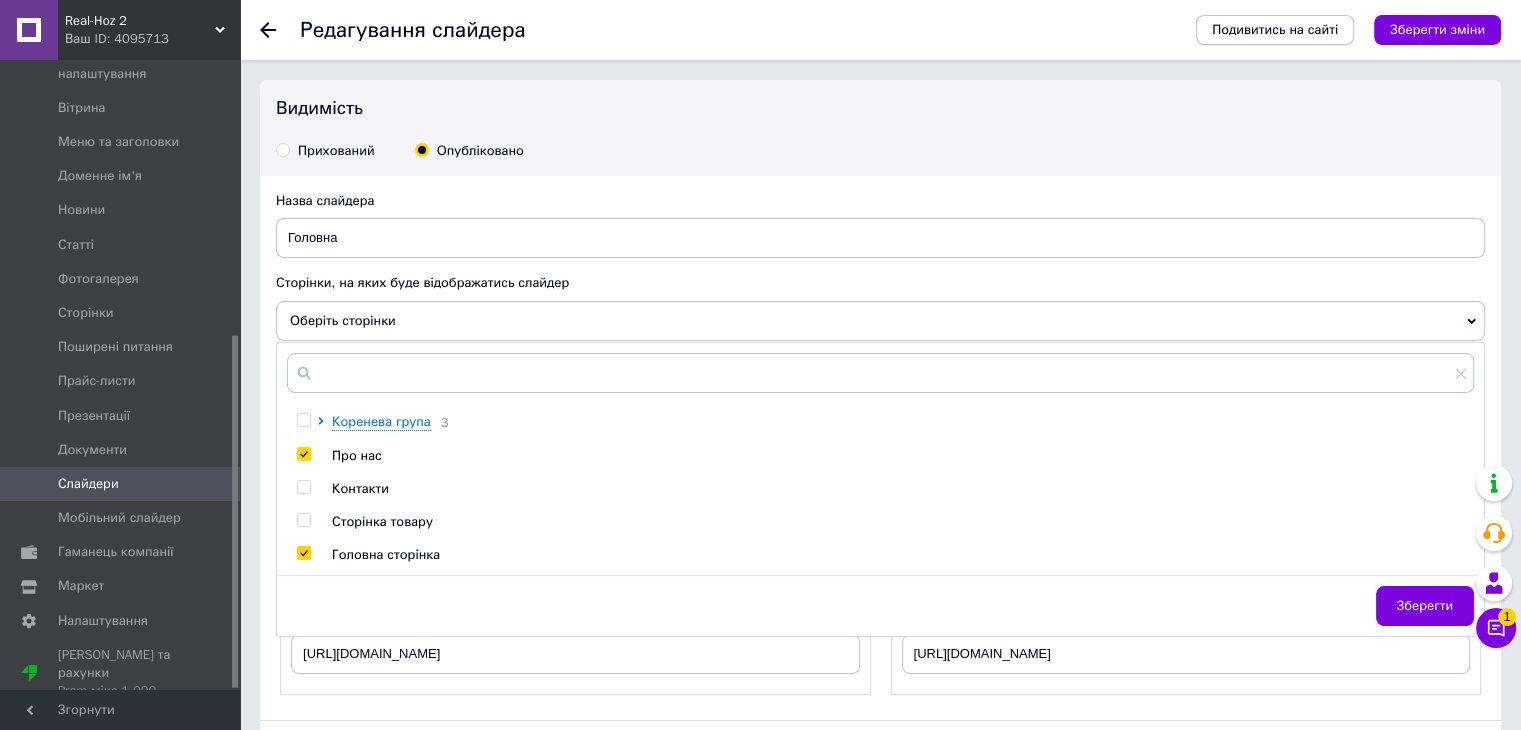 click on "Подивитись на сайті" at bounding box center (1275, 29) 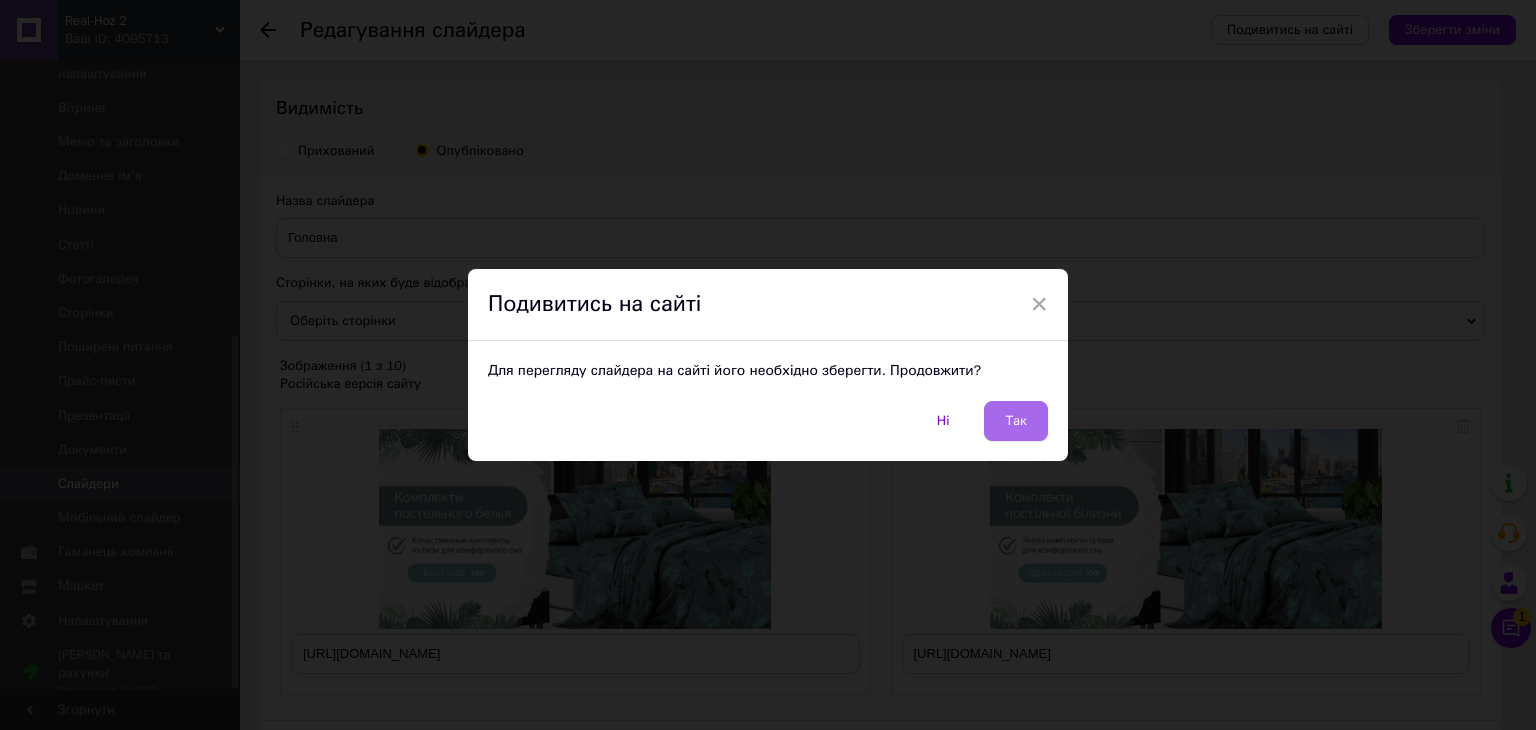 click on "Так" at bounding box center (1016, 421) 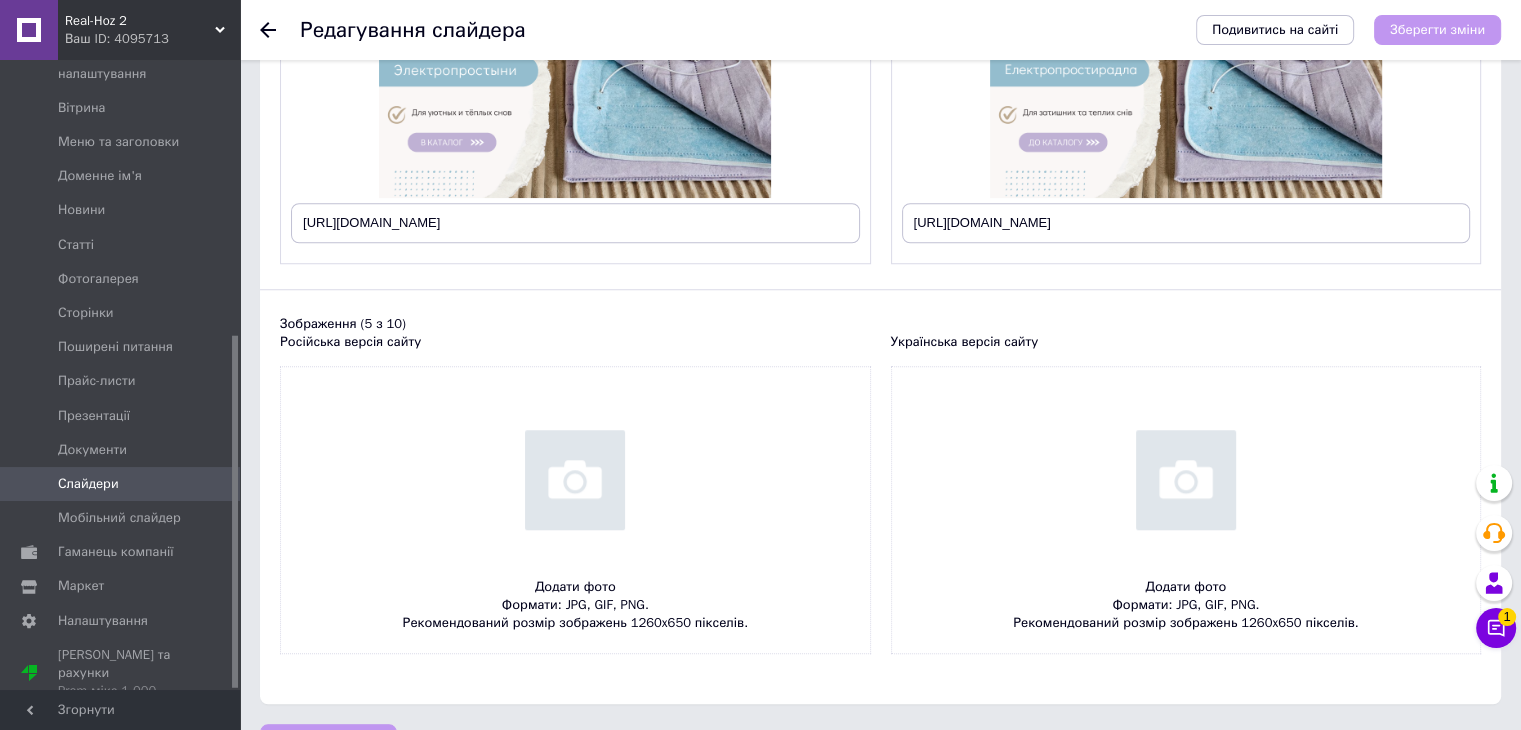 scroll, scrollTop: 1650, scrollLeft: 0, axis: vertical 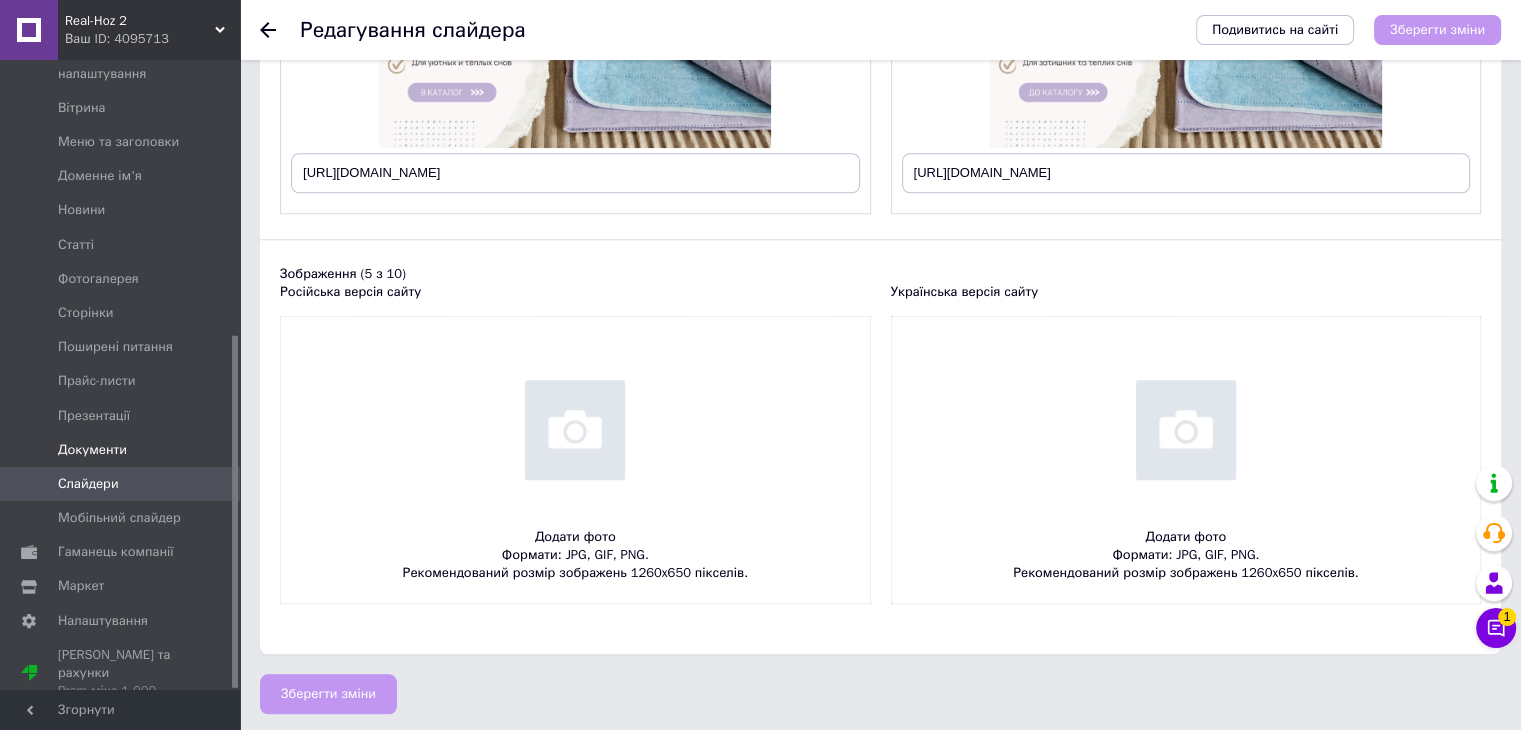 click on "Документи" at bounding box center (92, 450) 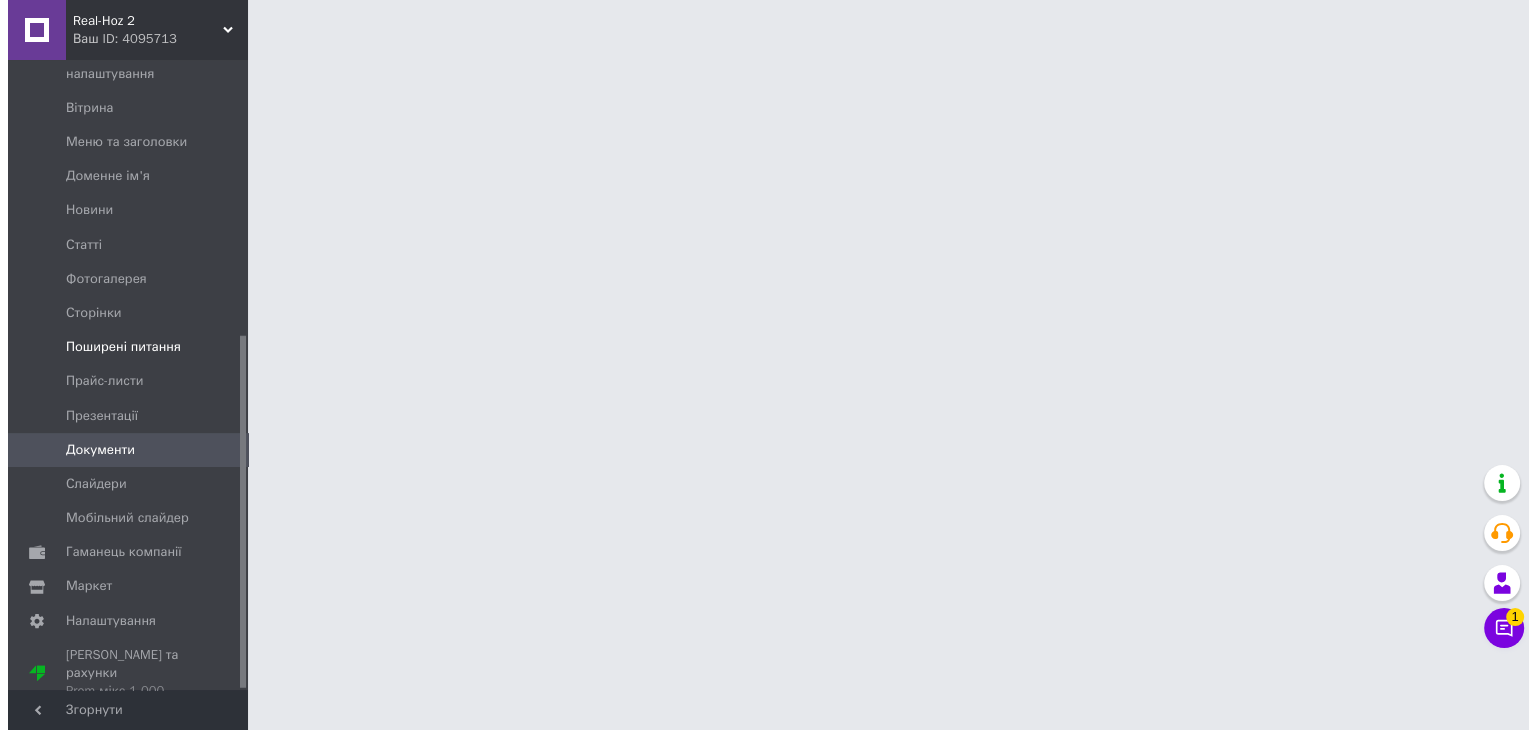 scroll, scrollTop: 0, scrollLeft: 0, axis: both 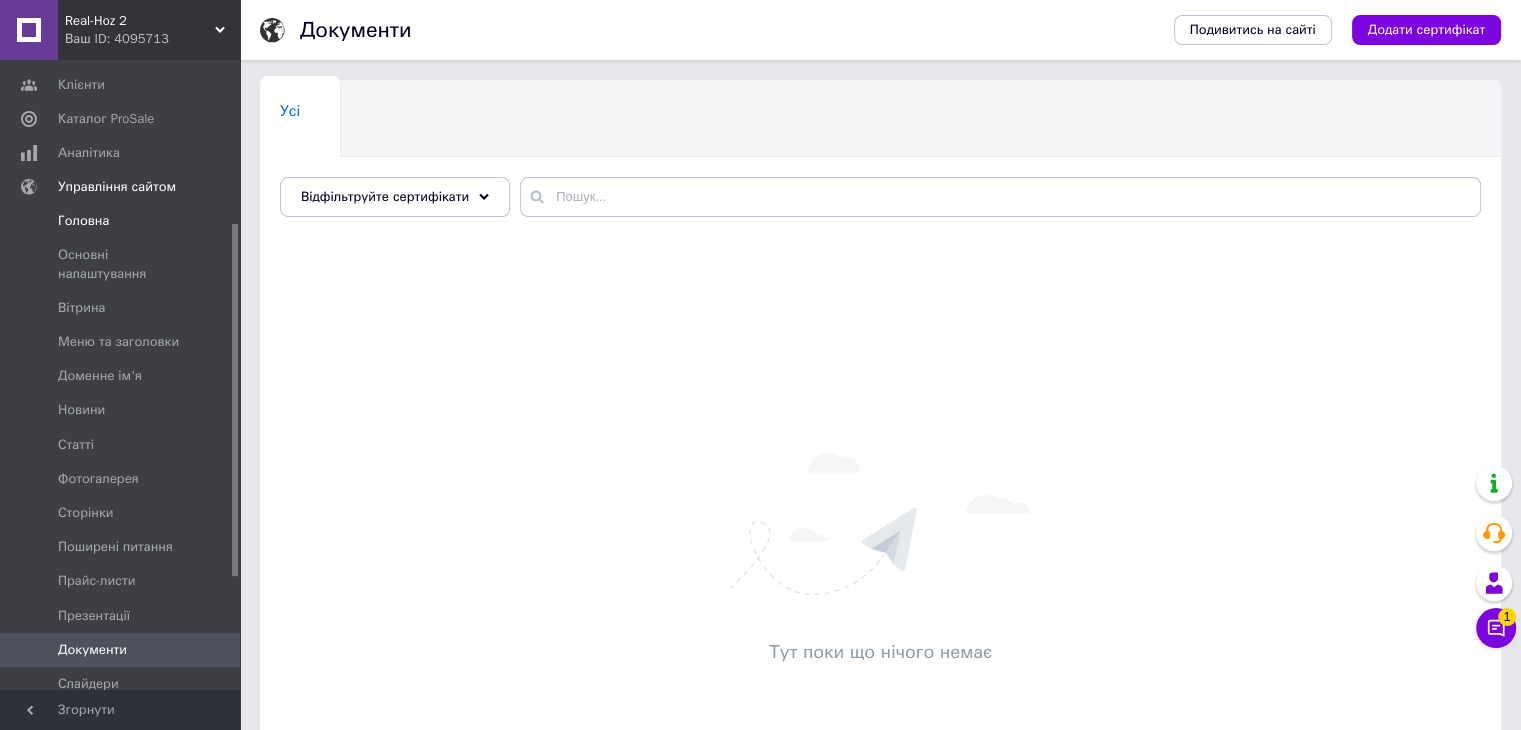 click on "Головна" at bounding box center (83, 221) 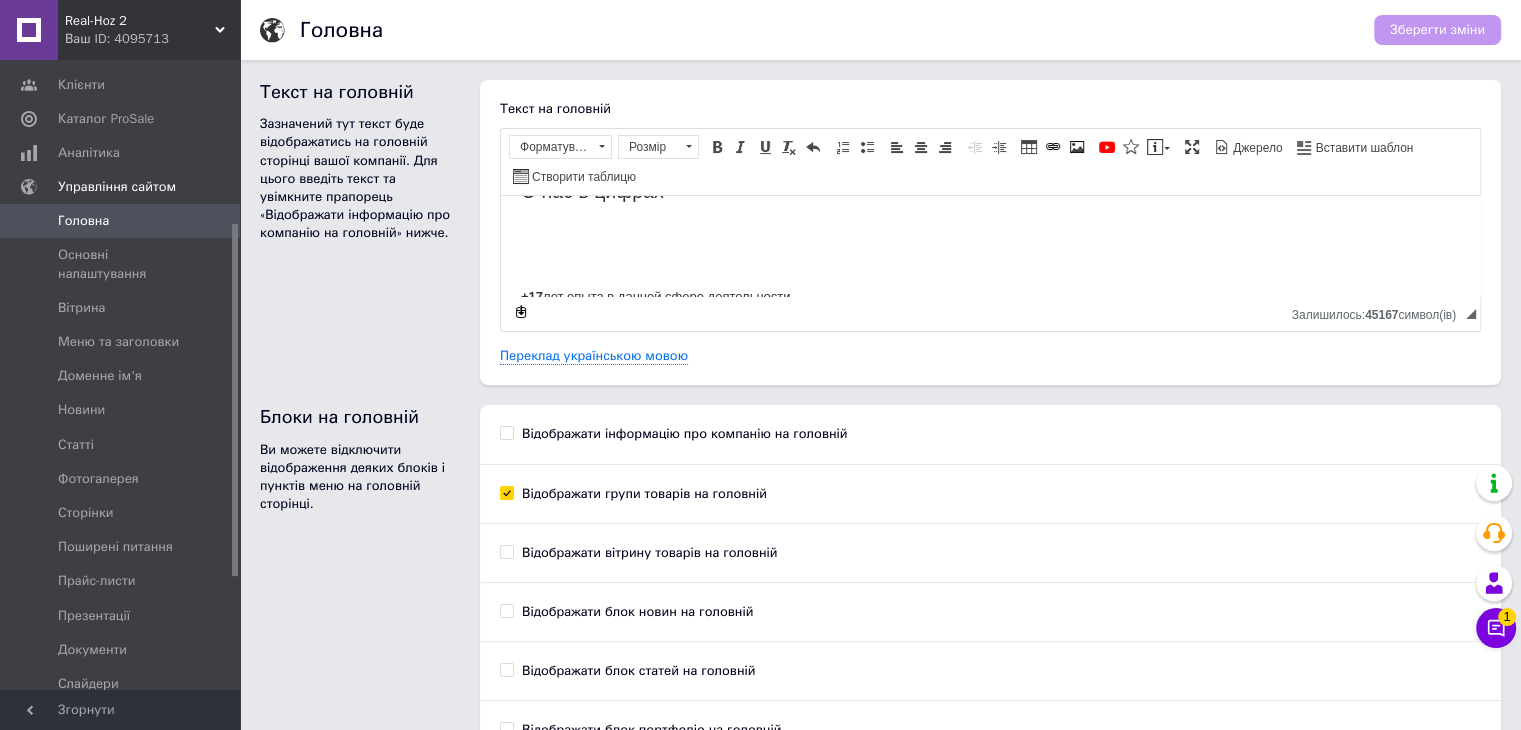 scroll, scrollTop: 300, scrollLeft: 0, axis: vertical 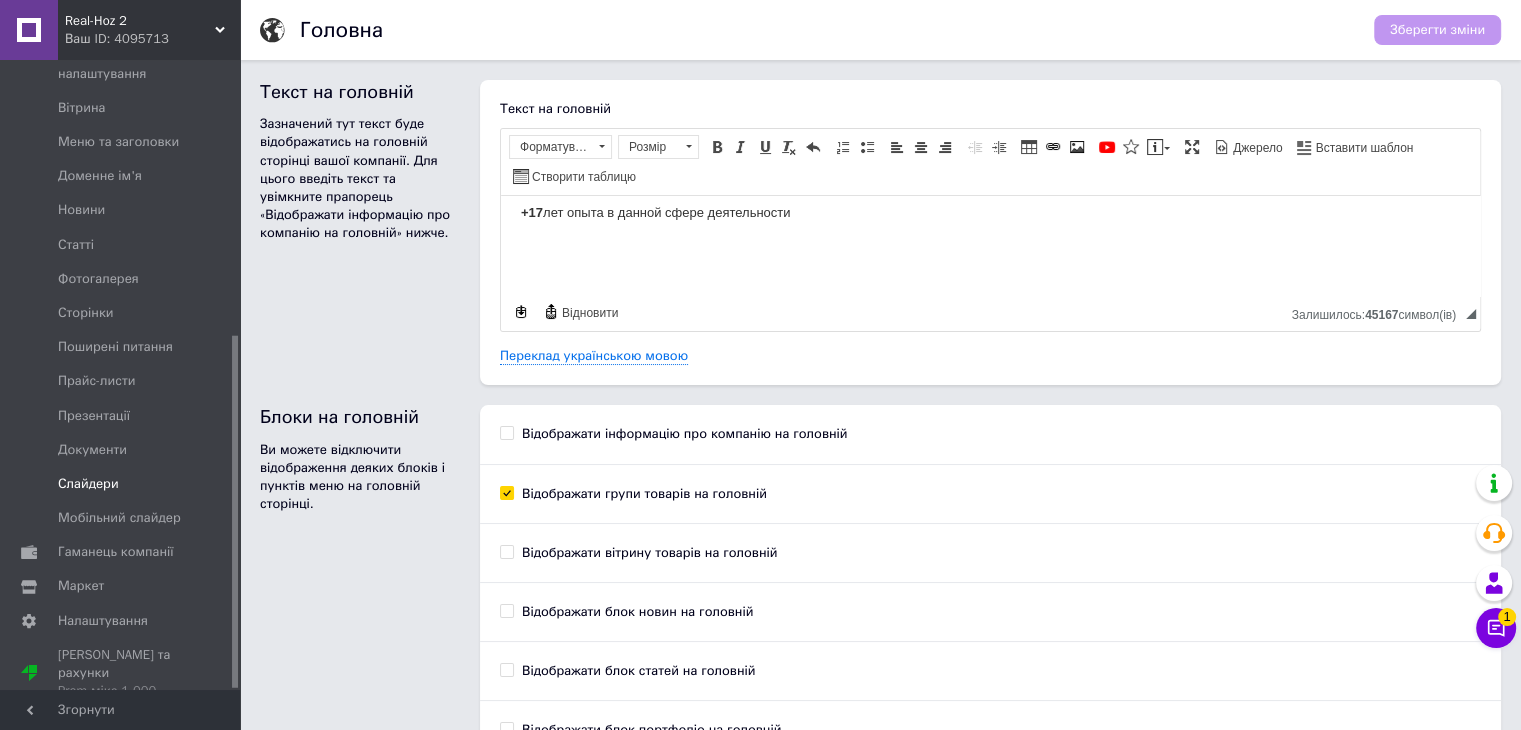 click on "Слайдери" at bounding box center [88, 484] 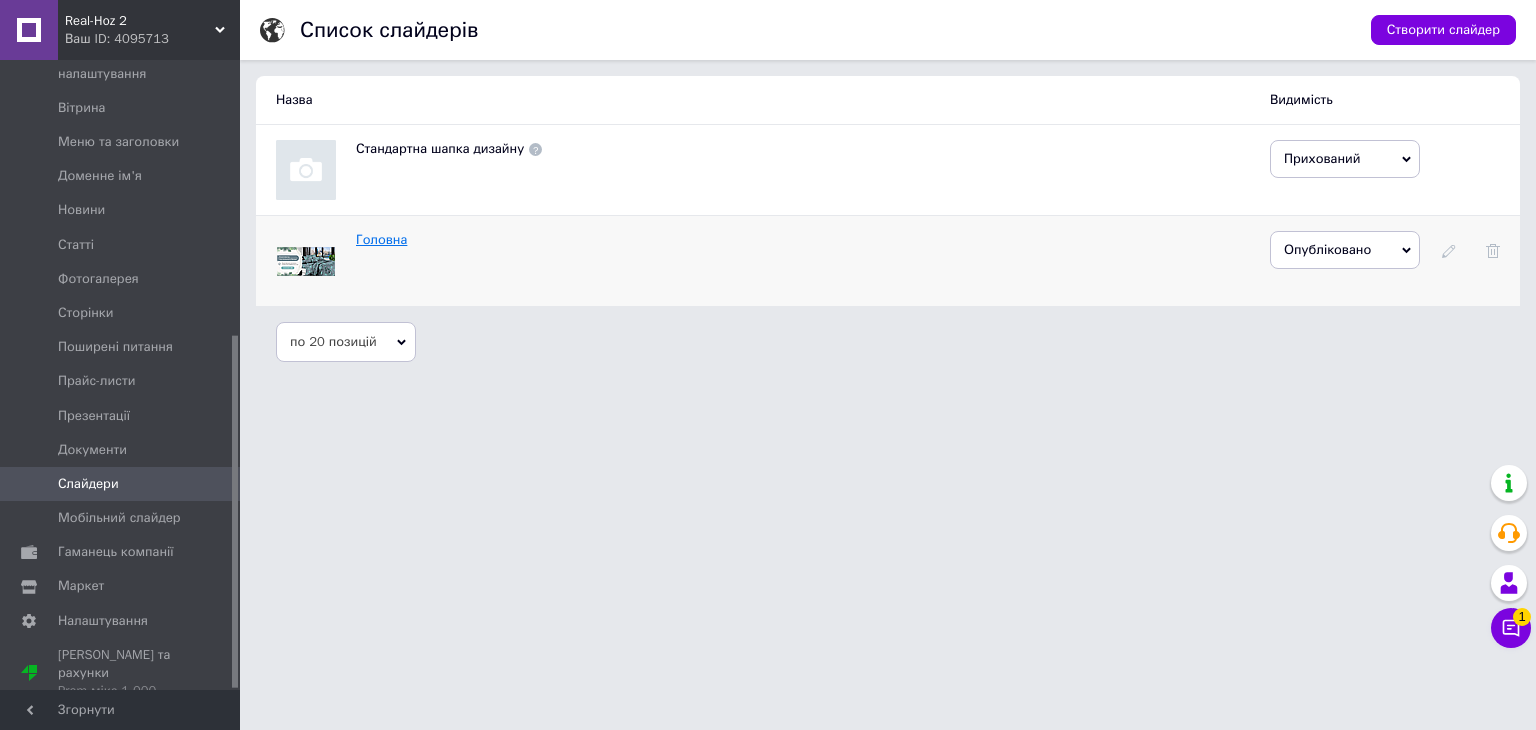 click on "Головна" at bounding box center [381, 239] 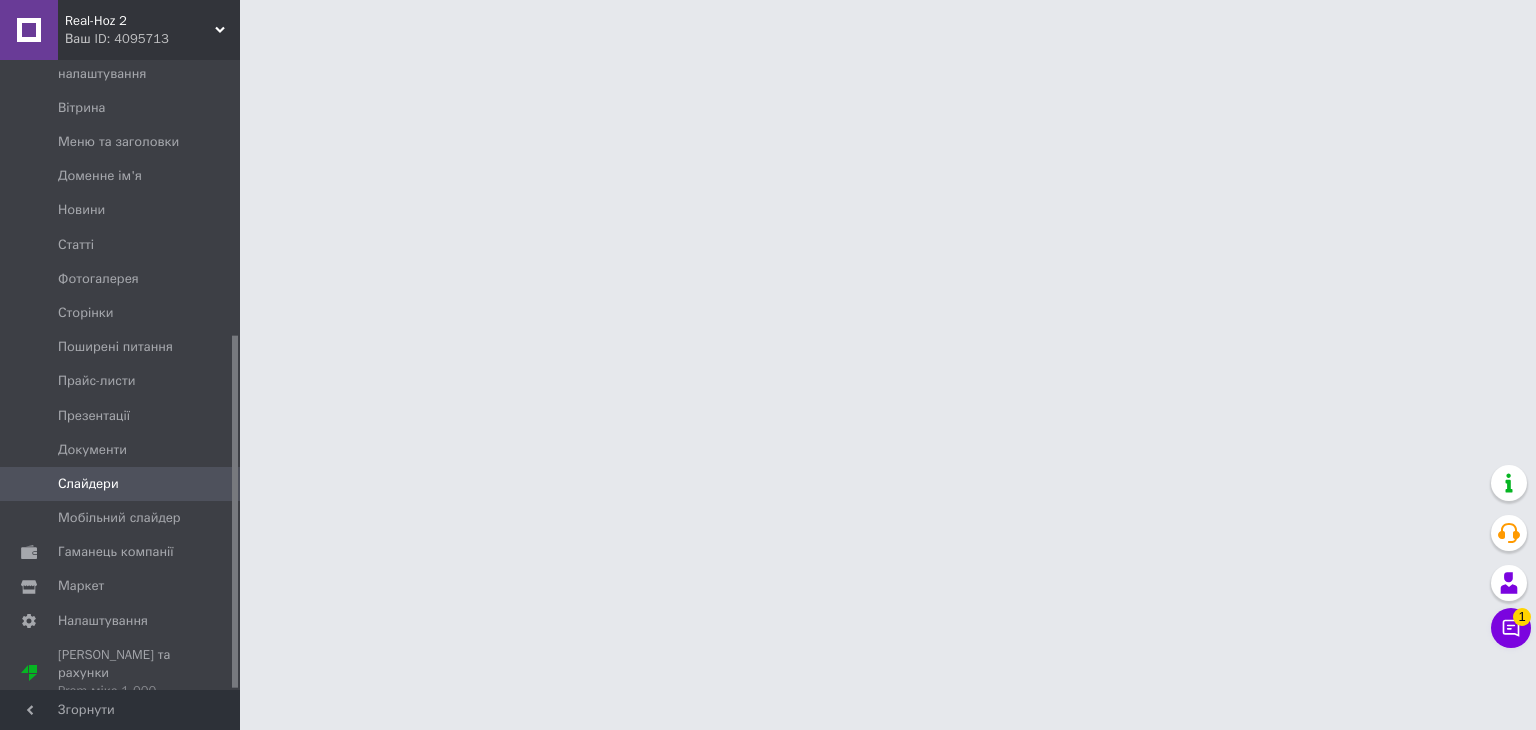 click on "Real-Hoz 2 Ваш ID: 4095713 Сайт Real-Hoz 2 Кабінет покупця Перевірити стан системи Сторінка на порталі ООО "ВАГОТЕХ" Full House Store stri4kakr.com.ua Ритуальні Товари Оптом ОПТОВИЙ СКЛАД РИТУАЛЬНИХ ТОВАРІВ Брандизол LineraOpt Zooshop онлайн магазин товарів для твари... "ChikiBoom": Текстиль для детей и новоро... Торговий дім "Ельба" ФЕДСВЕТ - ЛЮБЫЕ ЛАМПЫ TESLYA Інтернет-магазин Splilkina "Trend_obuvi" Мебель с металлическим каркасом "StolPro... РИТУАЛЬНІ ТОВАРИ ОПТОМ THE BEST MOOD Ремппол ООО ООО "Виткар Гео Буд" Targantino - профессиональные средства д... 1654kh интернет магазин KF" at bounding box center (768, 25) 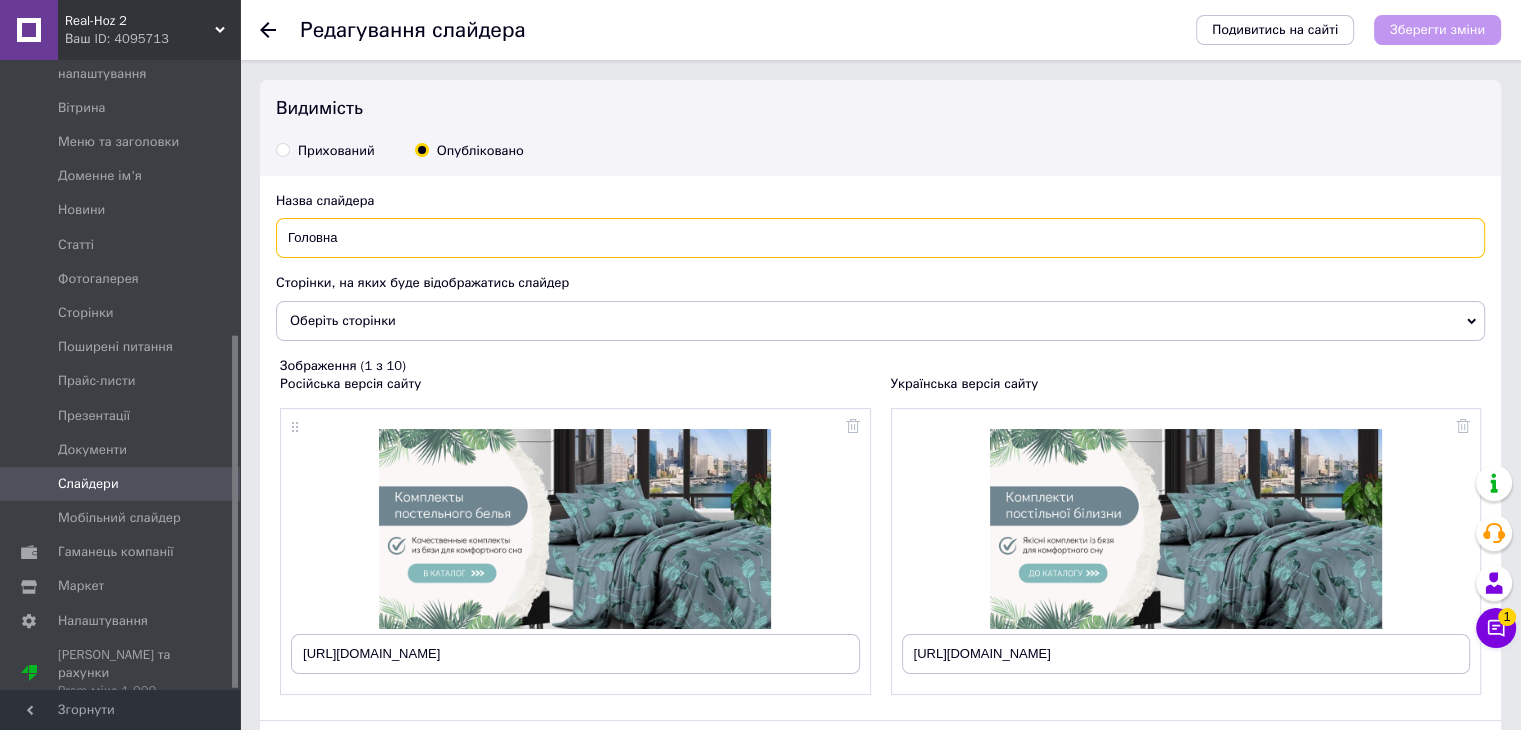 click on "Головна" at bounding box center (880, 238) 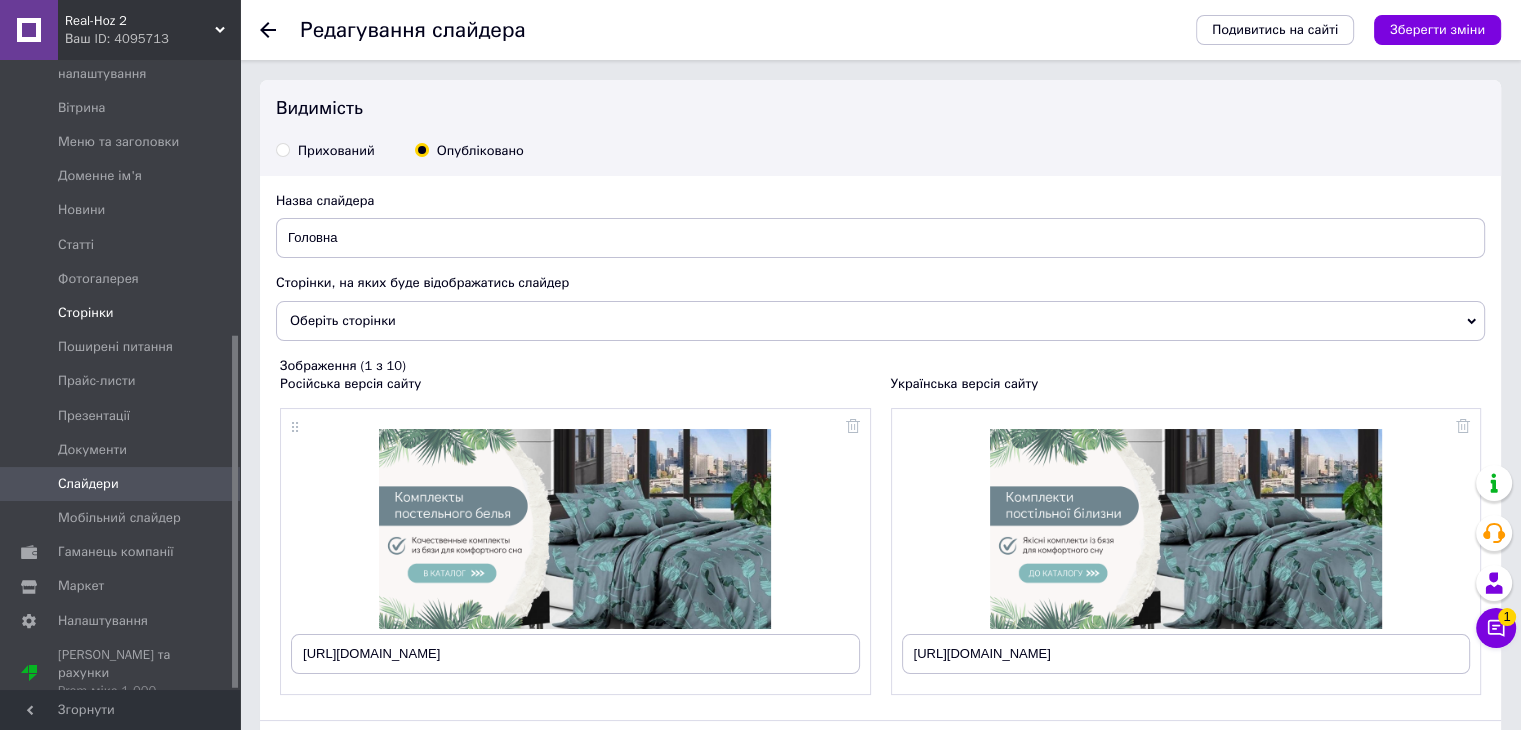 click on "Сторінки" at bounding box center [85, 313] 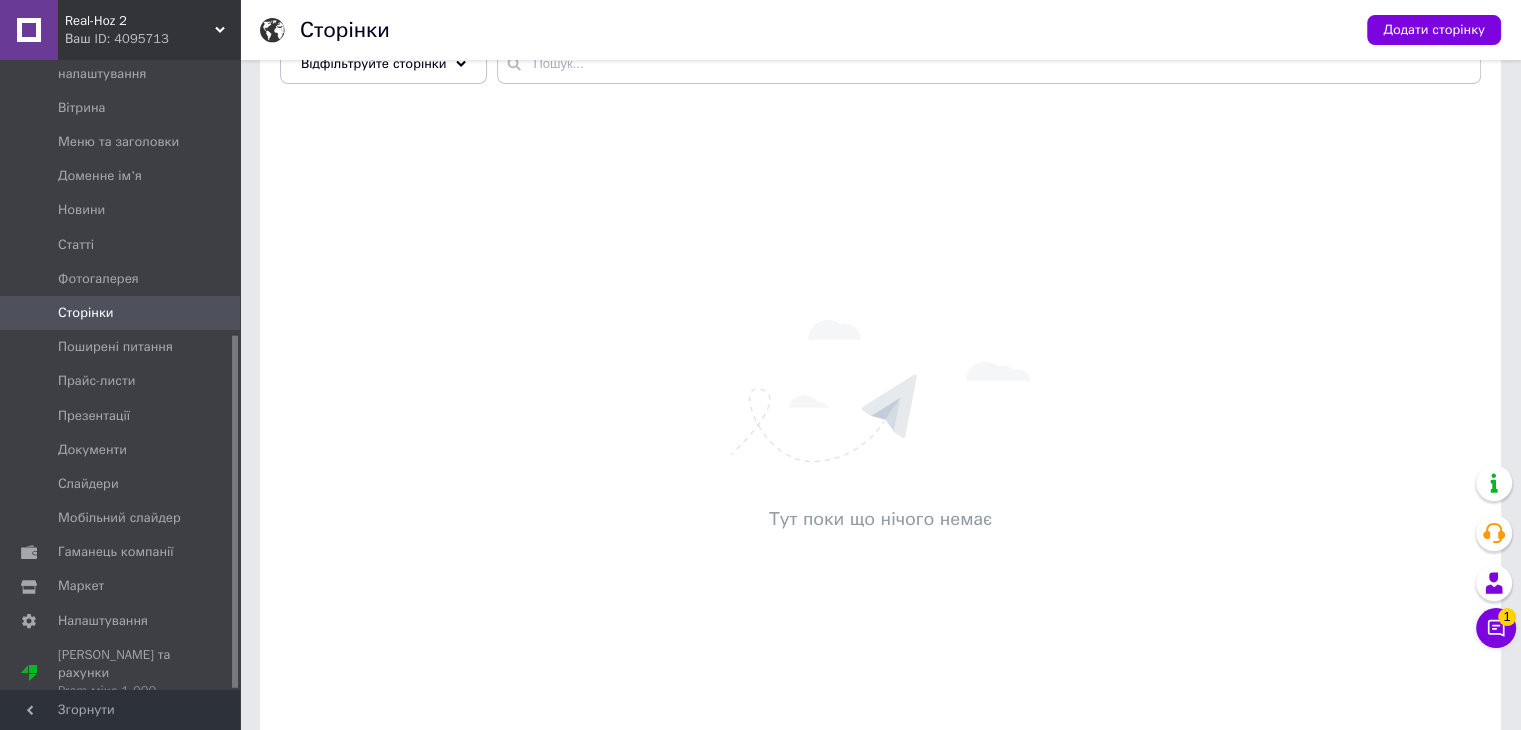 scroll, scrollTop: 246, scrollLeft: 0, axis: vertical 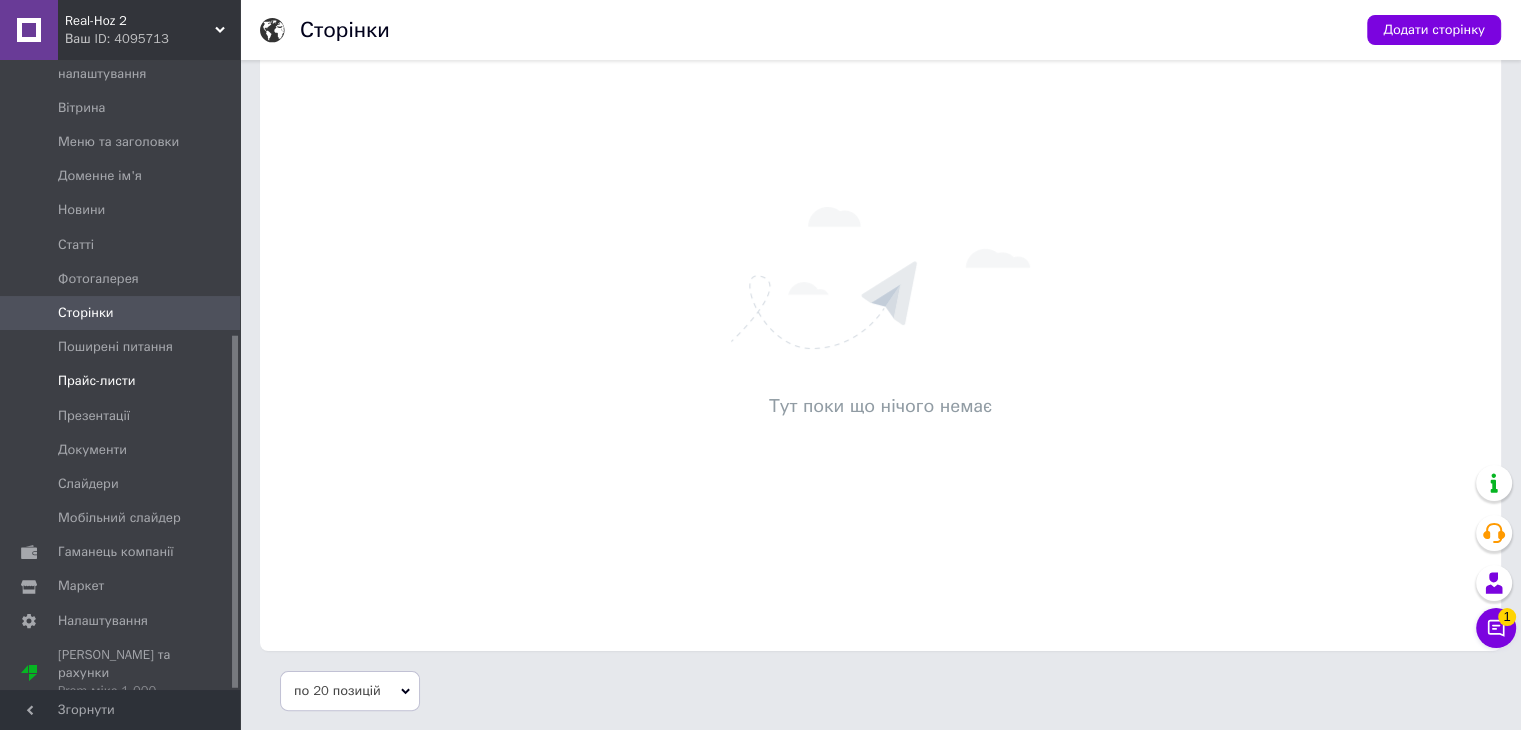click on "Прайс-листи" at bounding box center [97, 381] 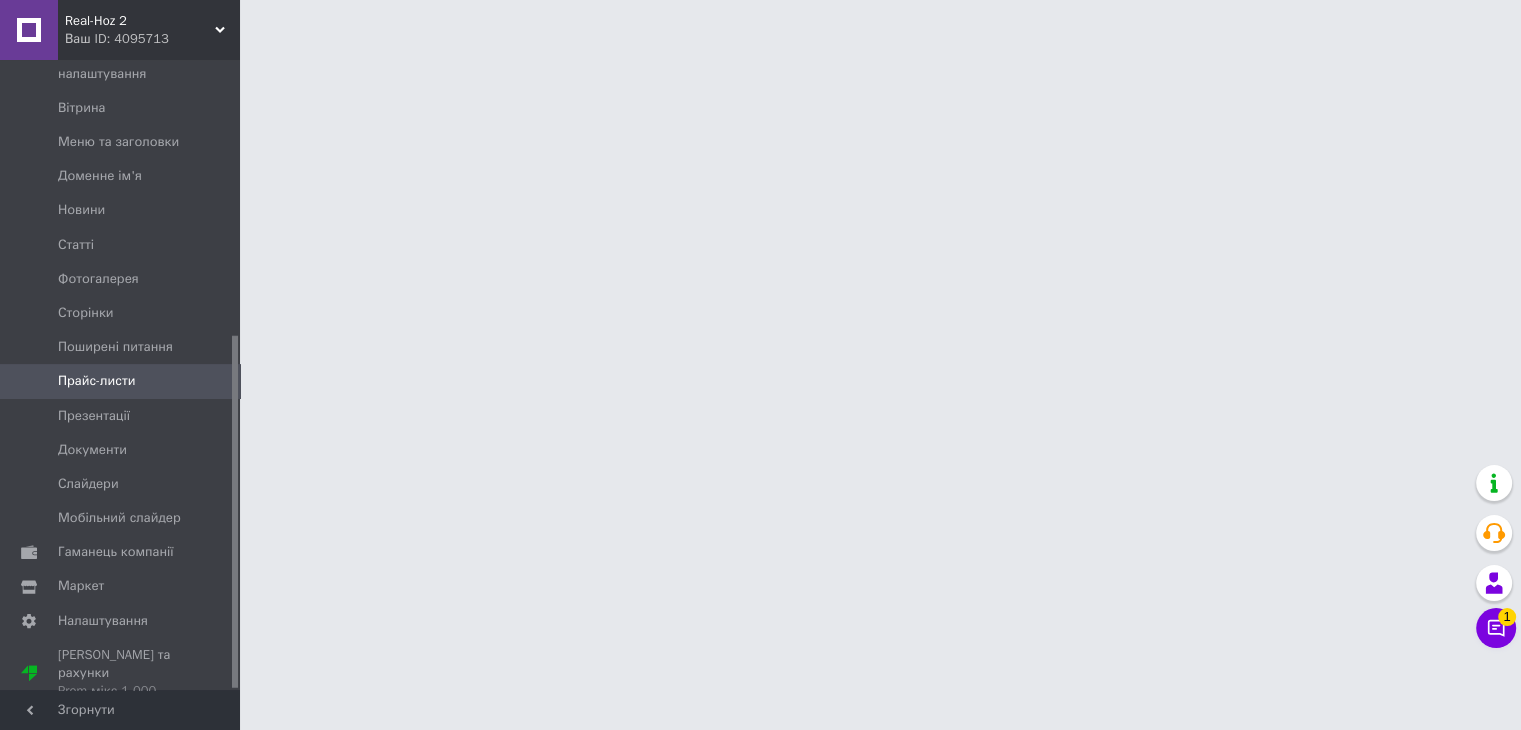 scroll, scrollTop: 0, scrollLeft: 0, axis: both 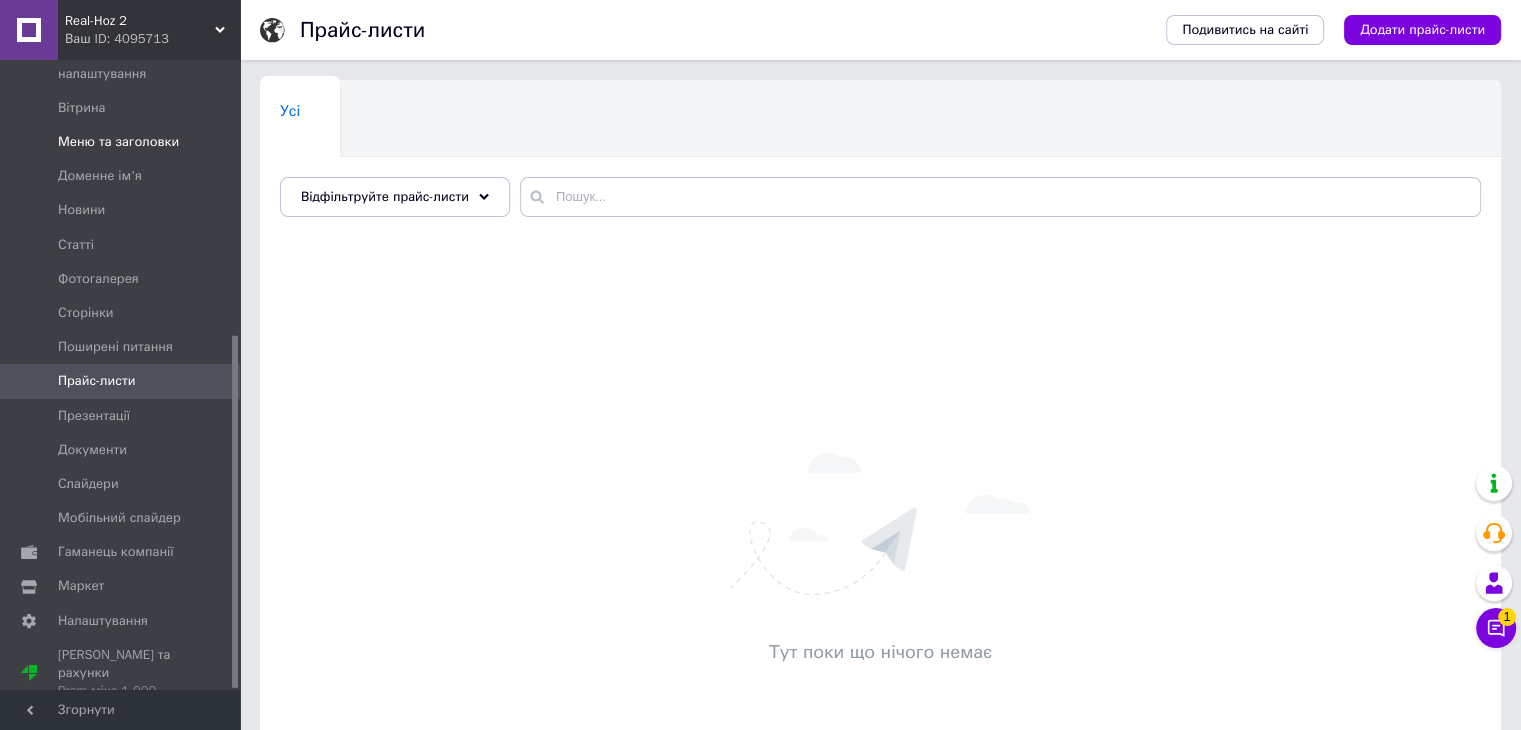 click on "Меню та заголовки" at bounding box center [118, 142] 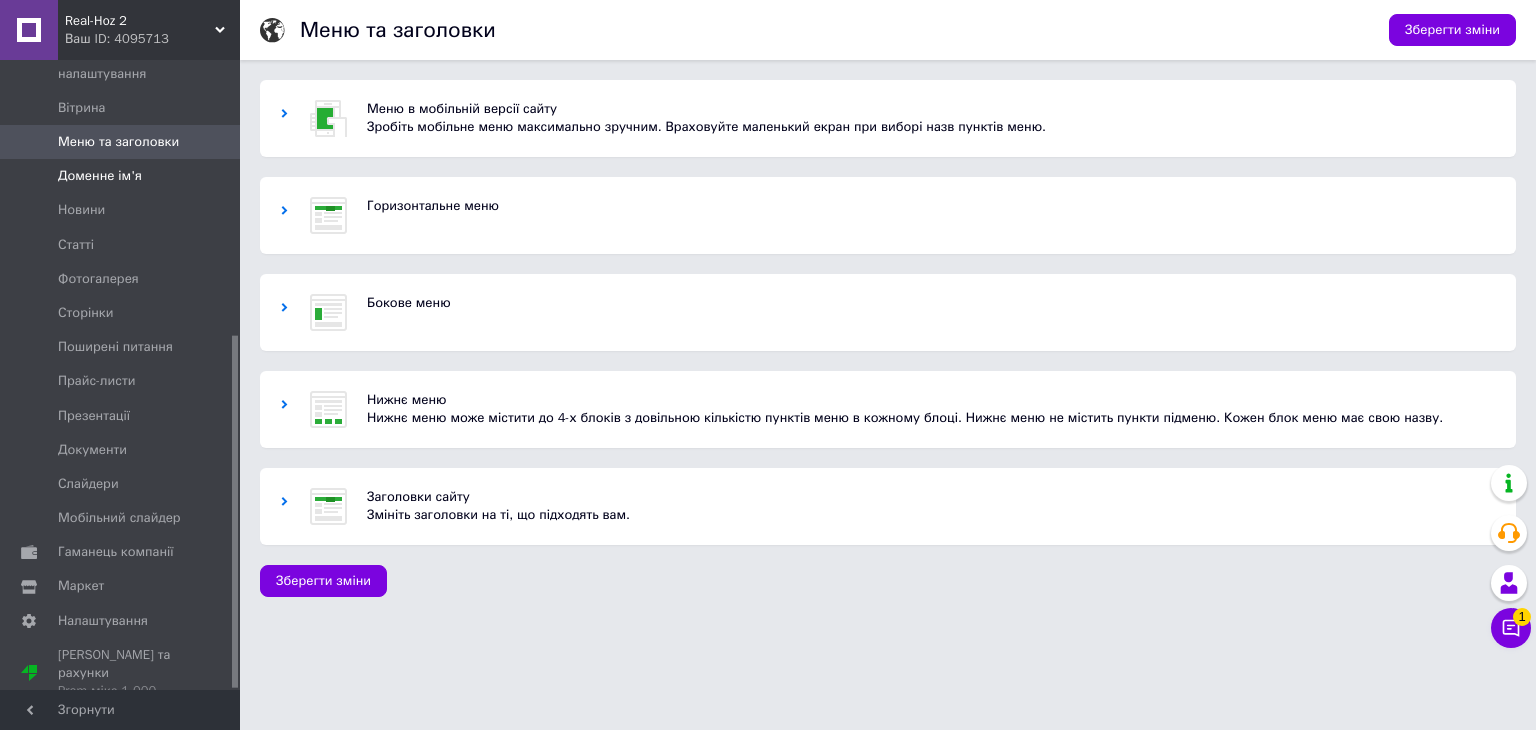 click on "Доменне ім'я" at bounding box center (100, 176) 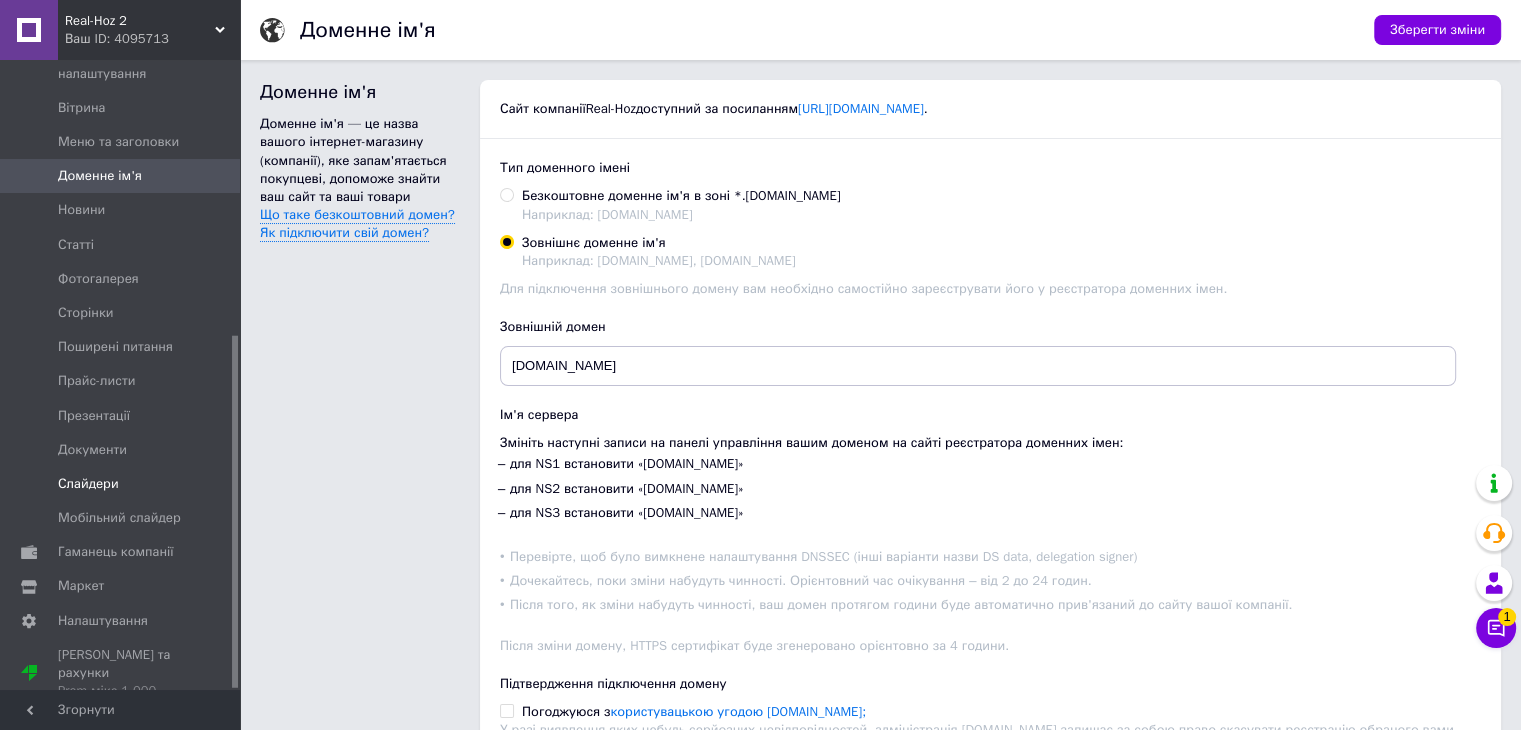 click on "Слайдери" at bounding box center (88, 484) 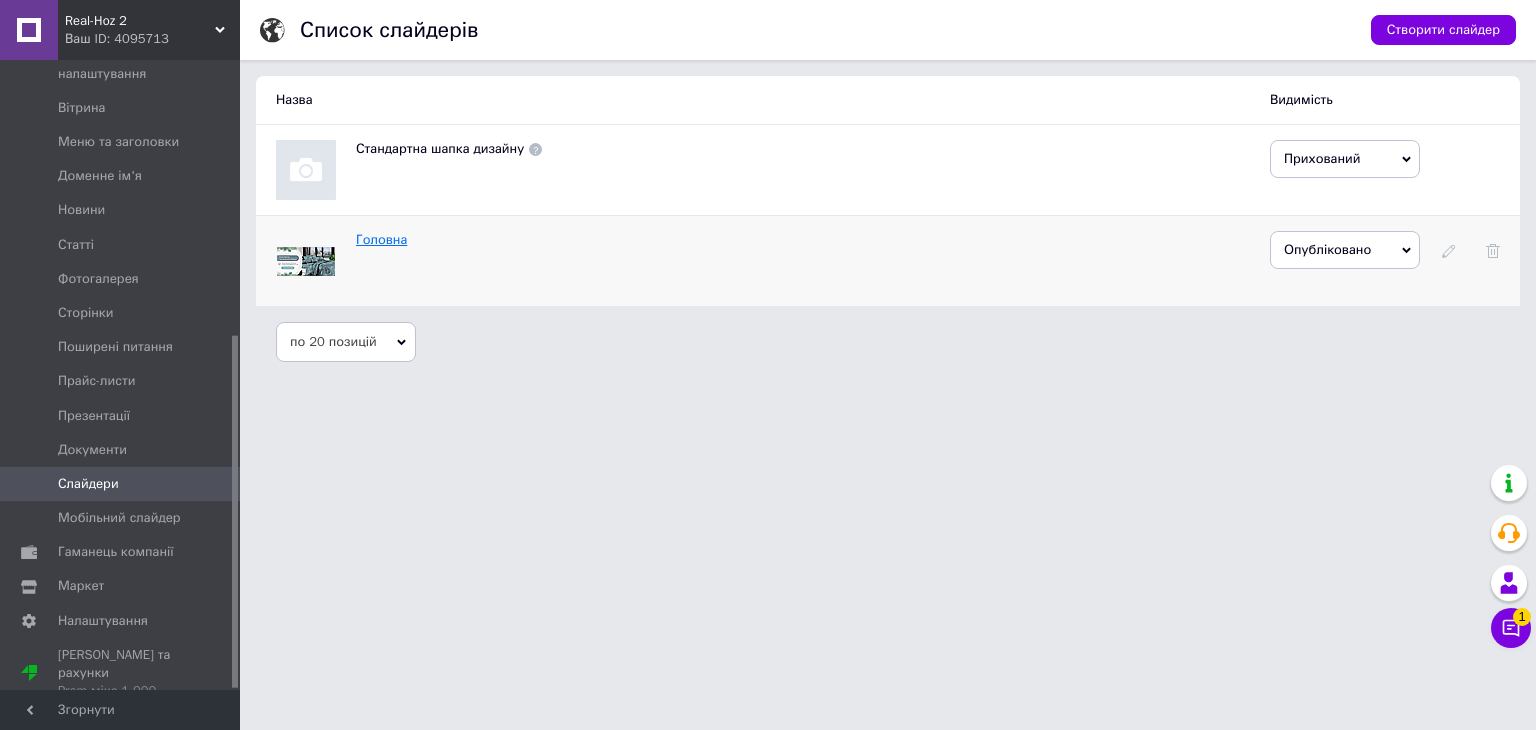 click on "Головна" at bounding box center (381, 239) 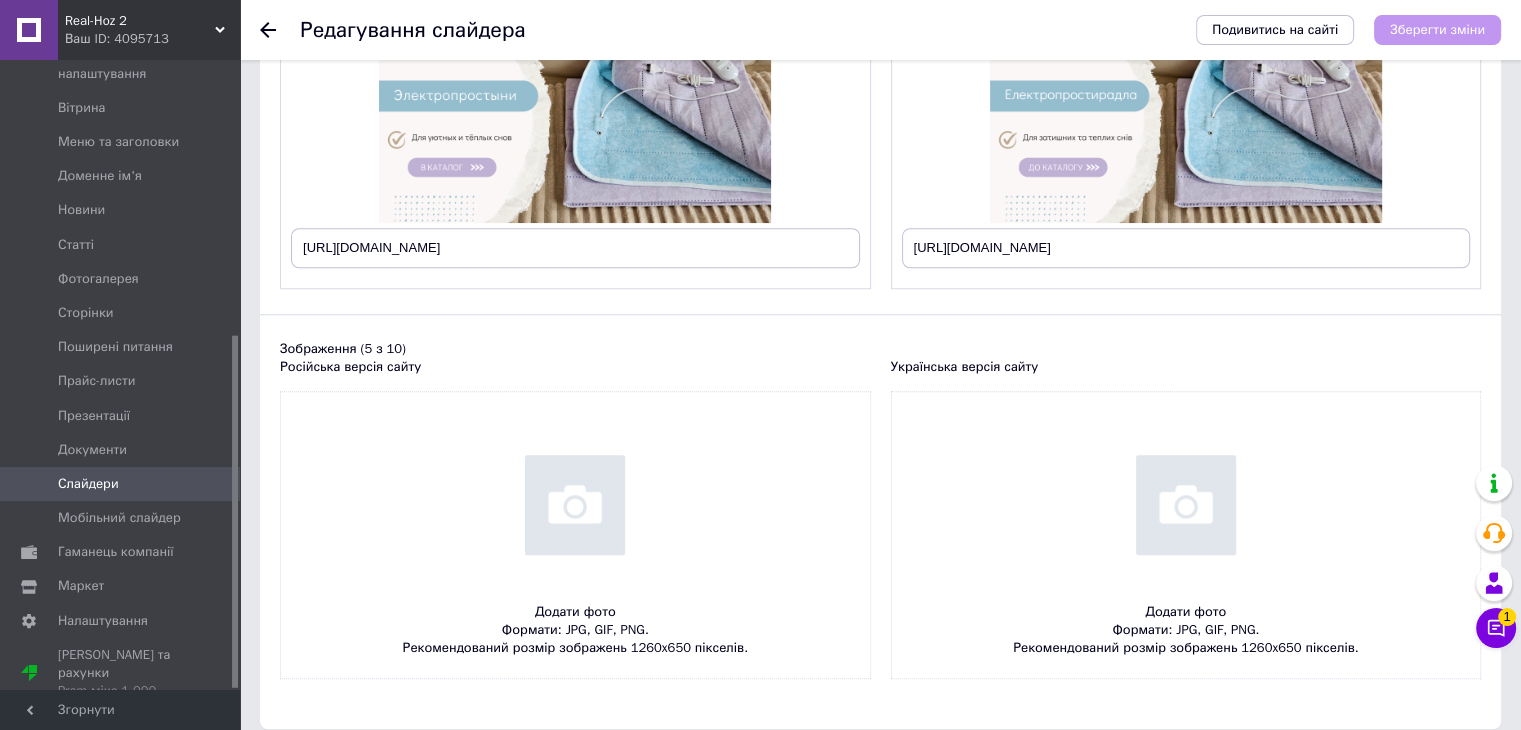 scroll, scrollTop: 1650, scrollLeft: 0, axis: vertical 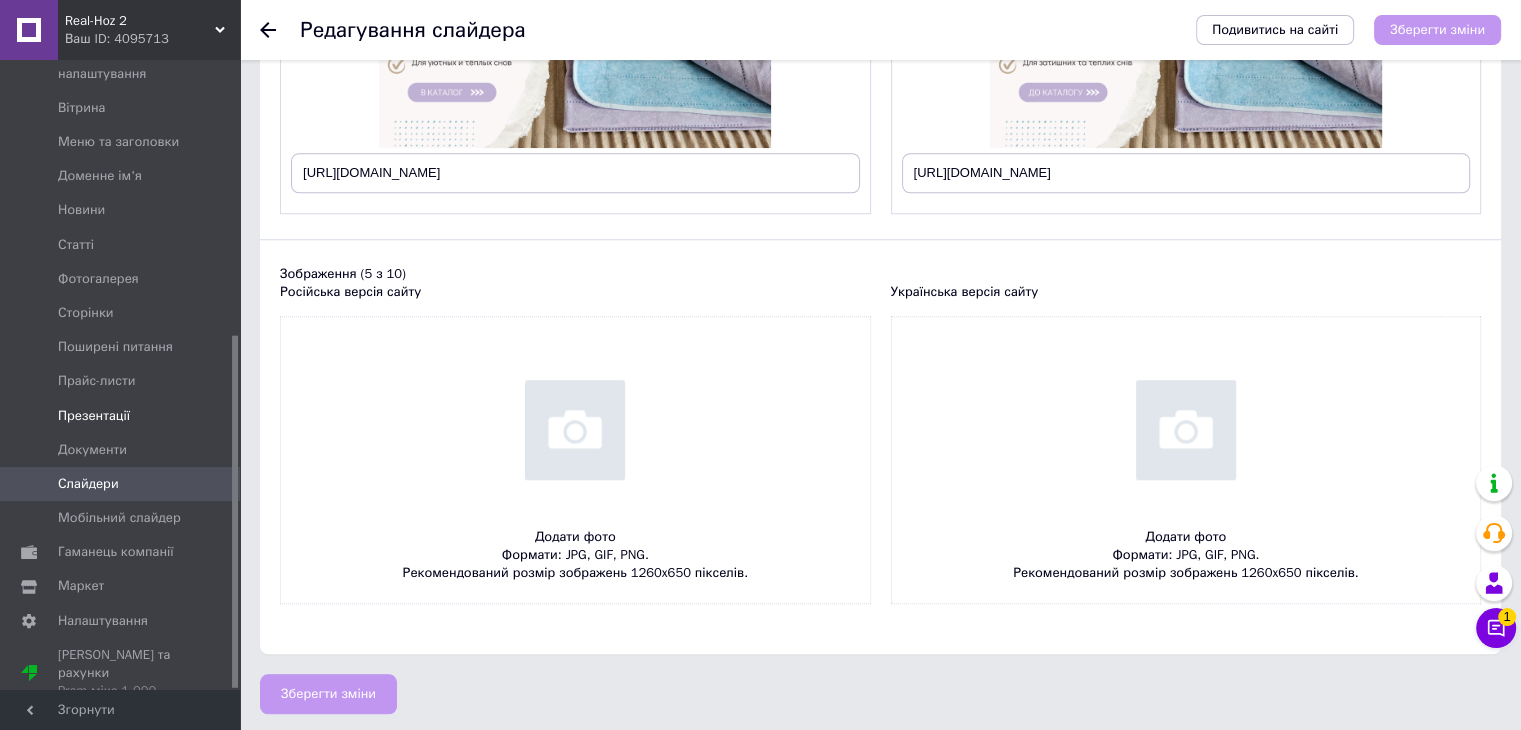click on "Презентації" at bounding box center [123, 416] 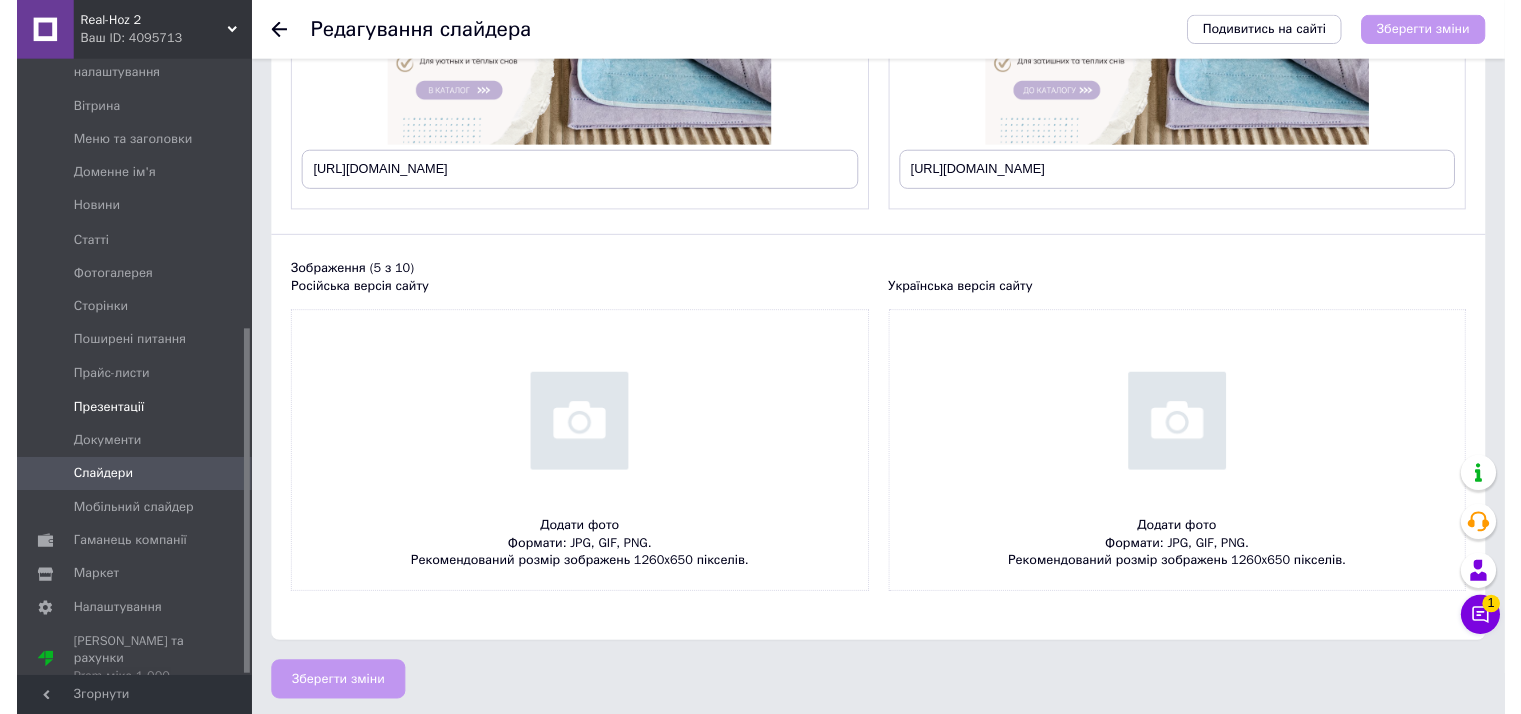 scroll, scrollTop: 0, scrollLeft: 0, axis: both 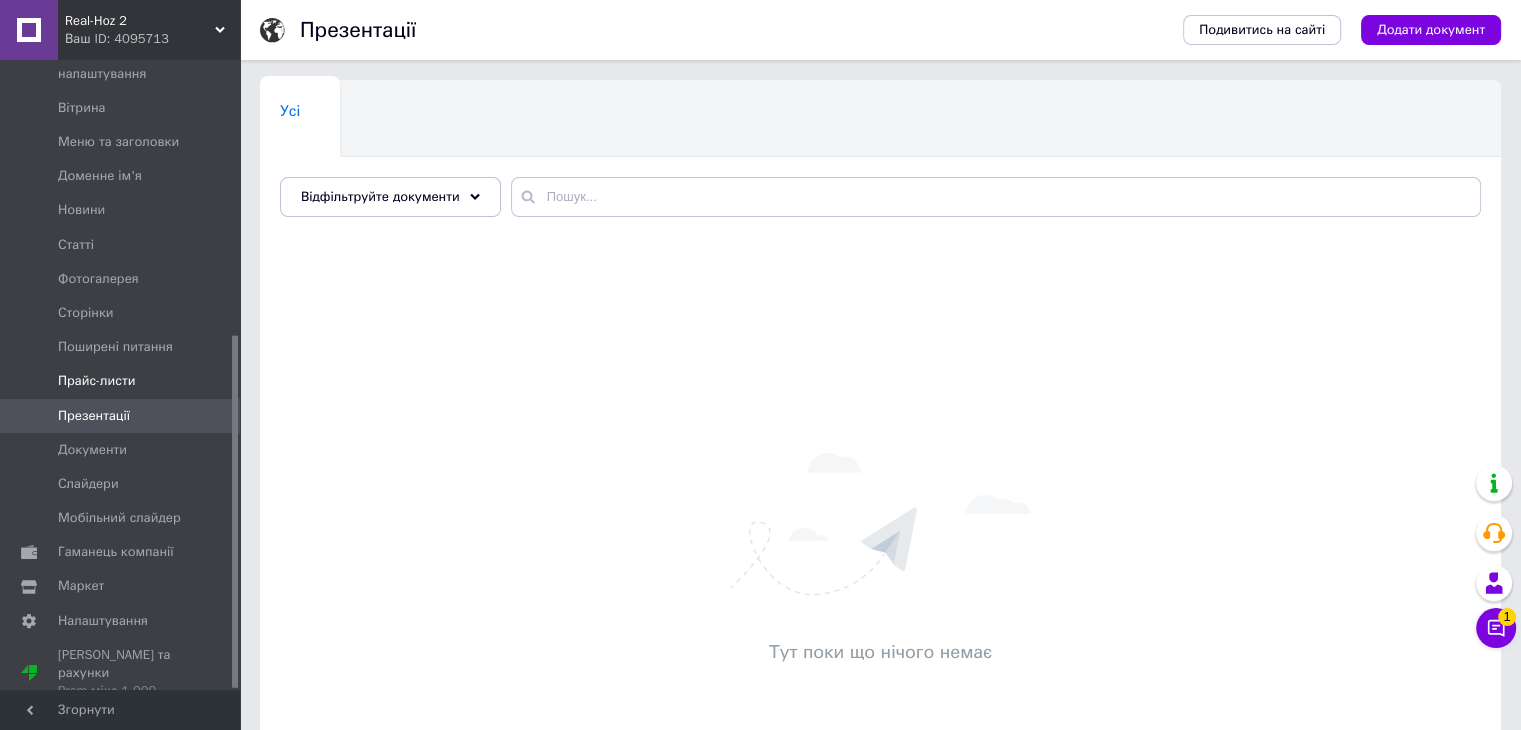 click on "Прайс-листи" at bounding box center [97, 381] 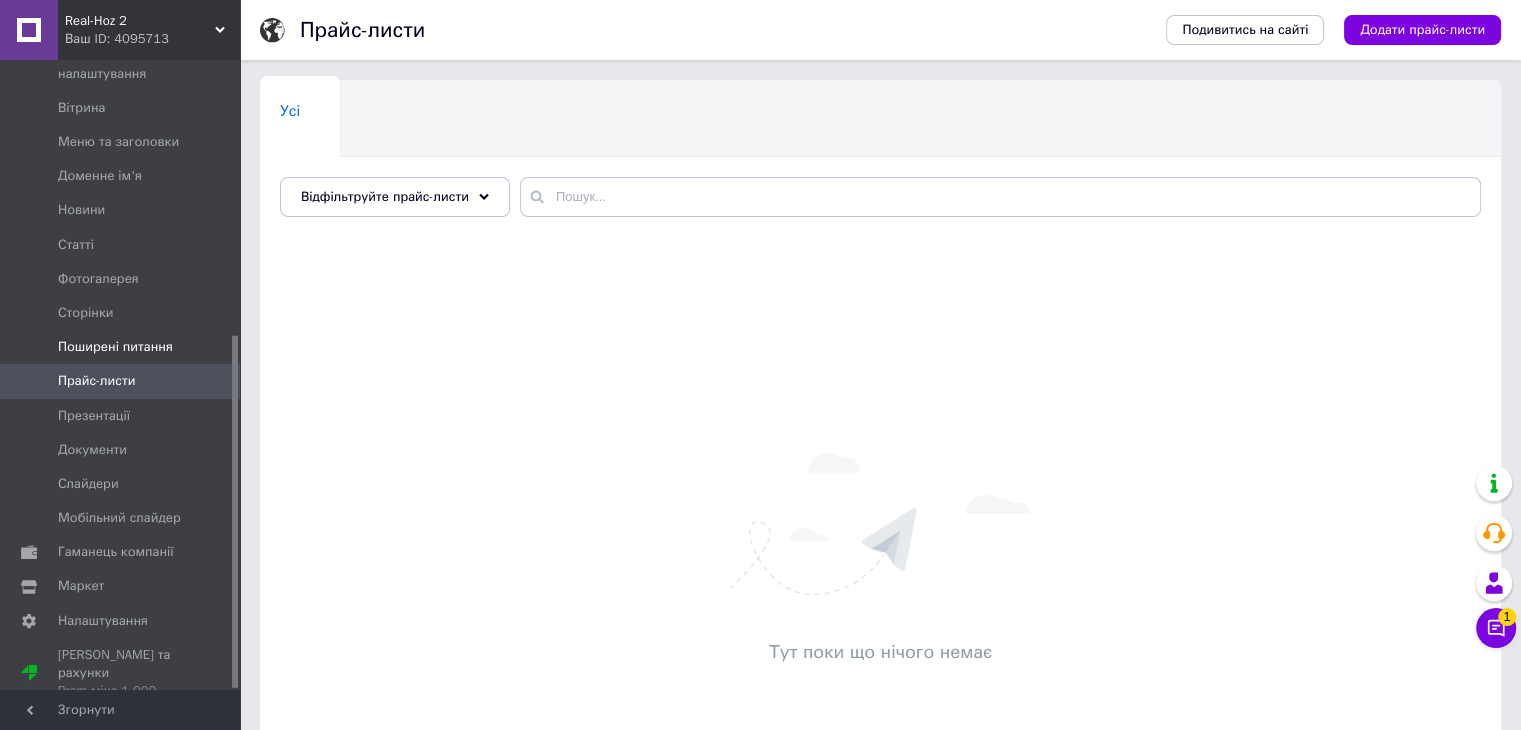 click on "Поширені питання" at bounding box center [115, 347] 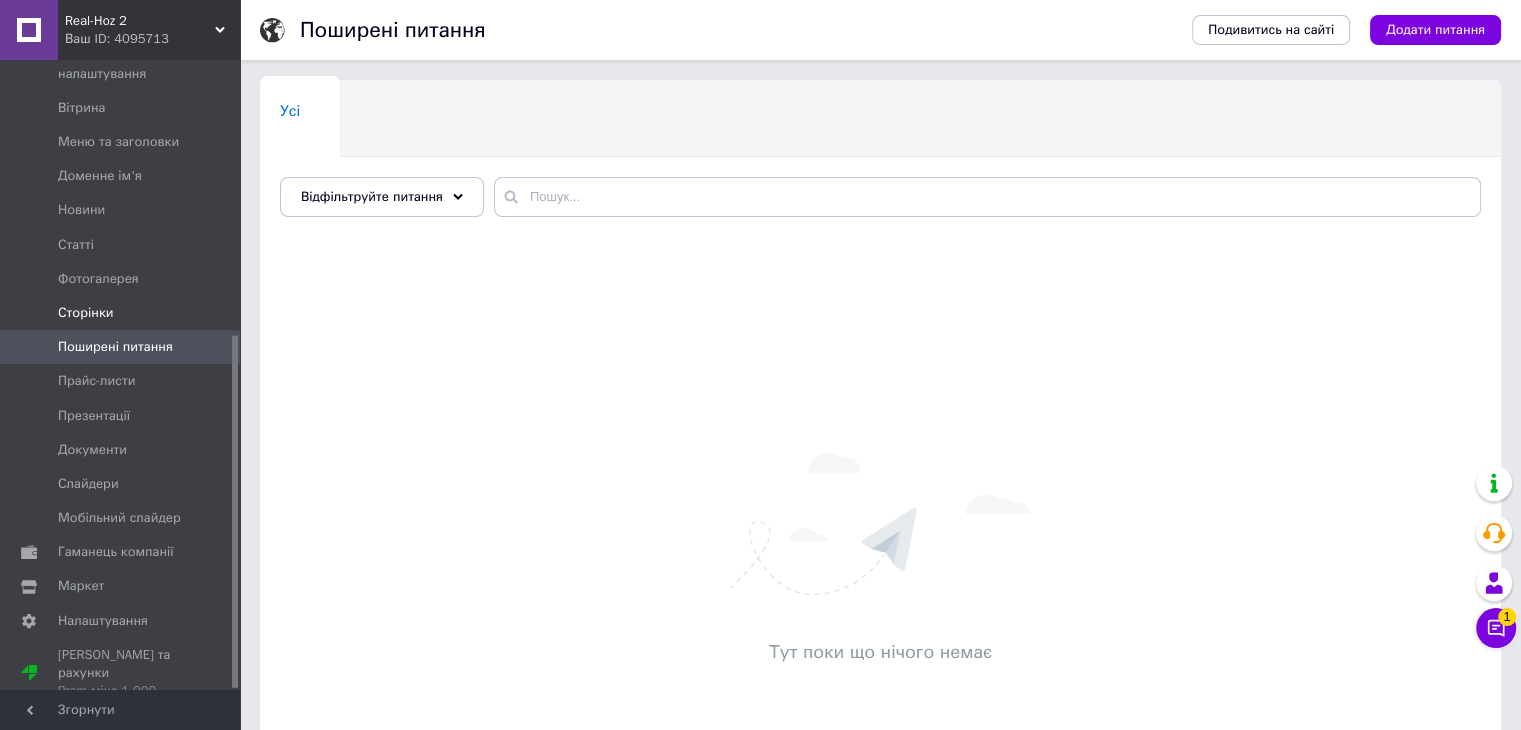 click on "Сторінки" at bounding box center [121, 313] 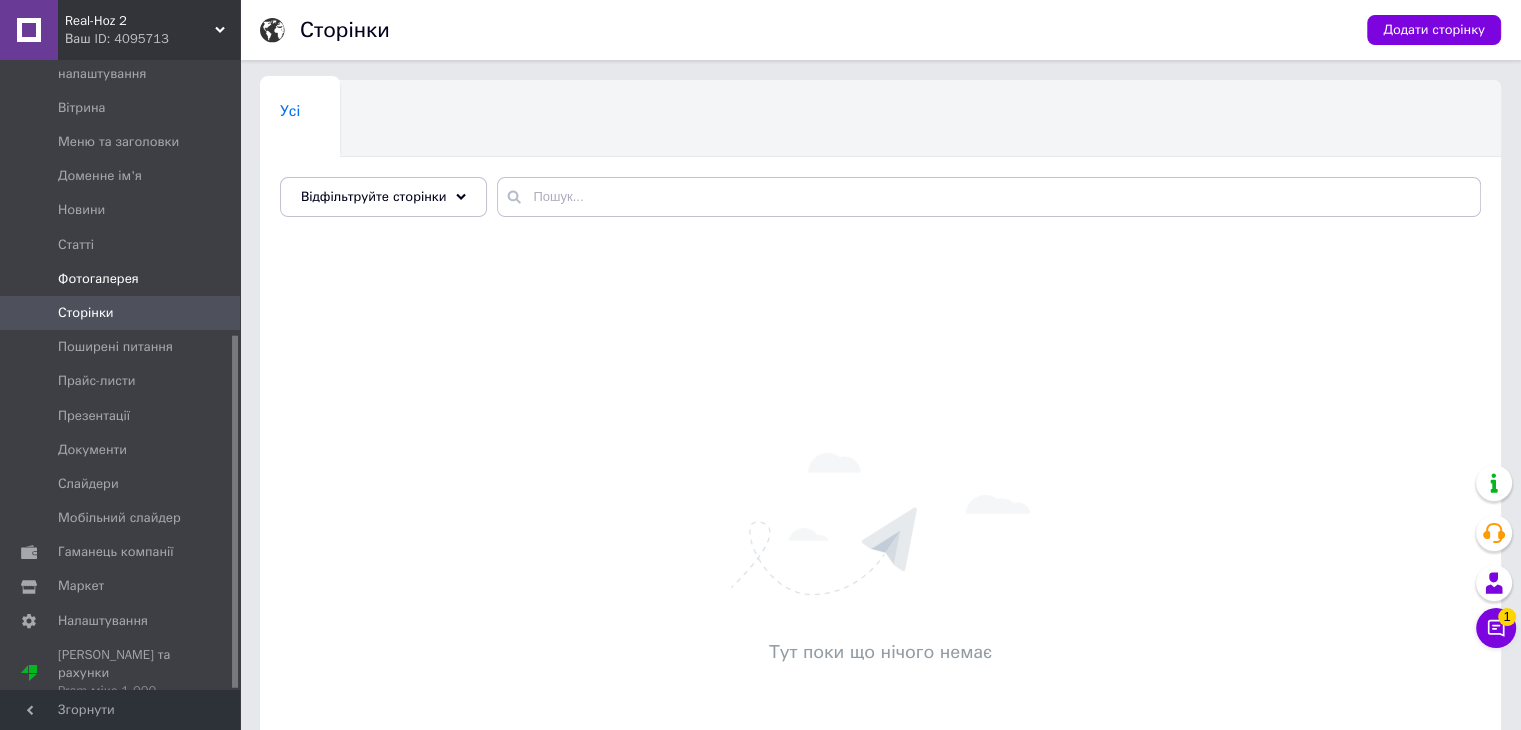 click on "Фотогалерея" at bounding box center (98, 279) 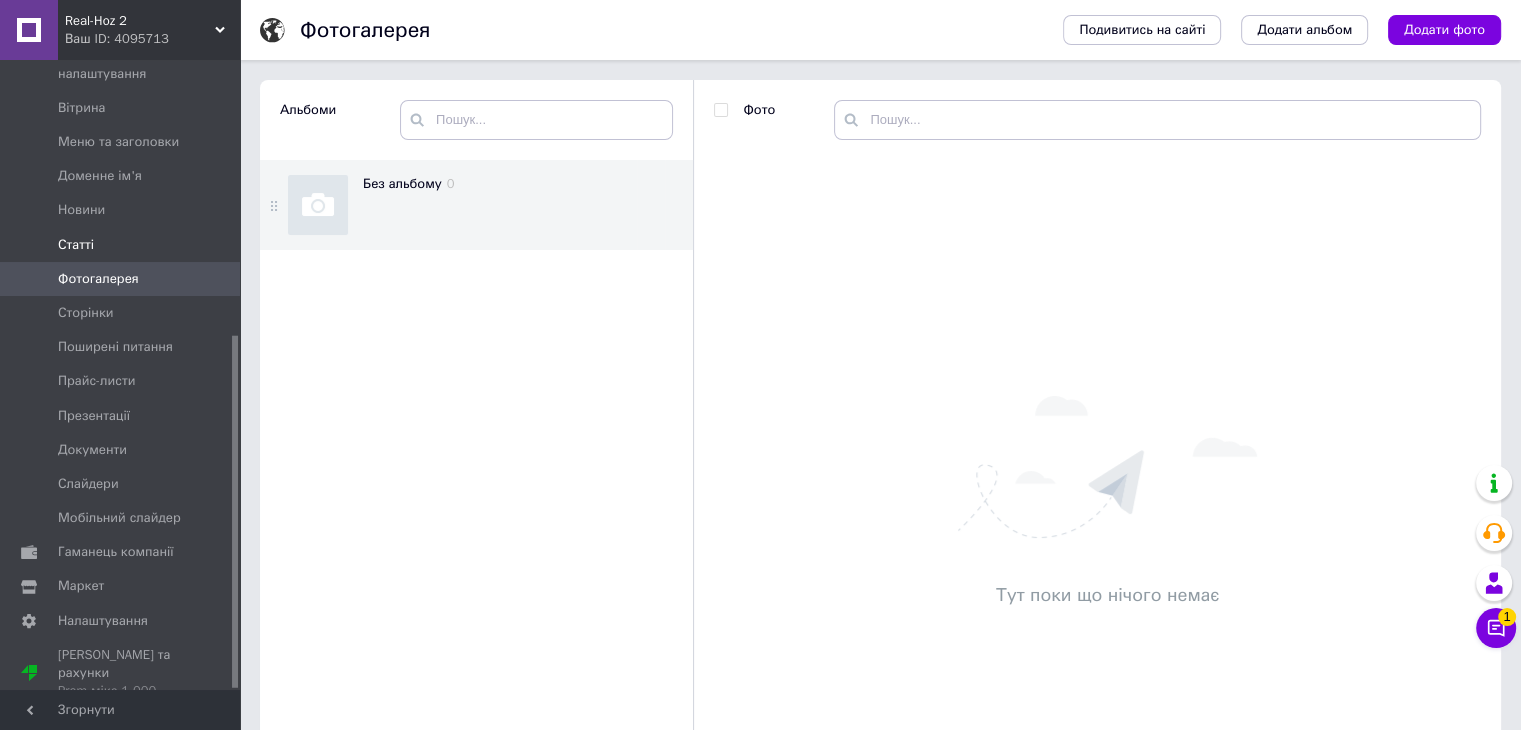 click on "Статті" at bounding box center (76, 245) 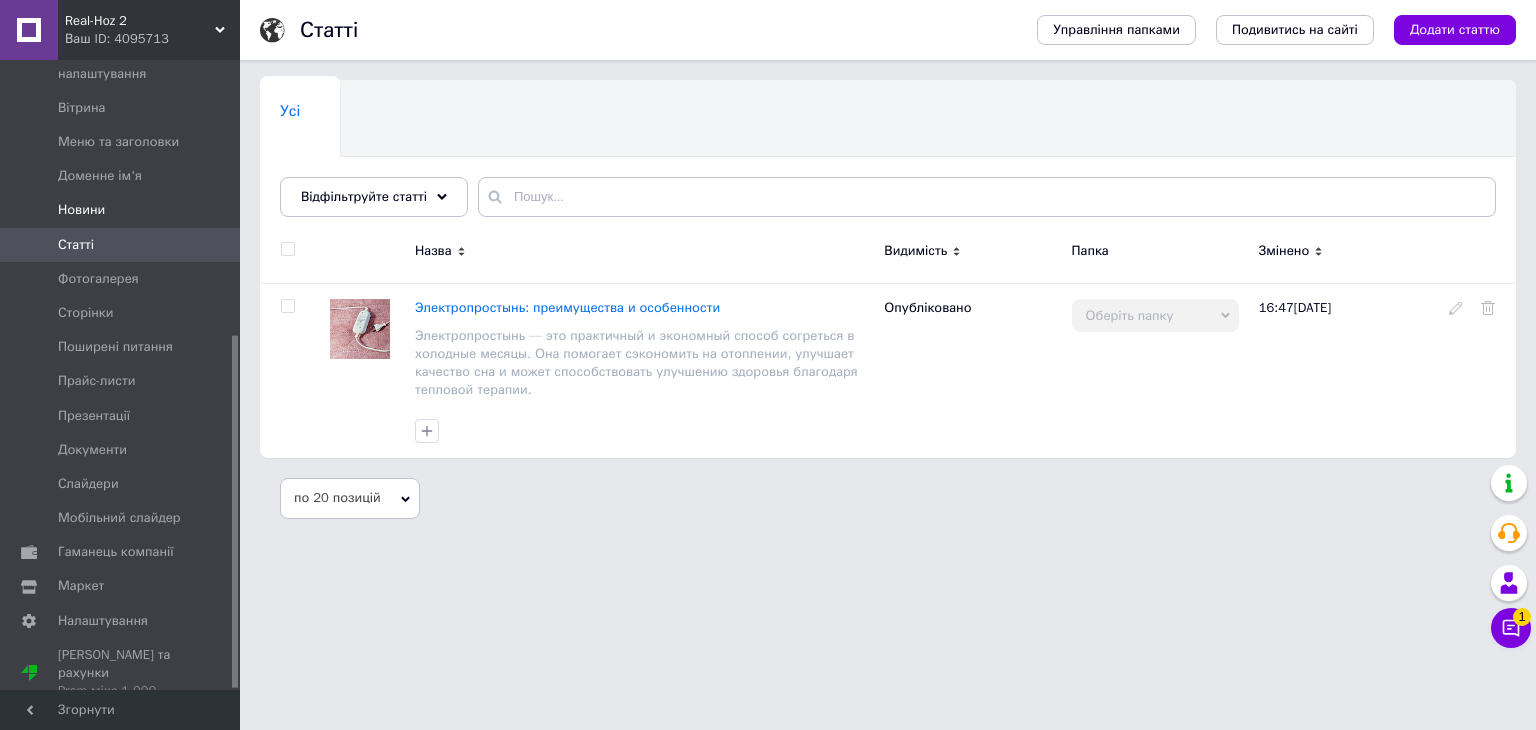 click on "Новини" at bounding box center [81, 210] 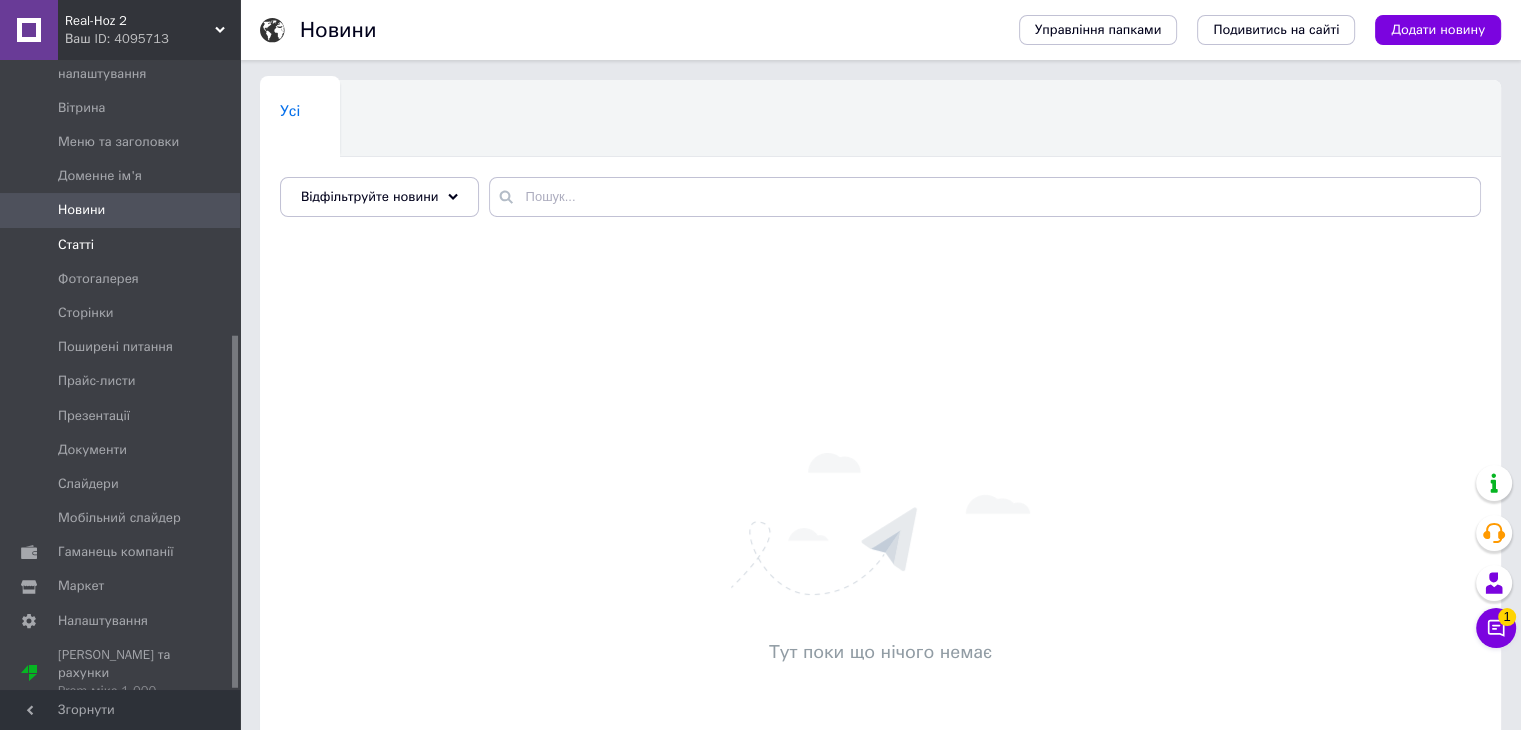 click at bounding box center (29, 245) 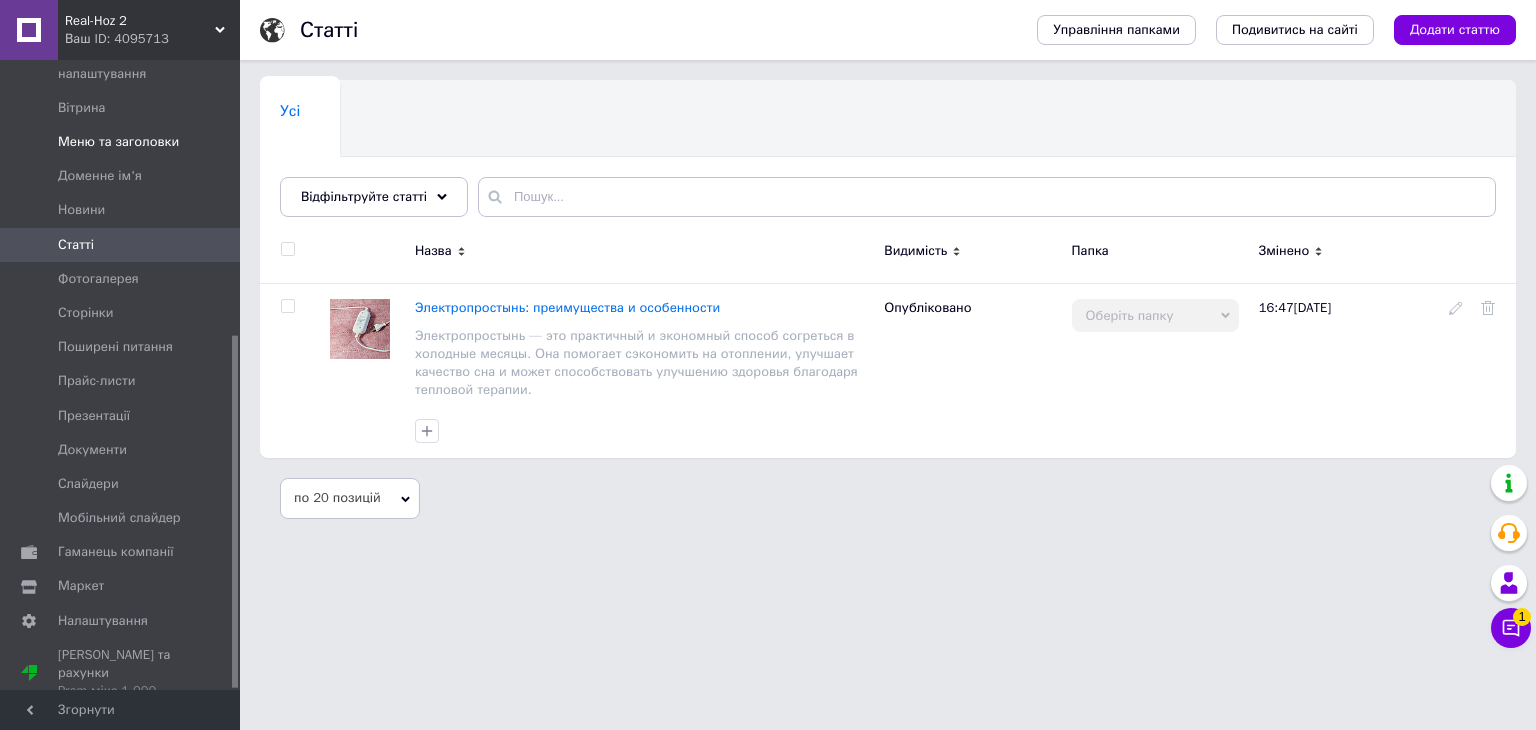 click on "Меню та заголовки" at bounding box center (118, 142) 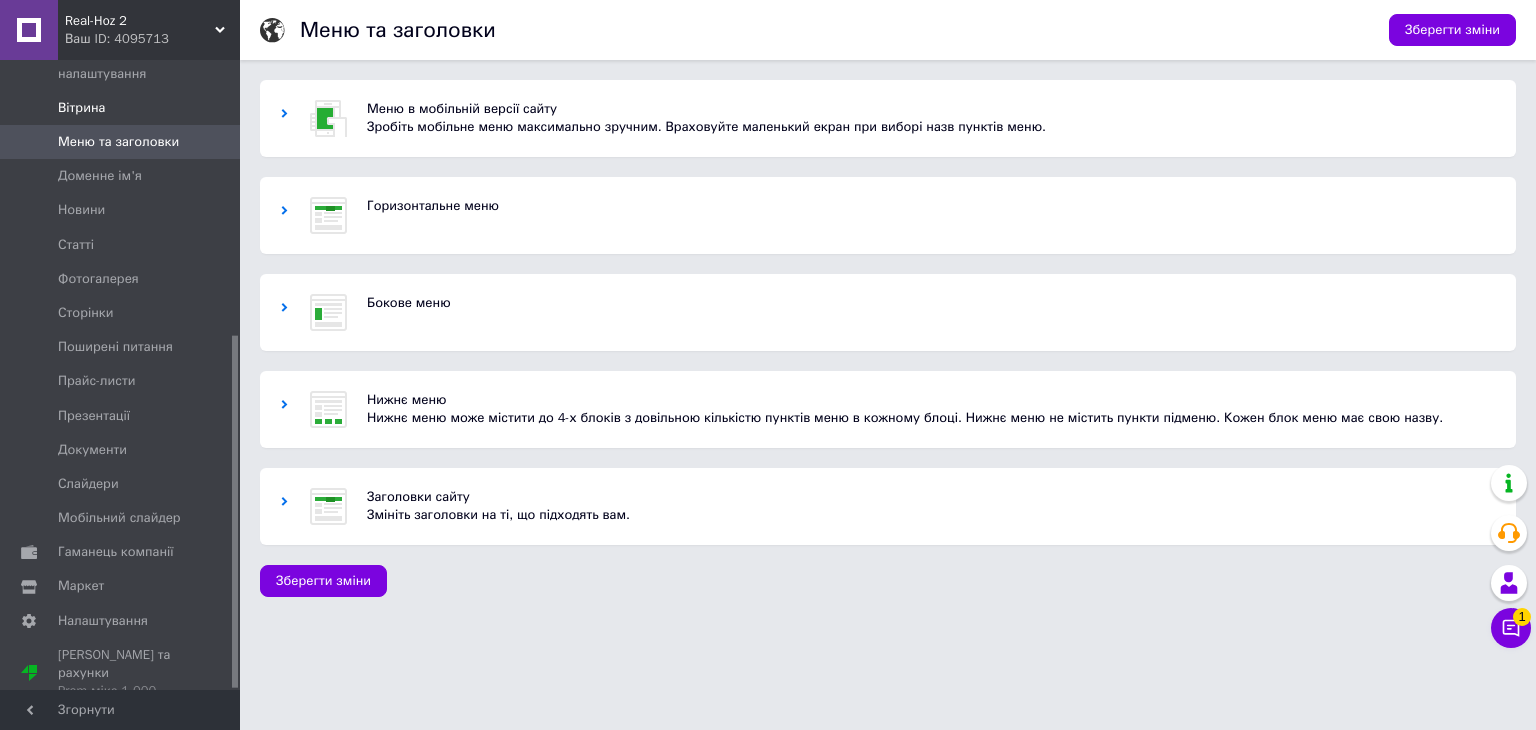 click on "Вітрина" at bounding box center (81, 108) 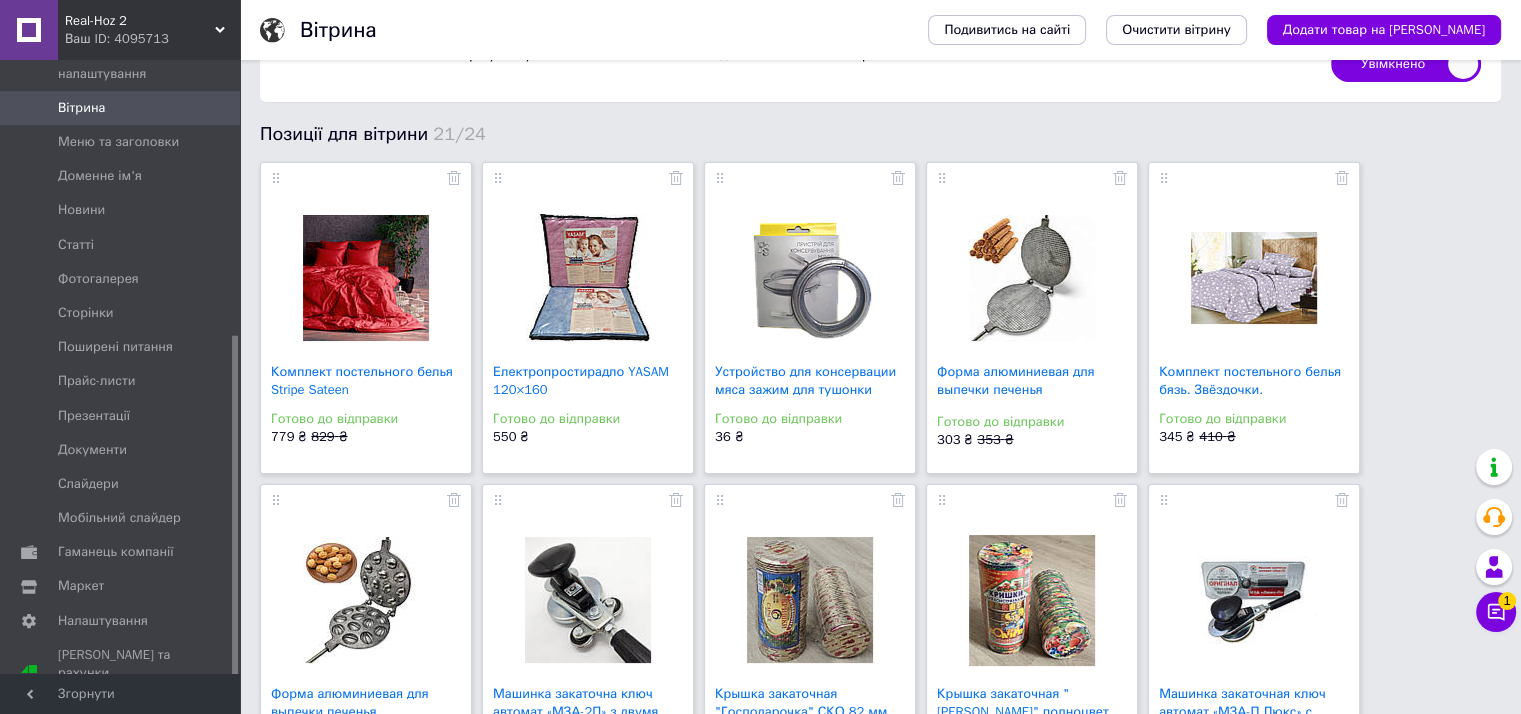 scroll, scrollTop: 0, scrollLeft: 0, axis: both 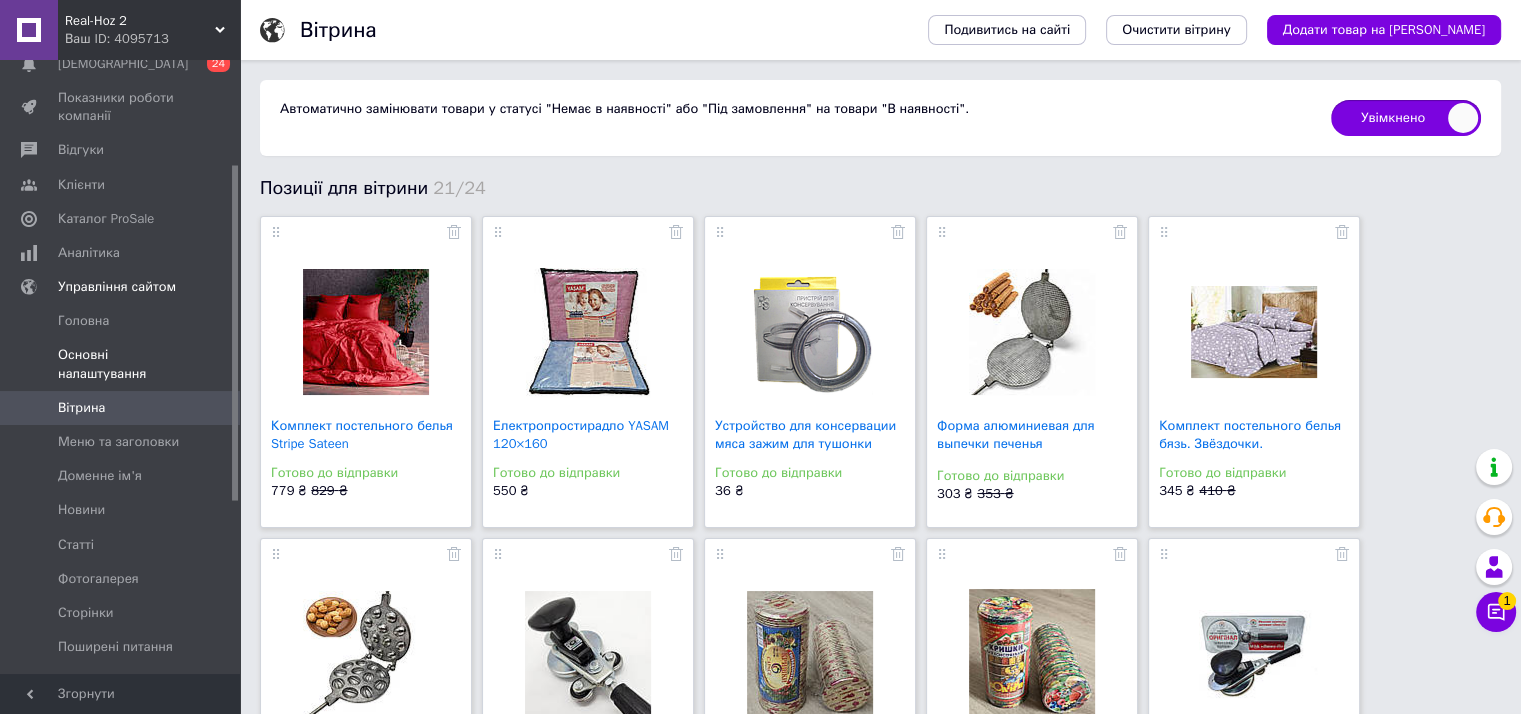 click on "Основні налаштування" at bounding box center (121, 364) 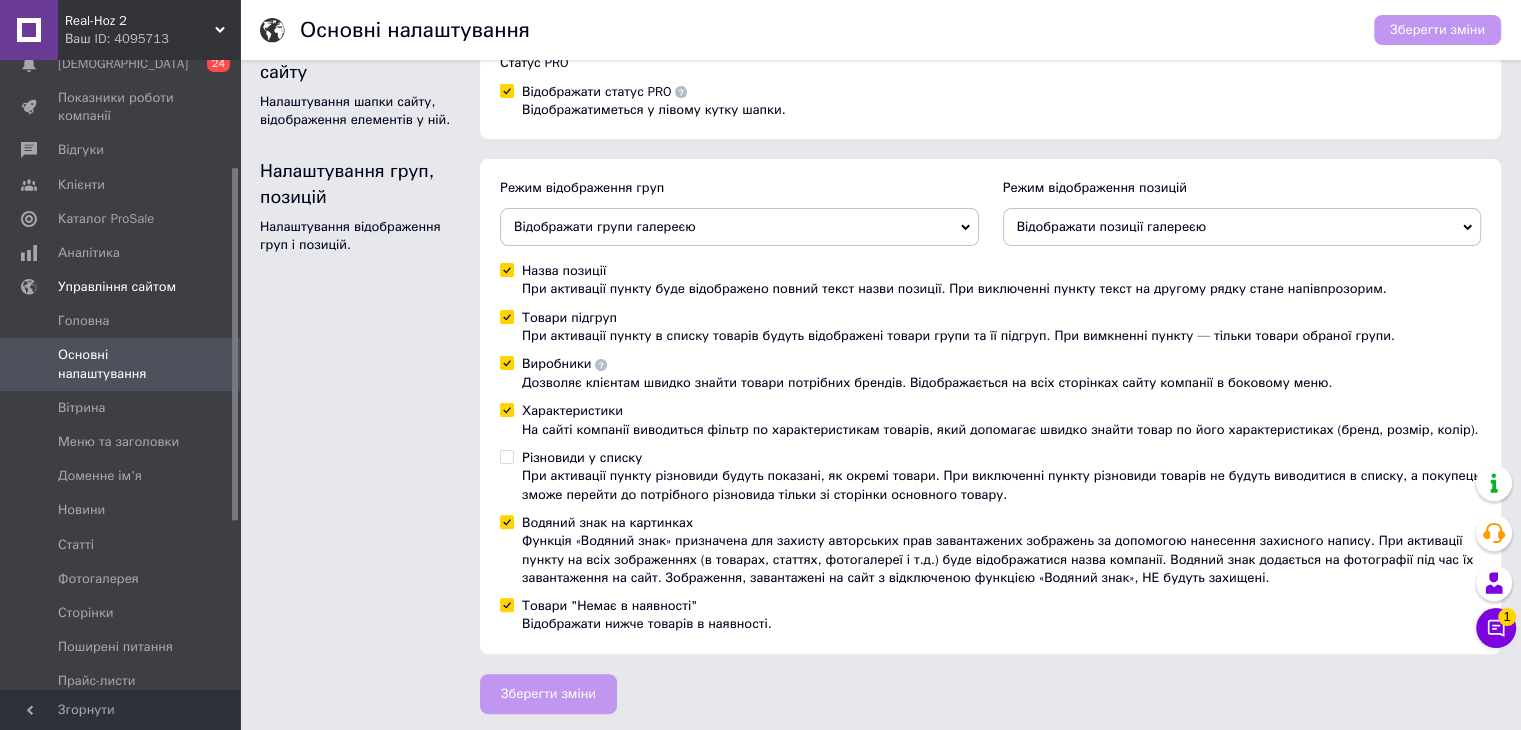 scroll, scrollTop: 448, scrollLeft: 0, axis: vertical 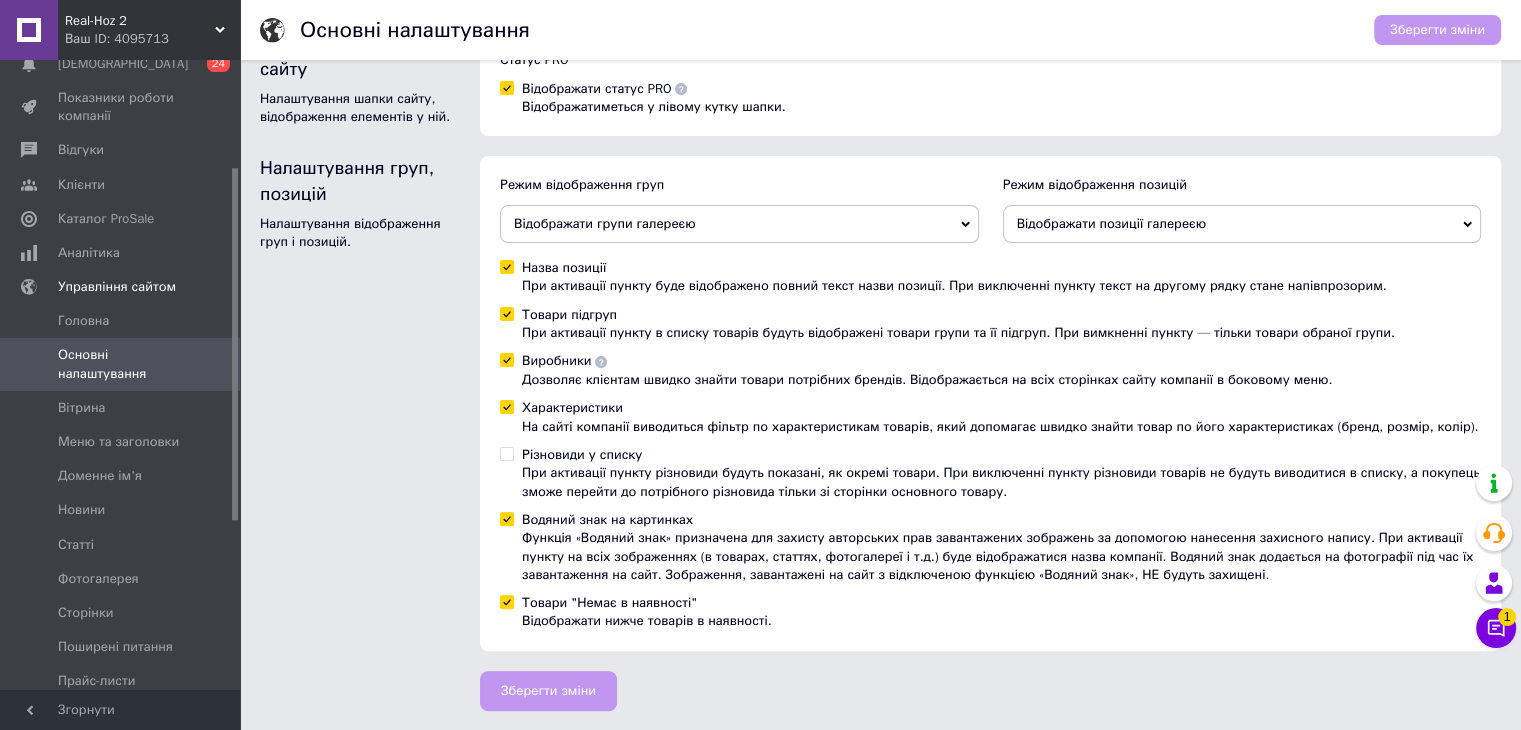 click on "Налаштування груп, позицій Налаштування відображення груп і позицій." at bounding box center [360, 204] 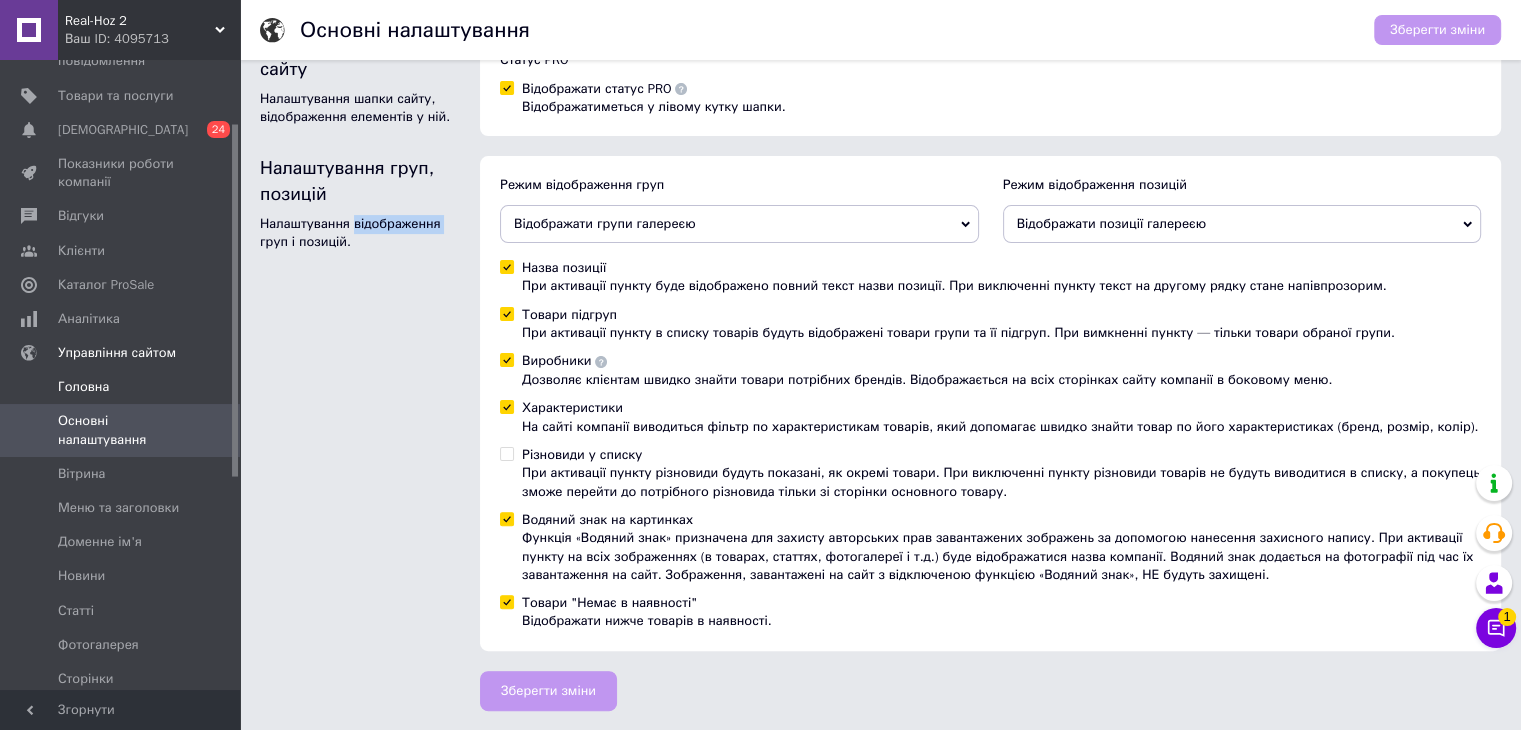 scroll, scrollTop: 90, scrollLeft: 0, axis: vertical 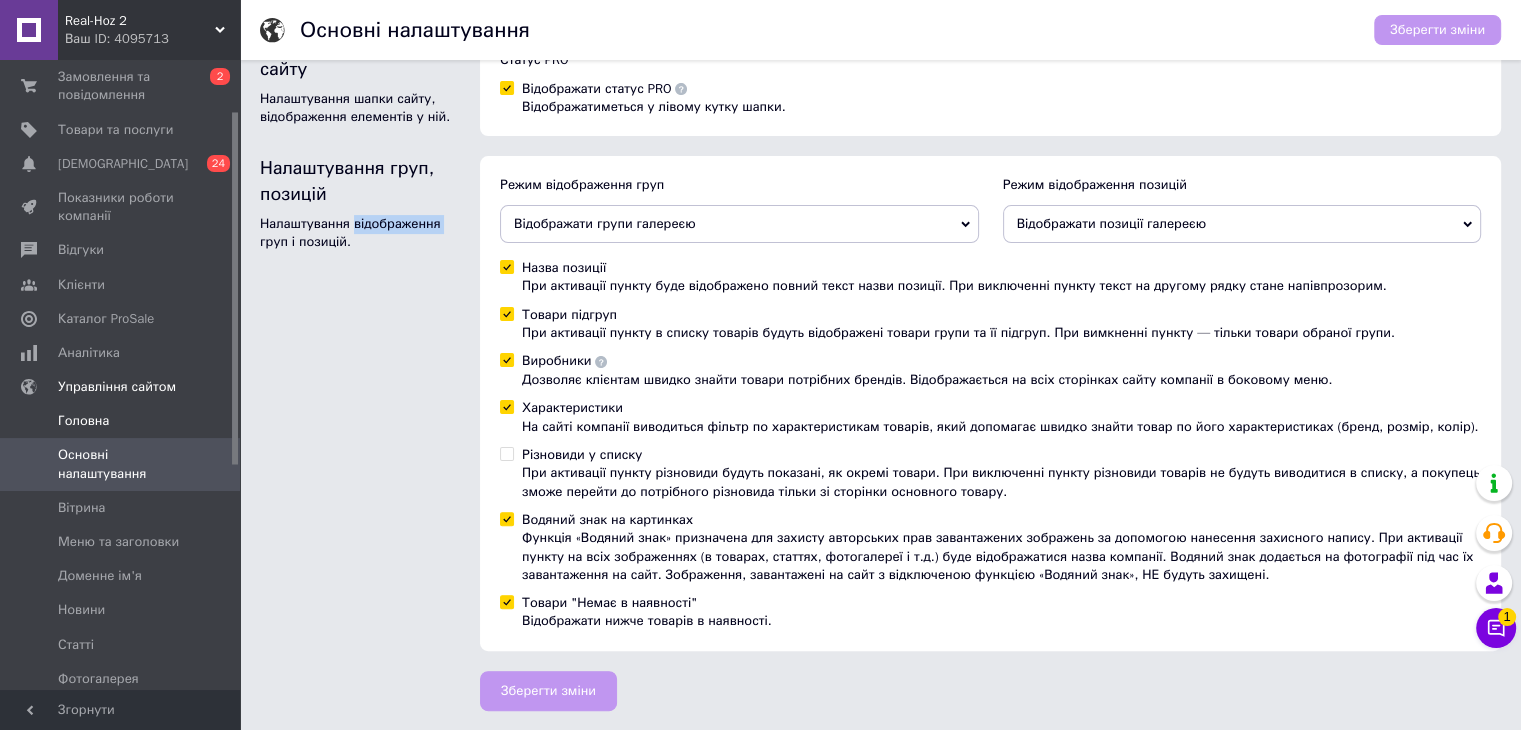 click on "Головна" at bounding box center (83, 421) 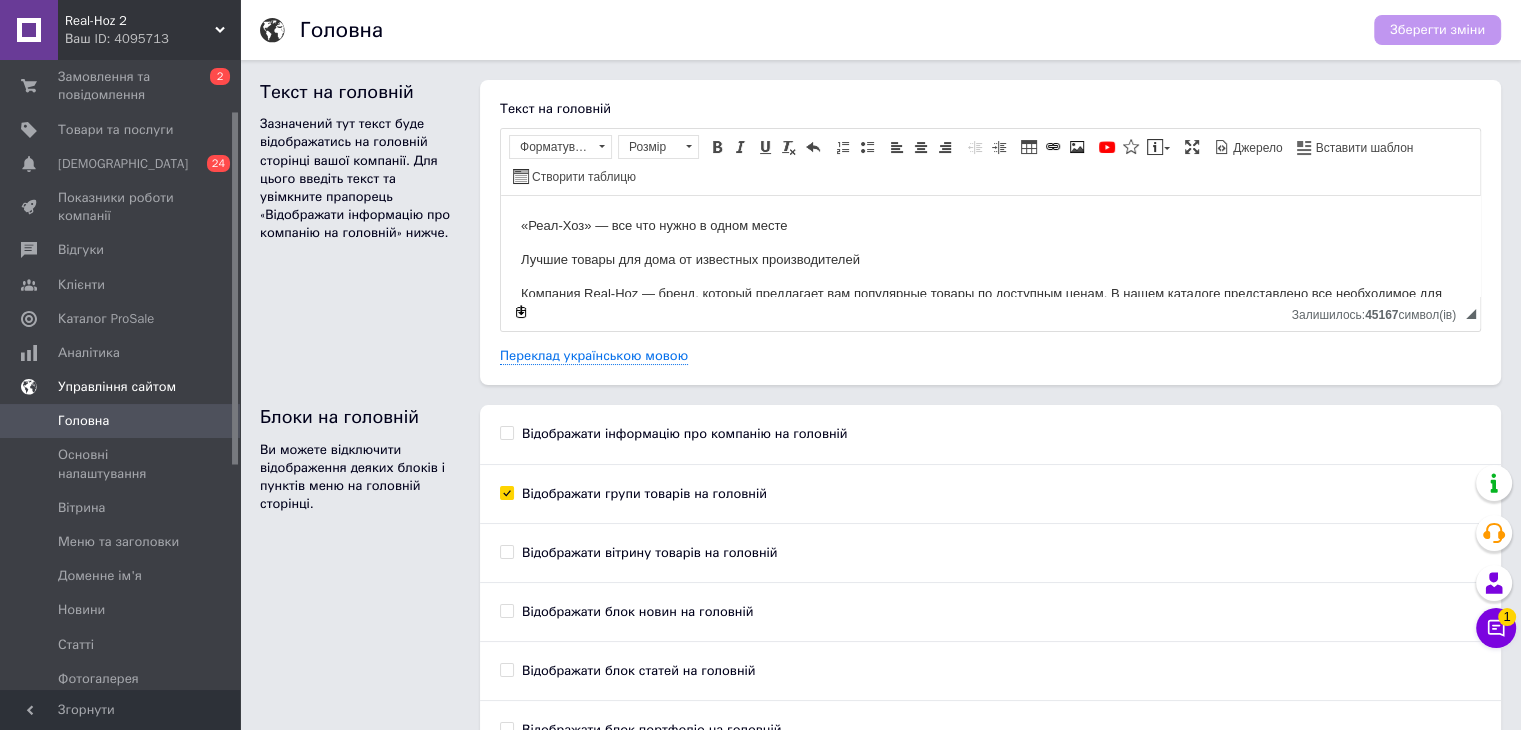 scroll, scrollTop: 0, scrollLeft: 0, axis: both 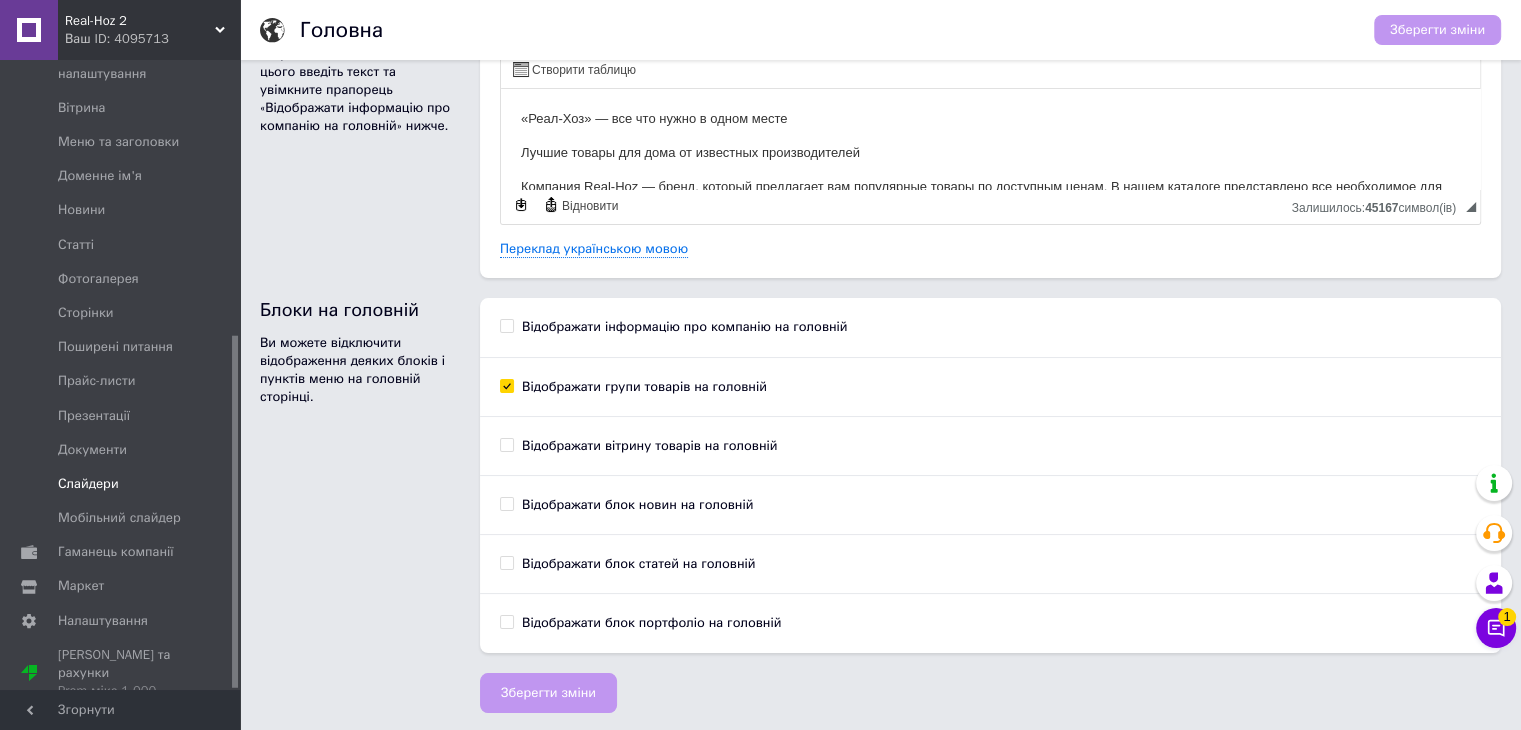 click on "Слайдери" at bounding box center [88, 484] 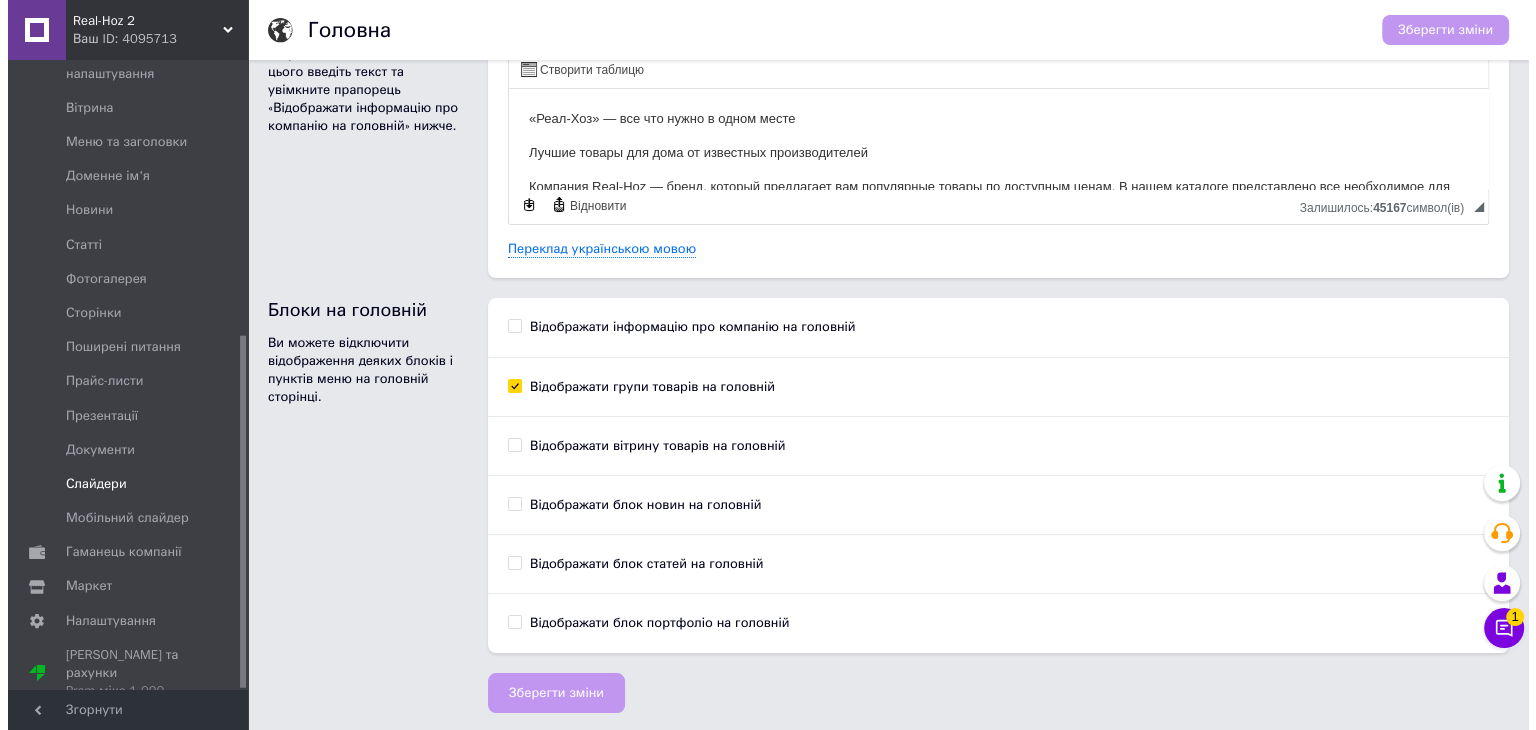 scroll, scrollTop: 0, scrollLeft: 0, axis: both 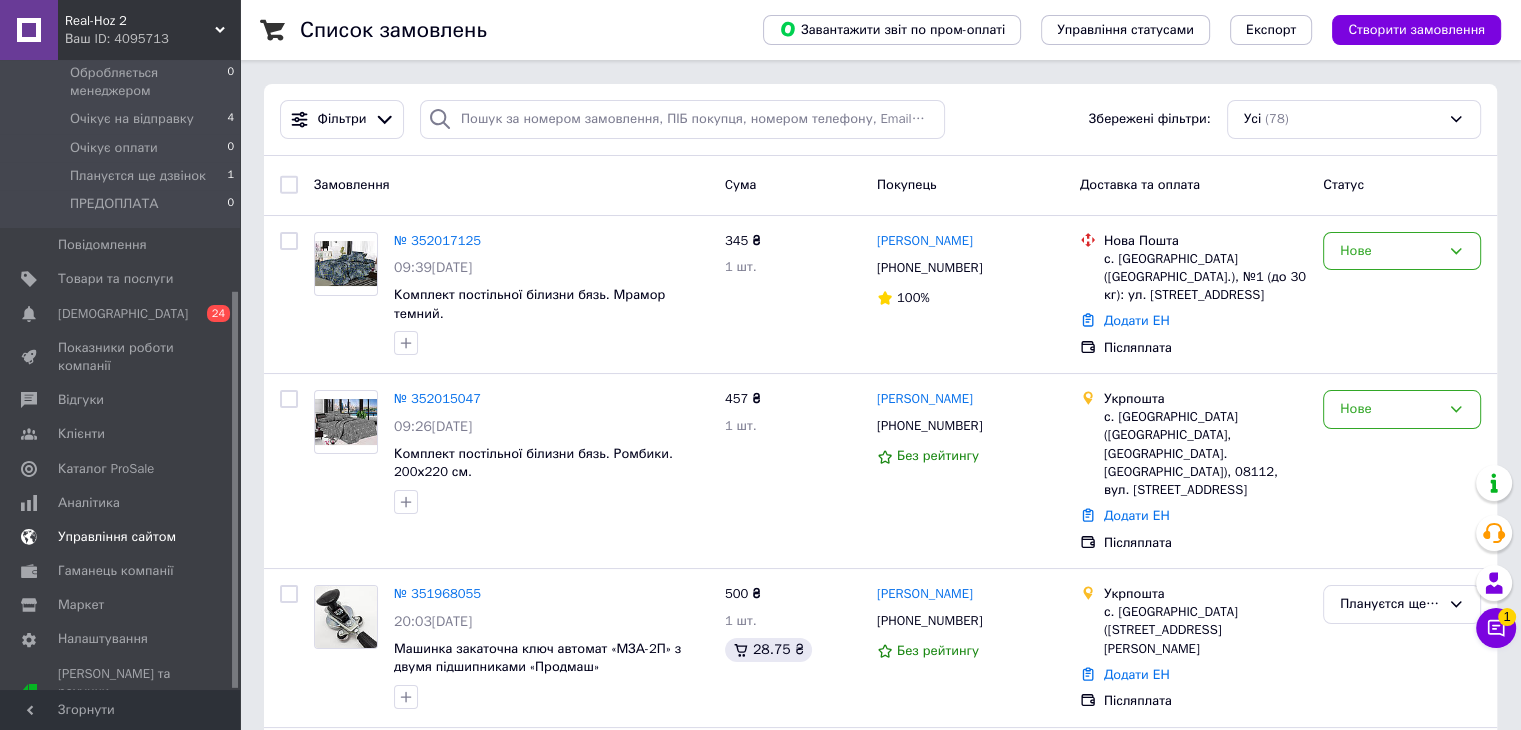 click on "Управління сайтом" at bounding box center (117, 537) 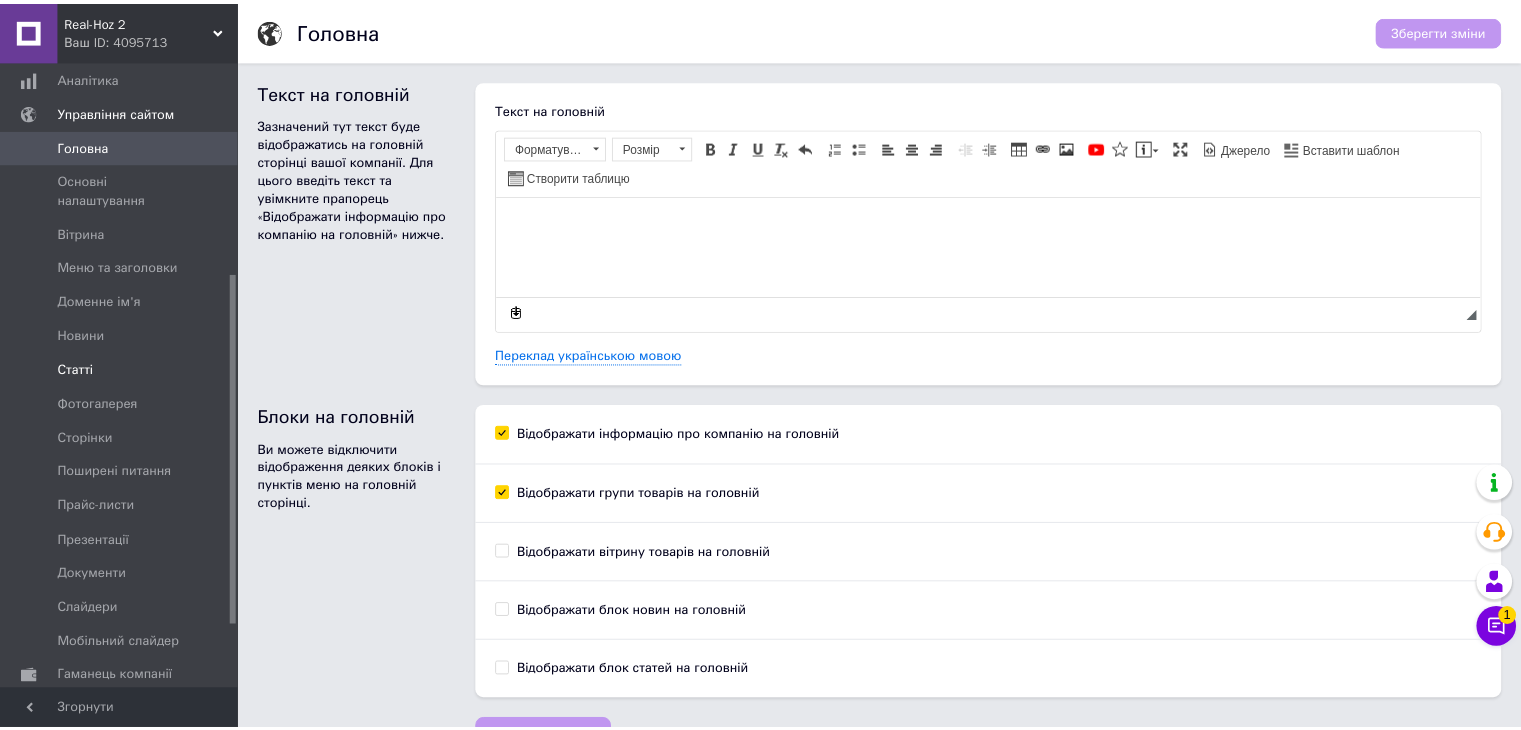 scroll, scrollTop: 490, scrollLeft: 0, axis: vertical 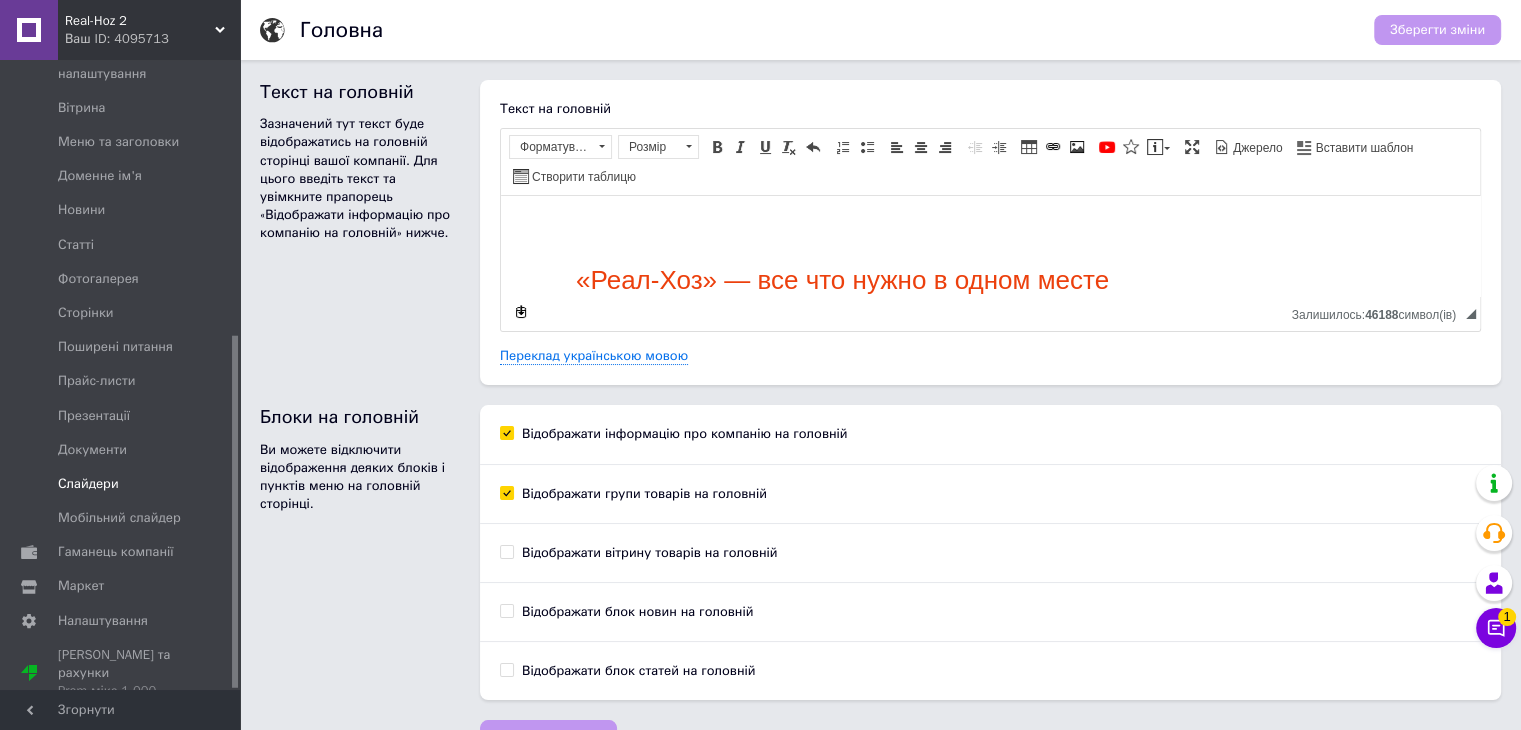 click on "Слайдери" at bounding box center (88, 484) 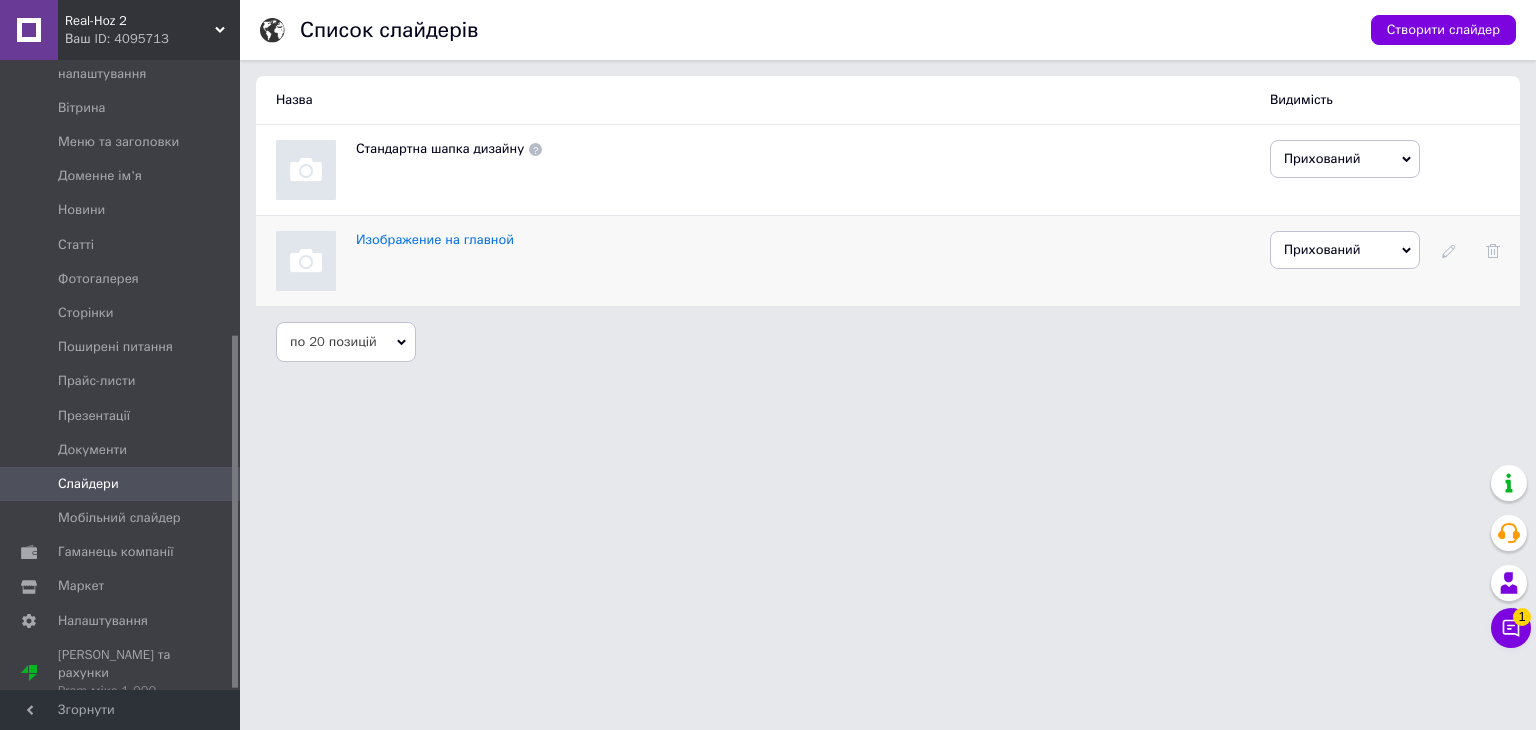 click on "Прихований" at bounding box center [1322, 249] 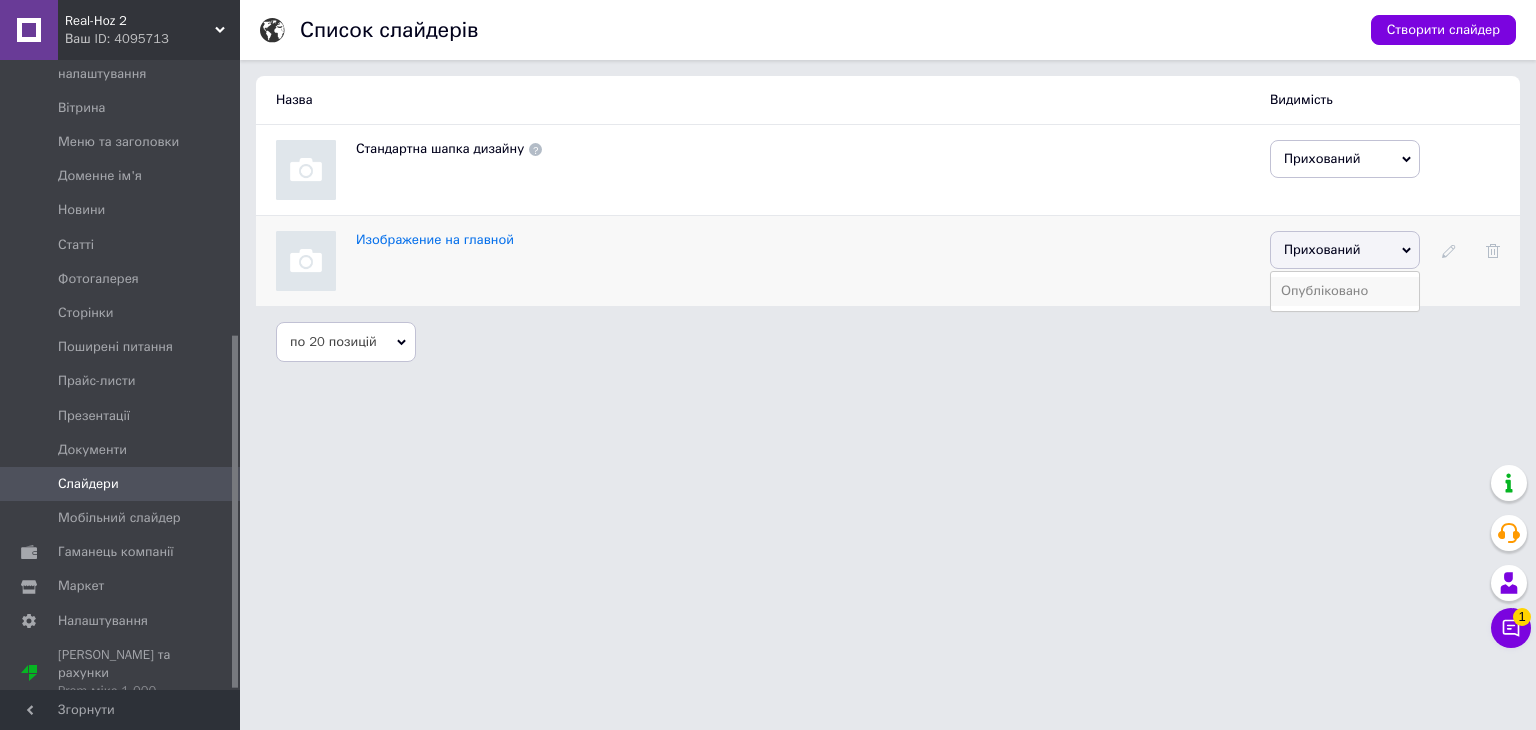 click on "Опубліковано" at bounding box center (1345, 291) 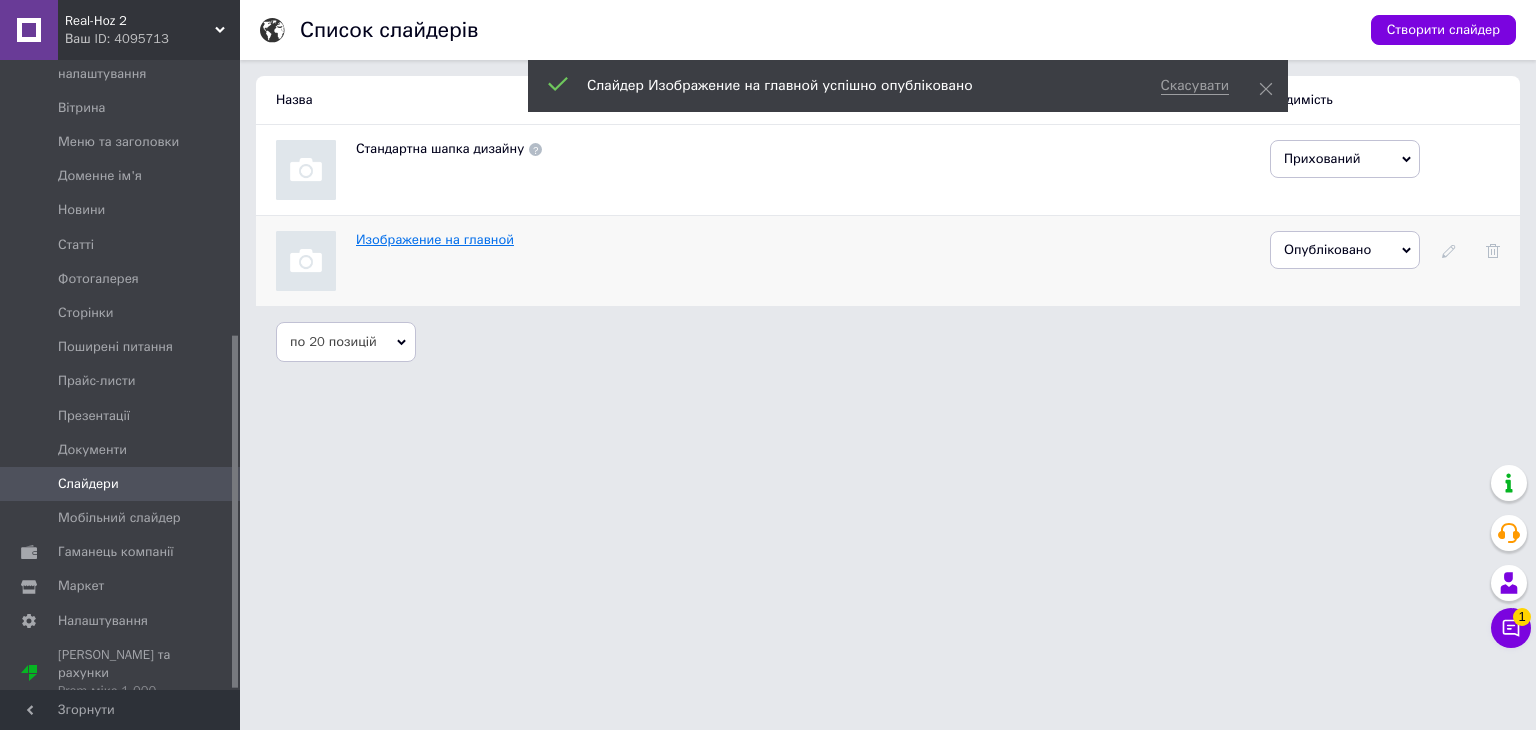 click on "Изображение на главной" at bounding box center (435, 239) 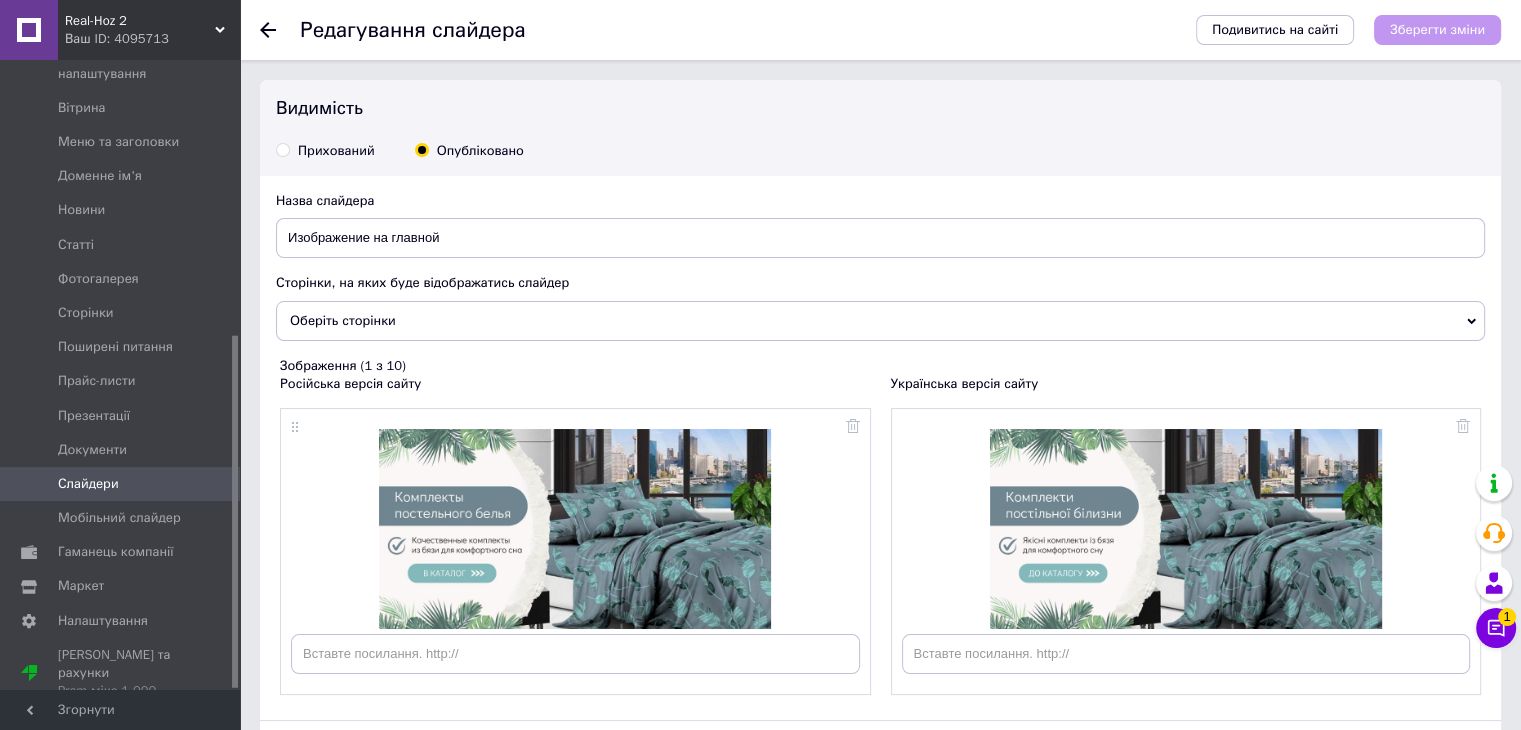 click on "Оберіть сторінки" at bounding box center (880, 321) 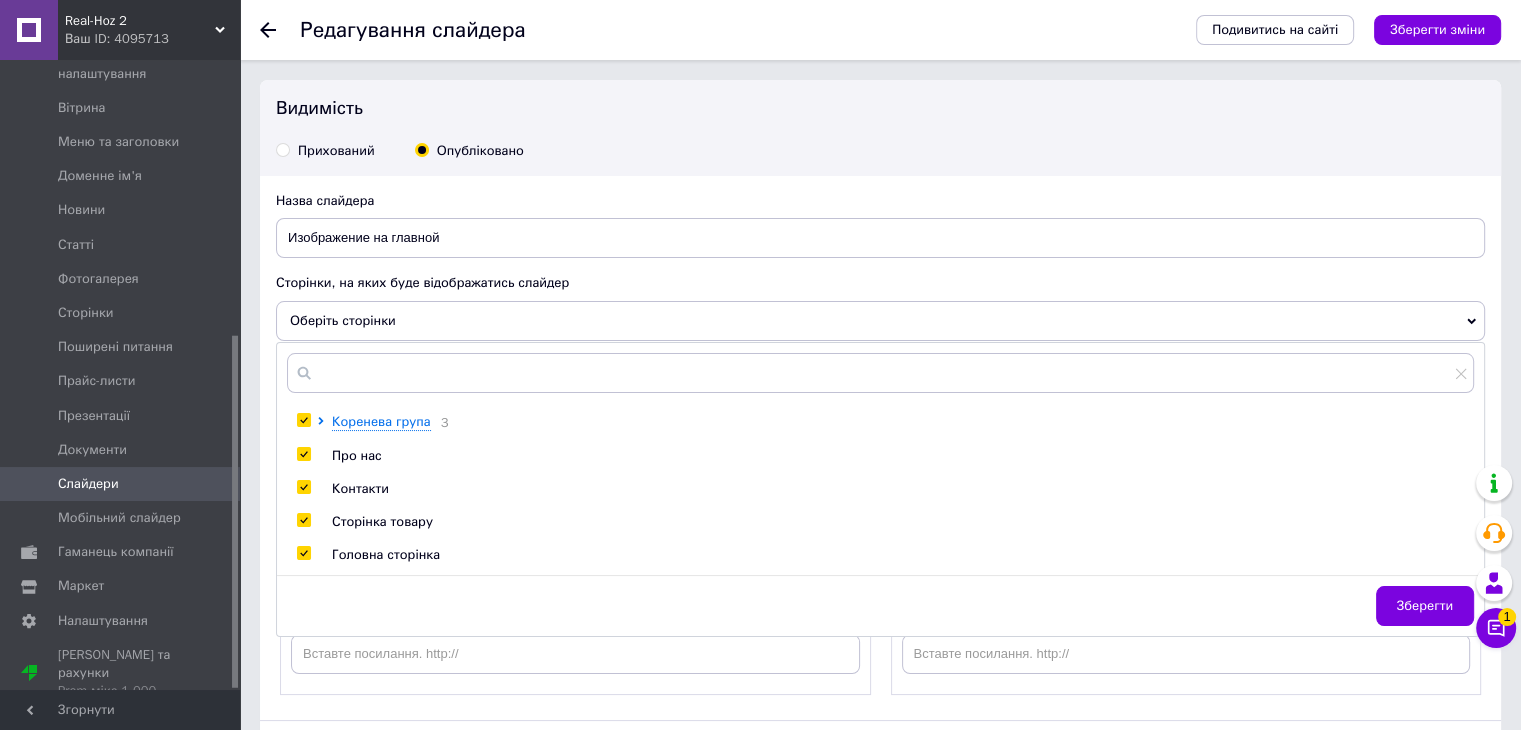 click at bounding box center [303, 420] 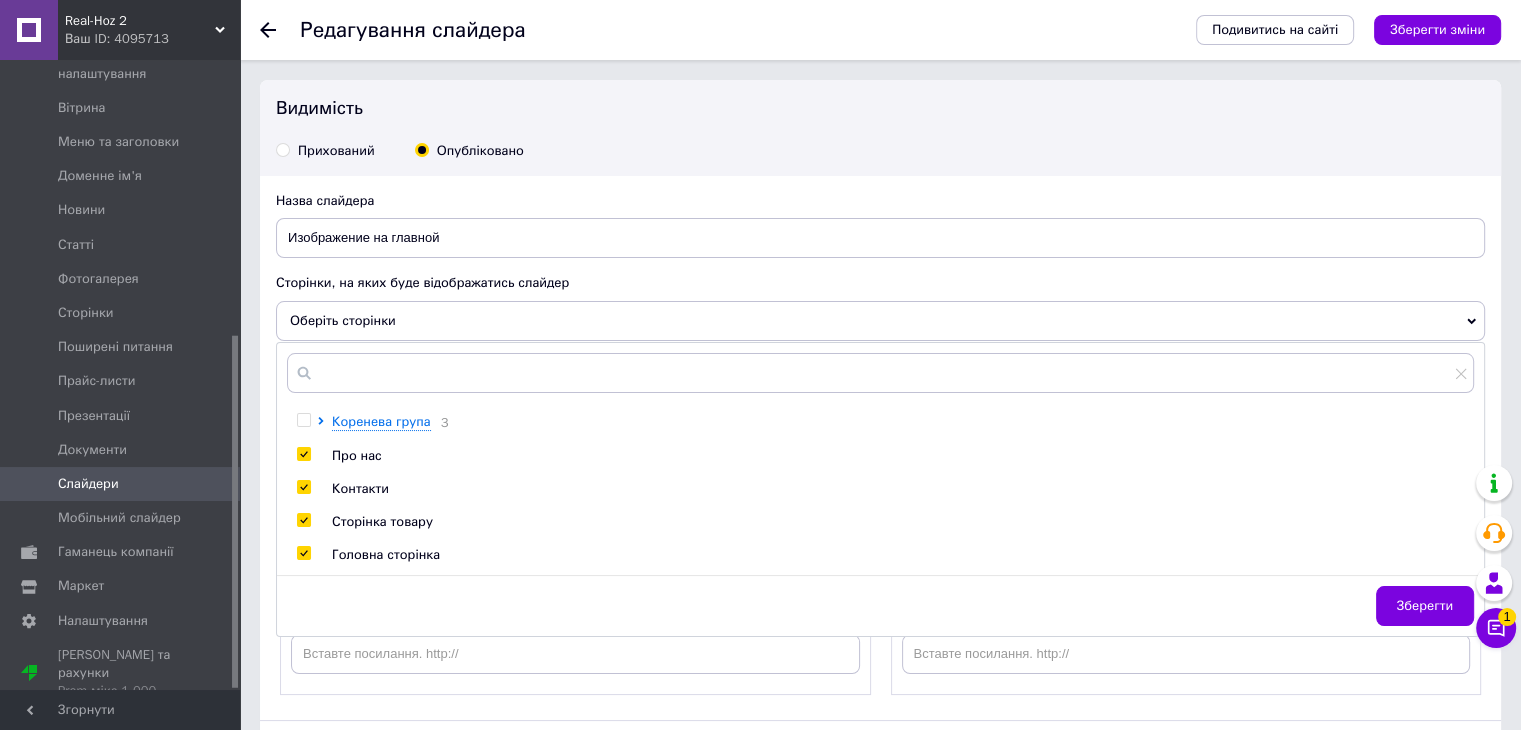 checkbox on "false" 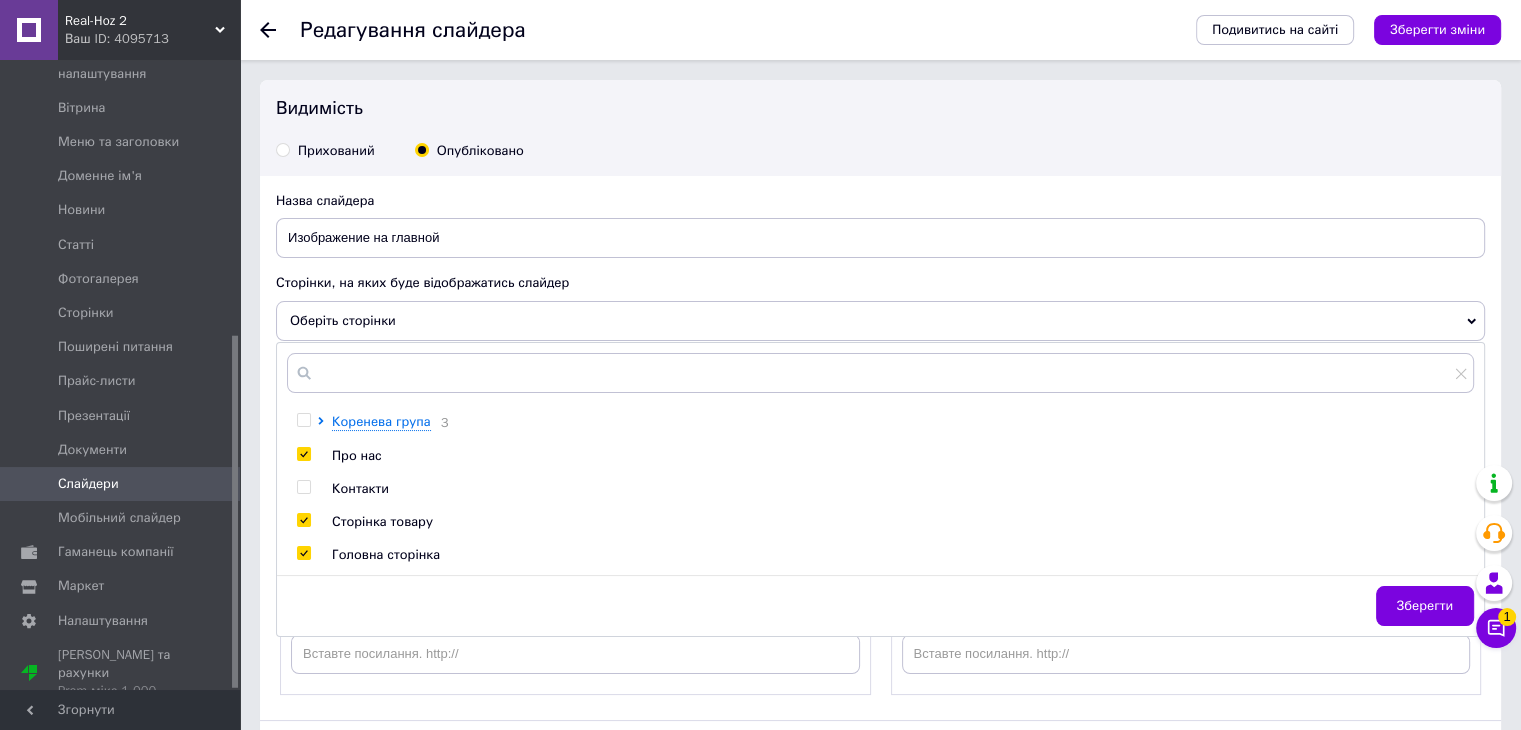 checkbox on "false" 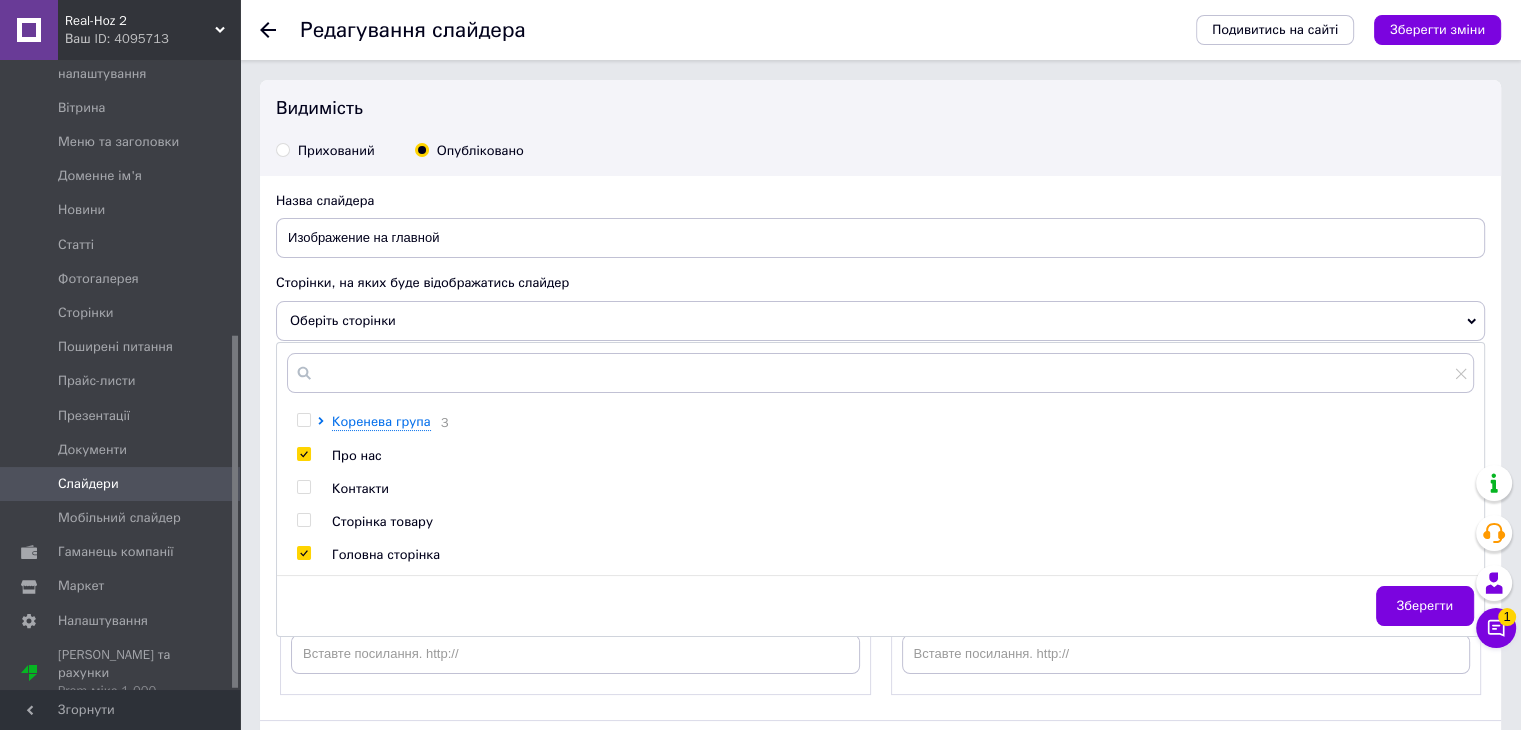 click on "Зображення (1 з 10) Російська версія сайту Українська версія сайту" at bounding box center (880, 539) 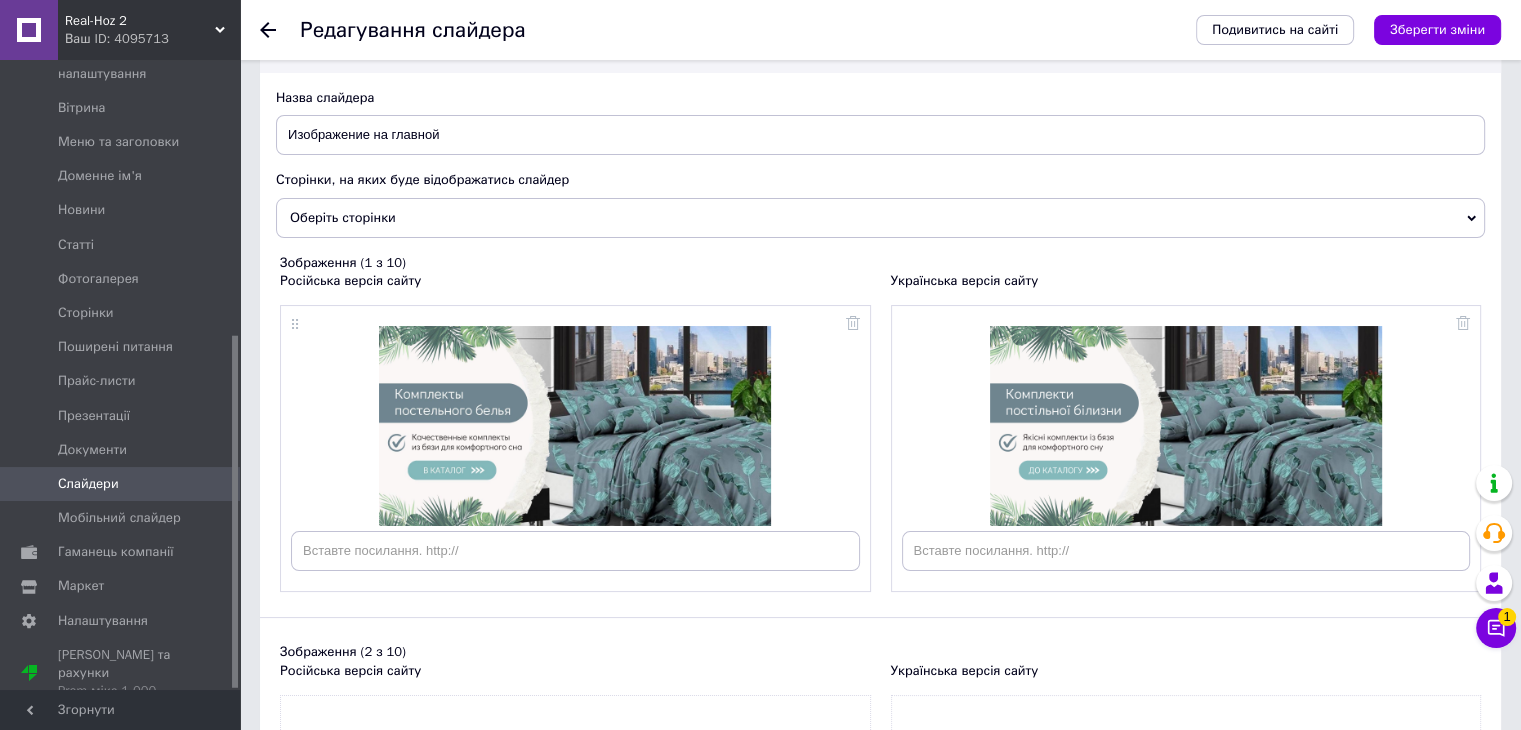 scroll, scrollTop: 84, scrollLeft: 0, axis: vertical 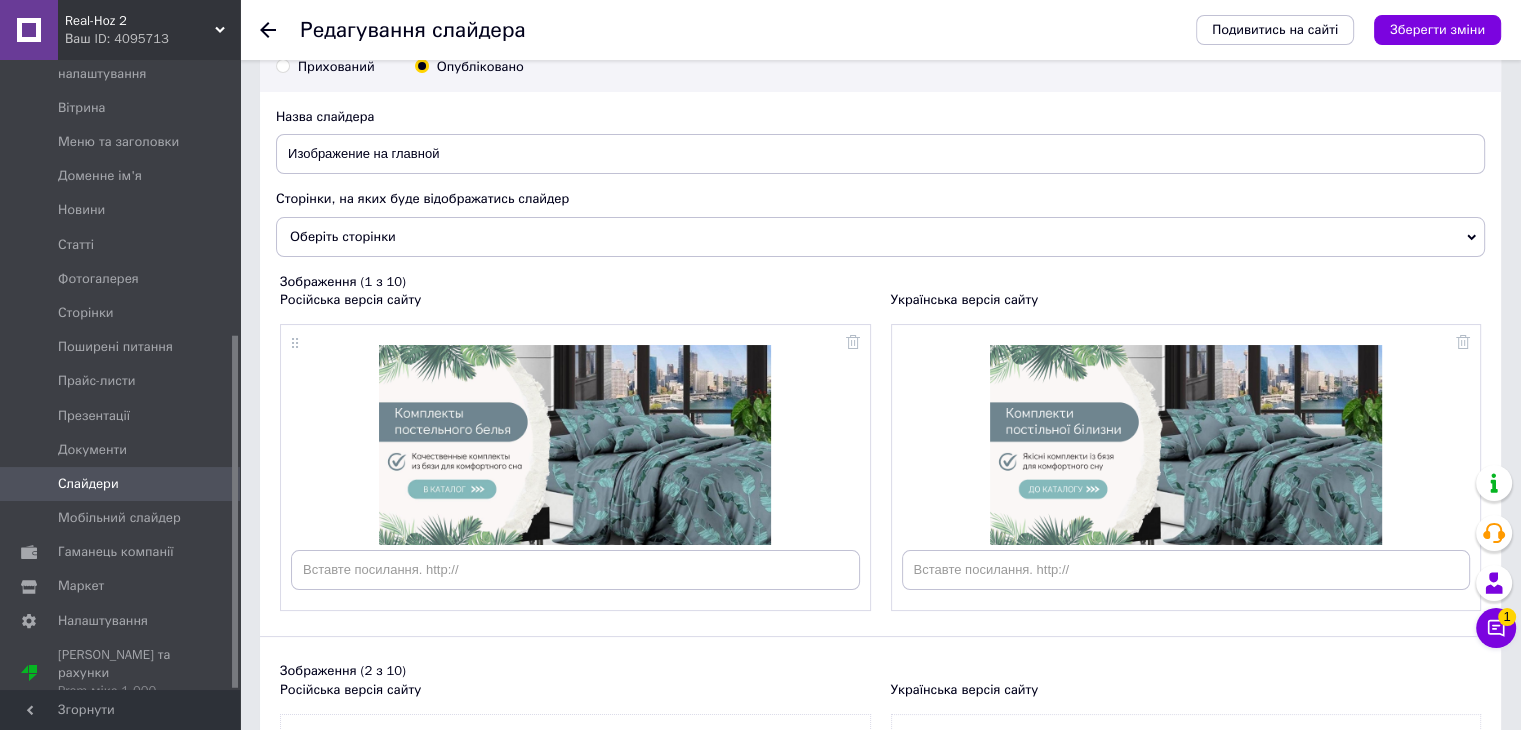 click at bounding box center (29, 30) 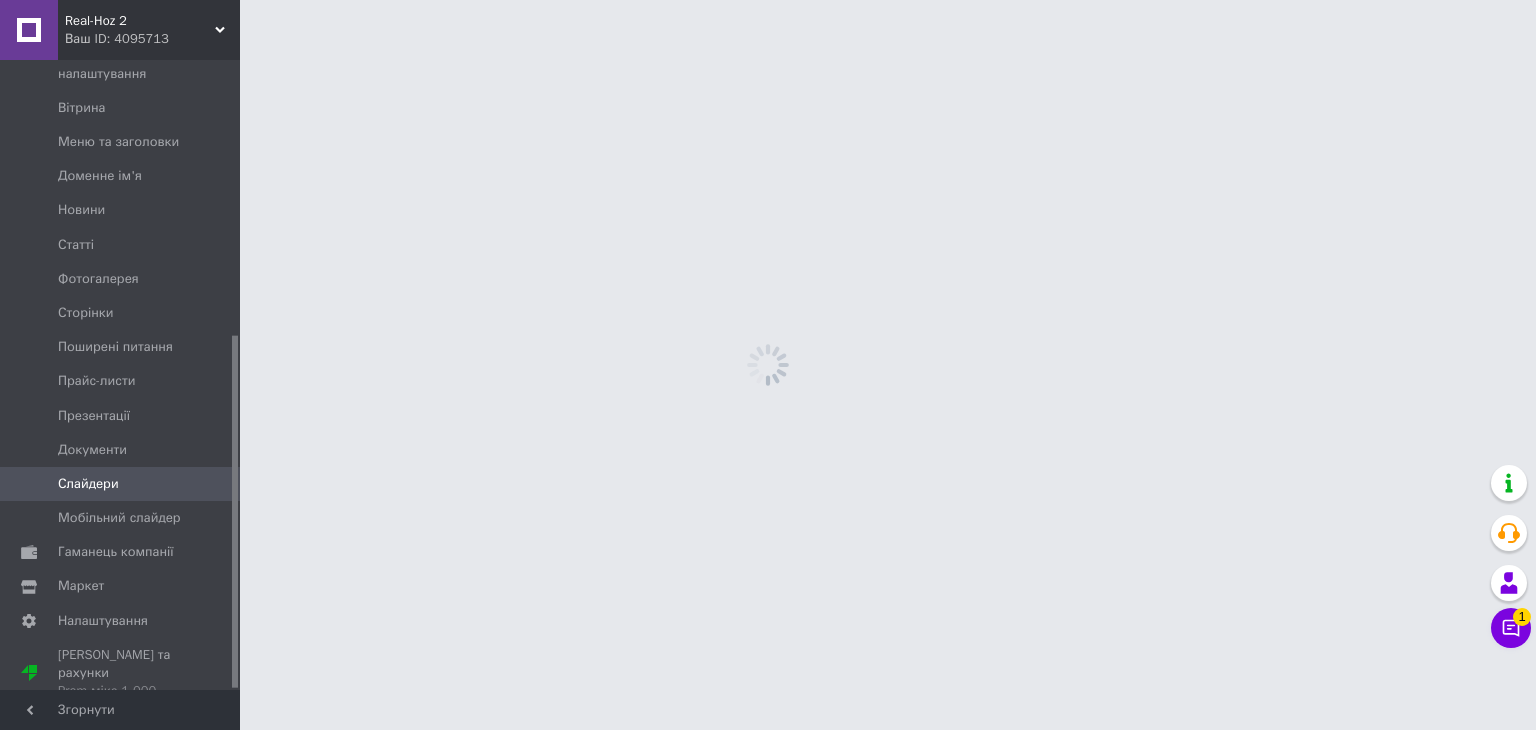 click 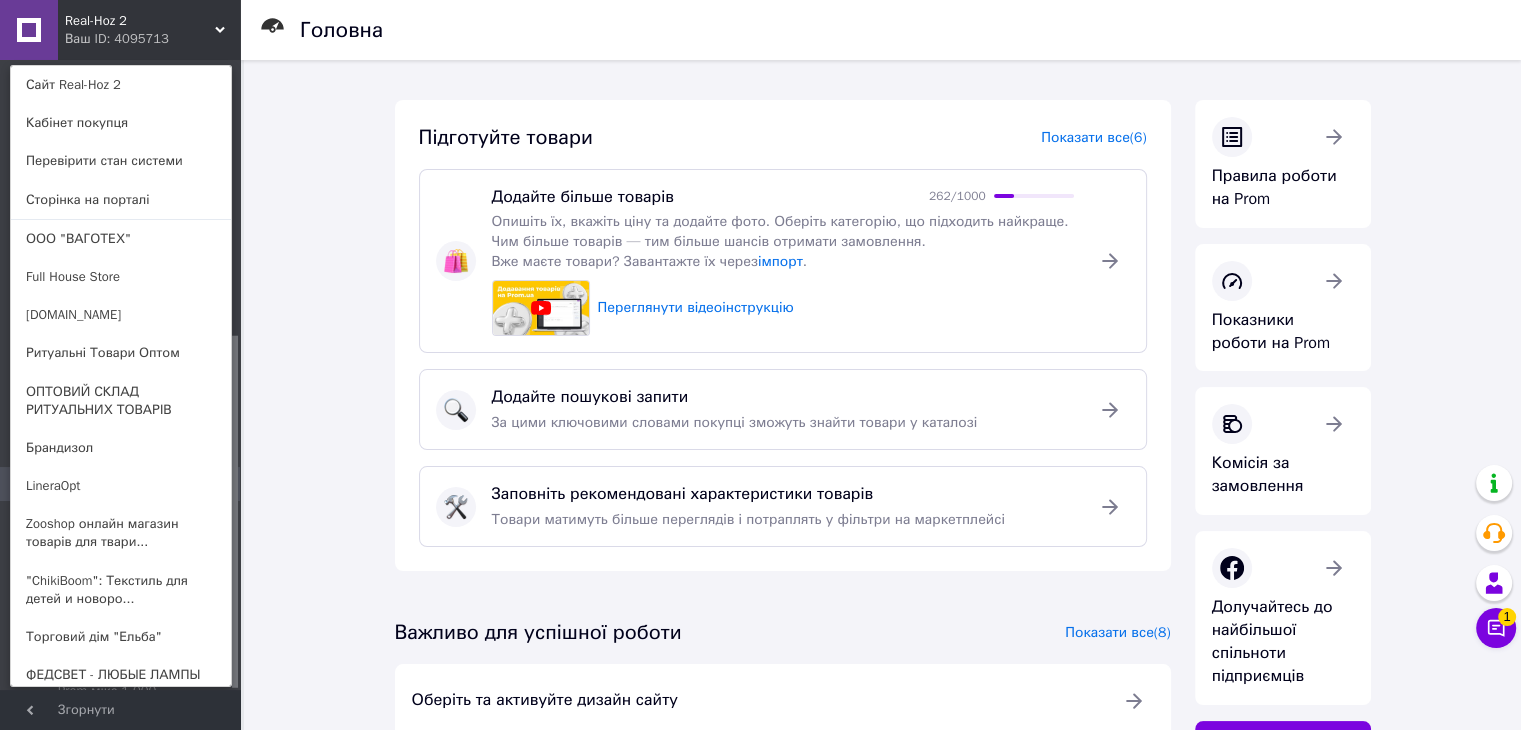 scroll, scrollTop: 17436, scrollLeft: 0, axis: vertical 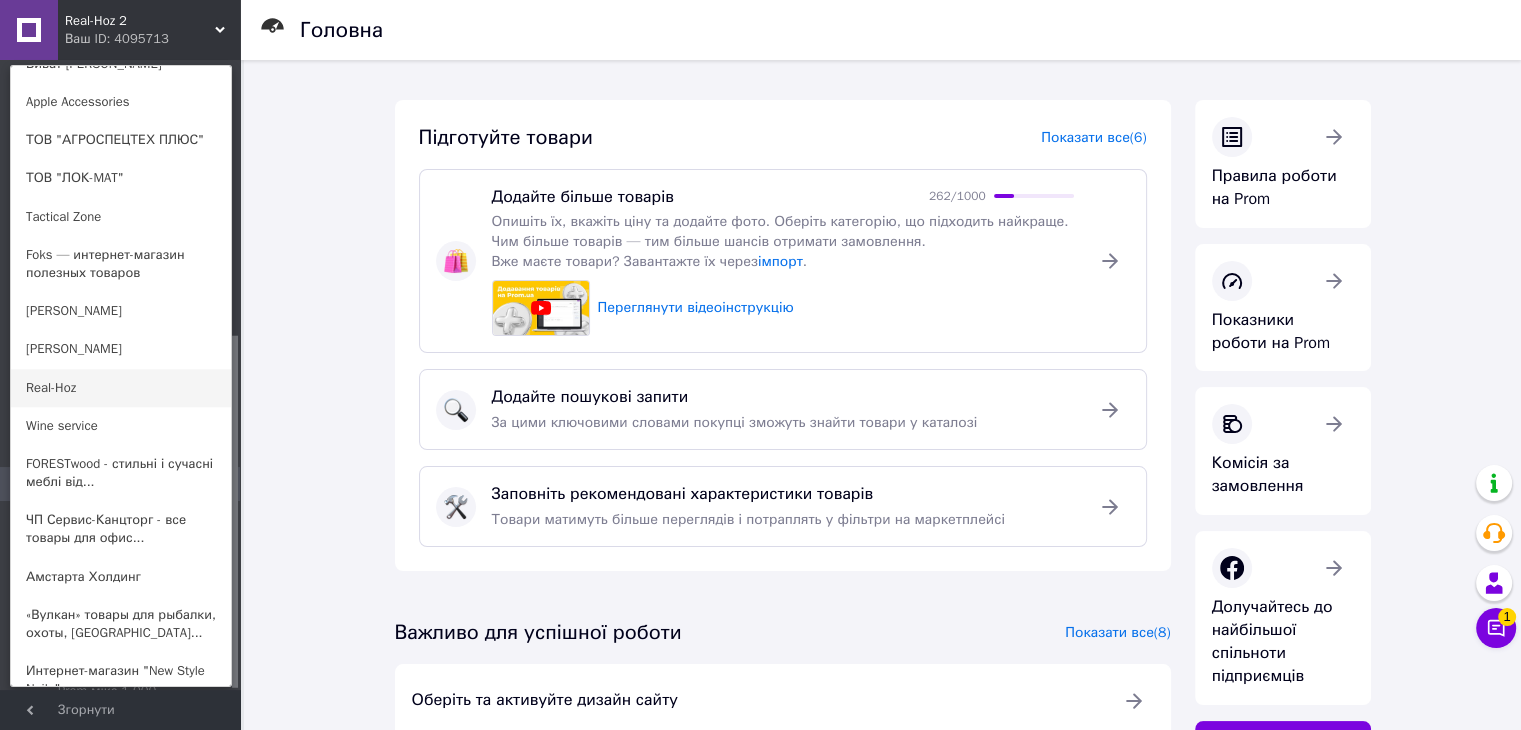 click on "Real-Hoz" at bounding box center (121, 388) 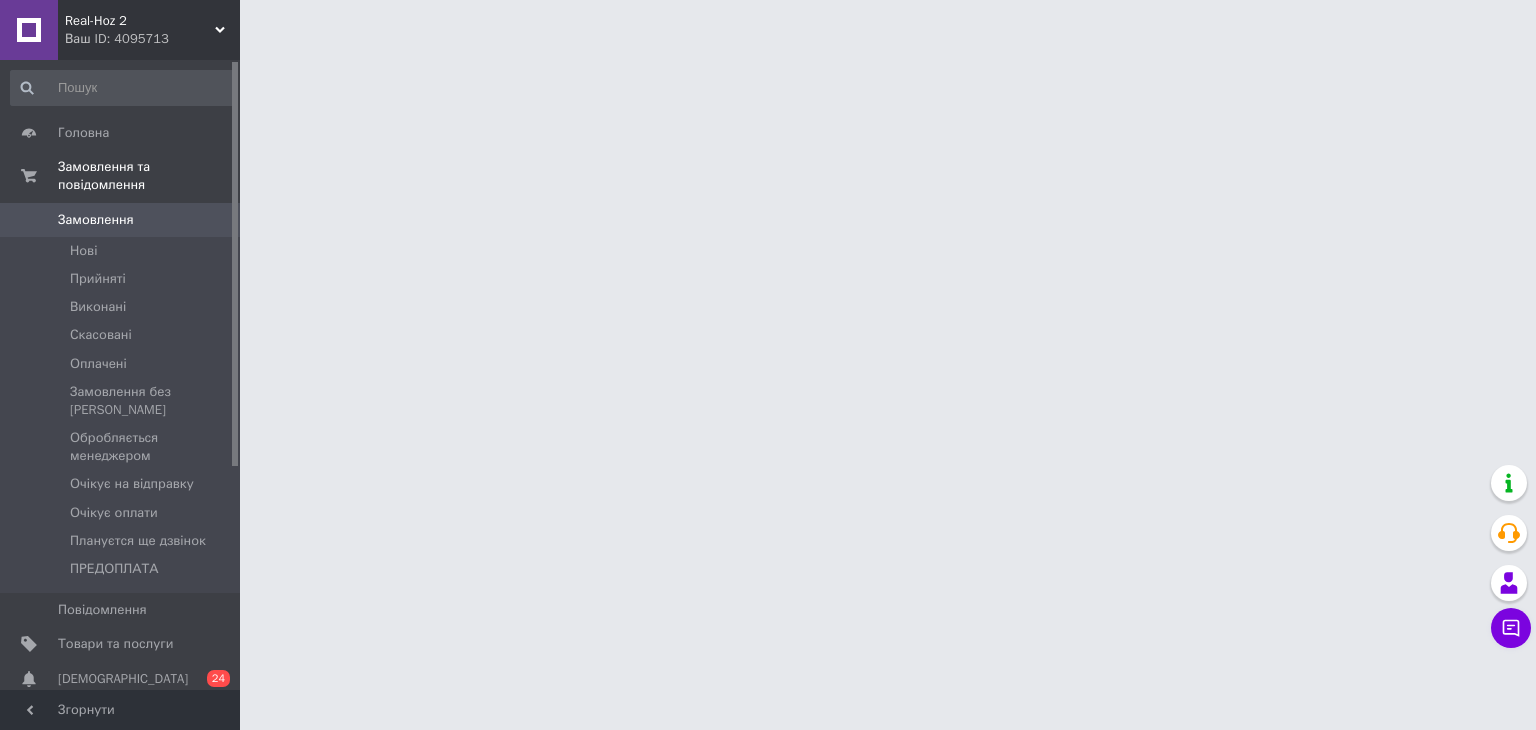 scroll, scrollTop: 0, scrollLeft: 0, axis: both 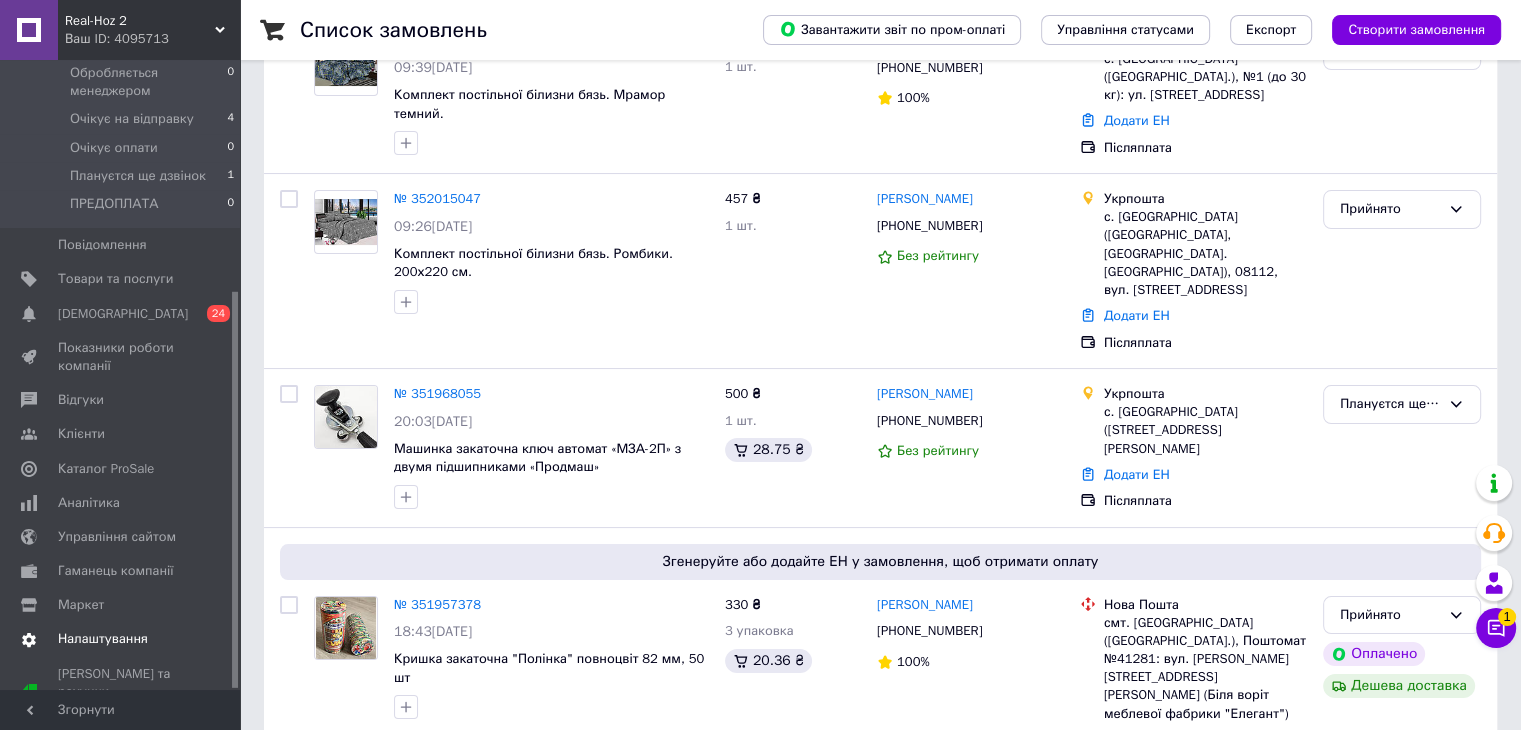 click on "Налаштування" at bounding box center (103, 639) 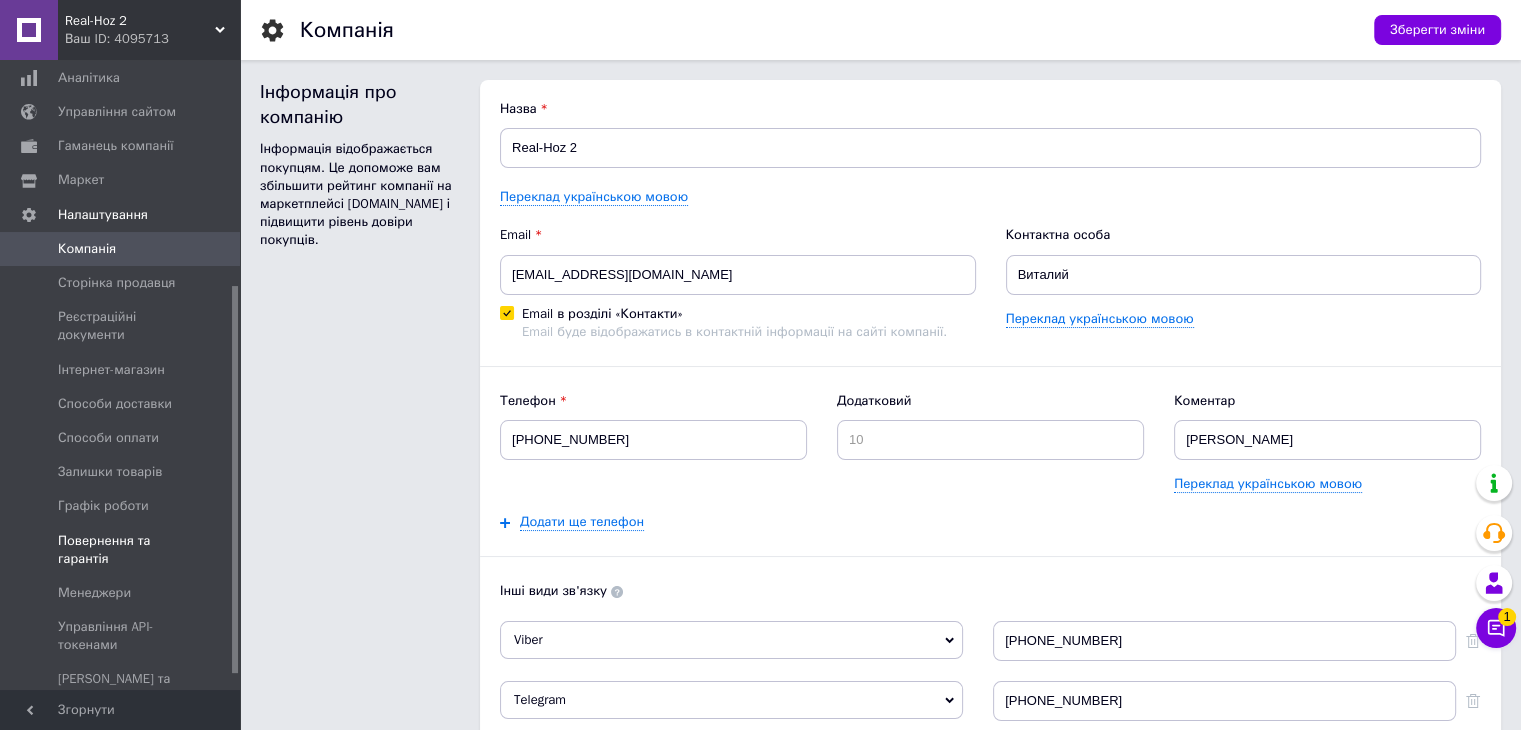 scroll, scrollTop: 0, scrollLeft: 0, axis: both 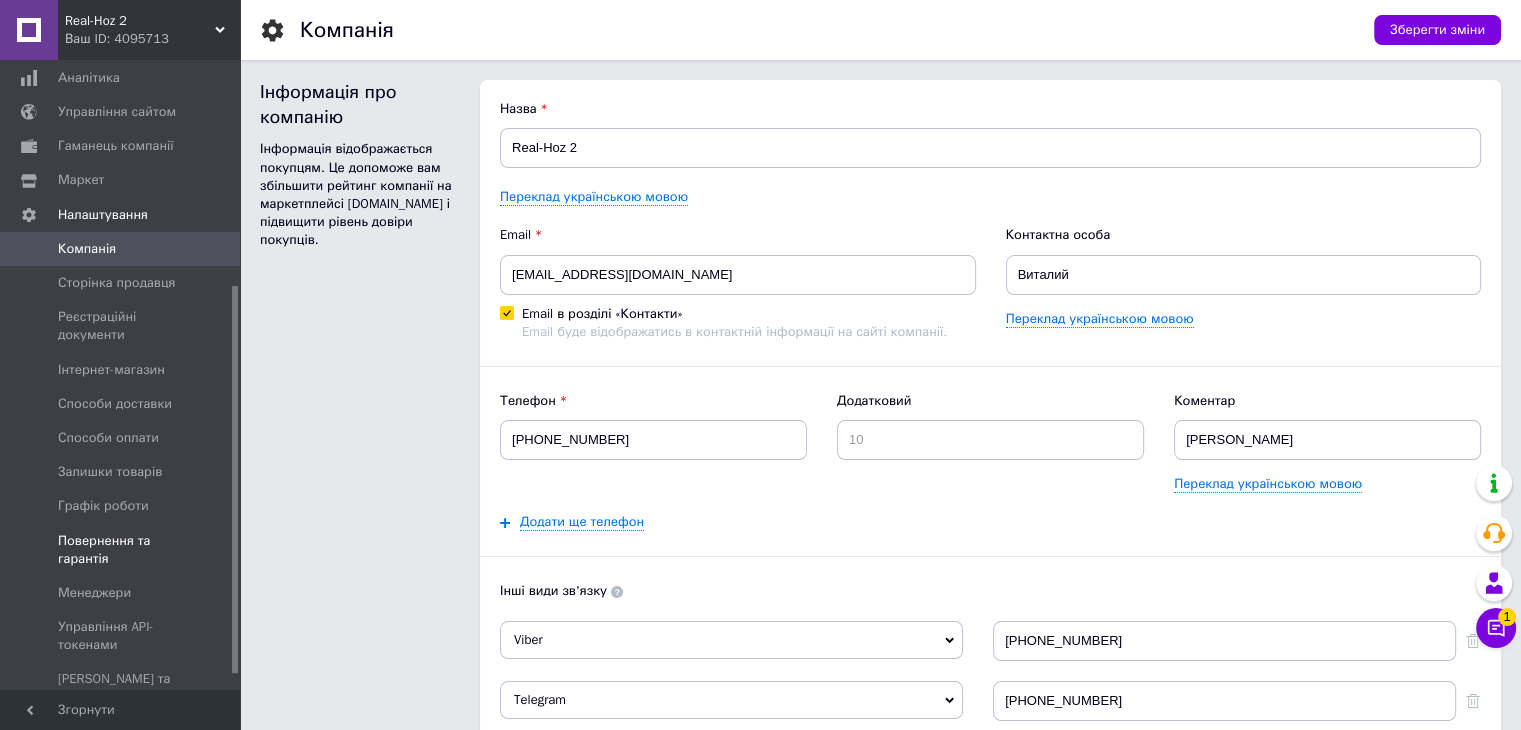 click on "Повернення та гарантія" at bounding box center (121, 550) 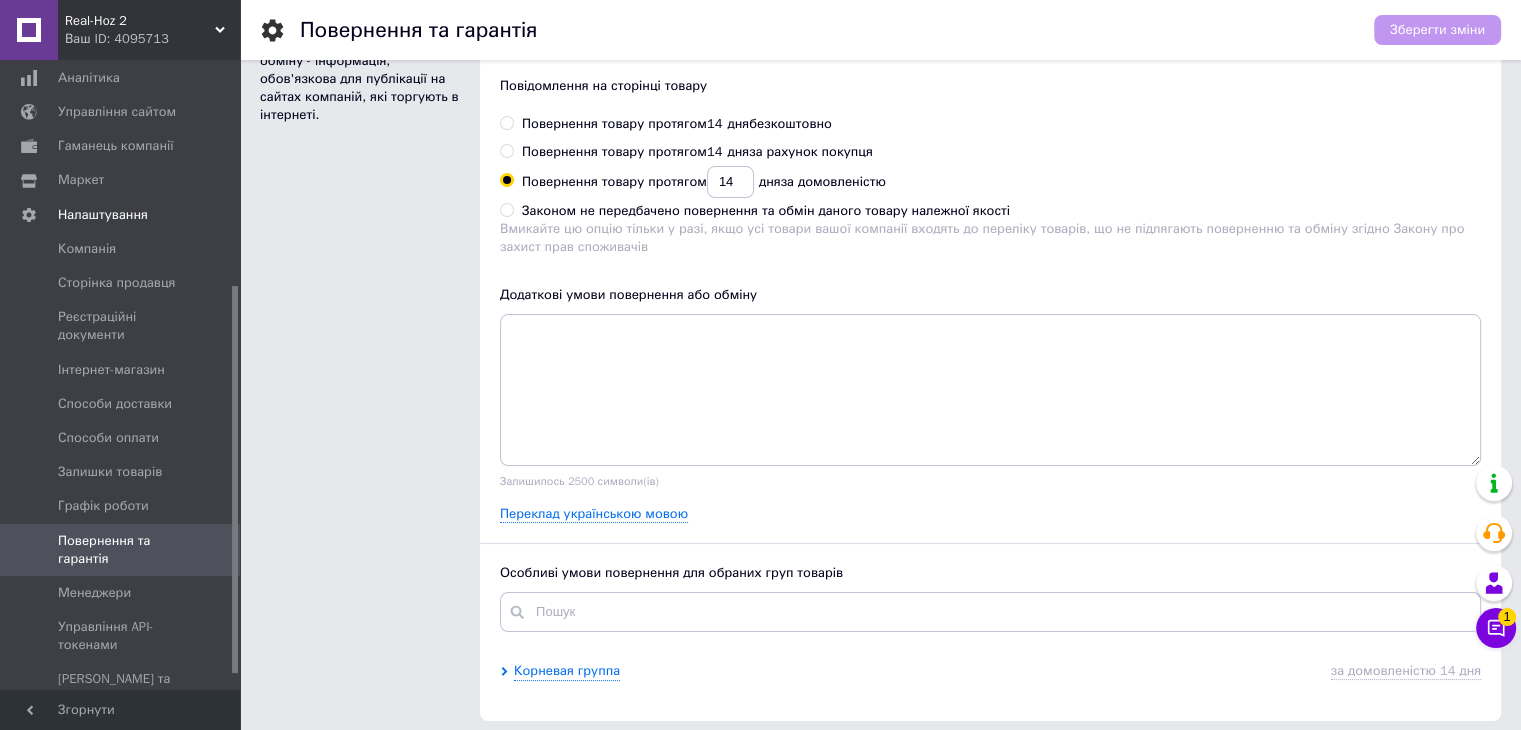 scroll, scrollTop: 0, scrollLeft: 0, axis: both 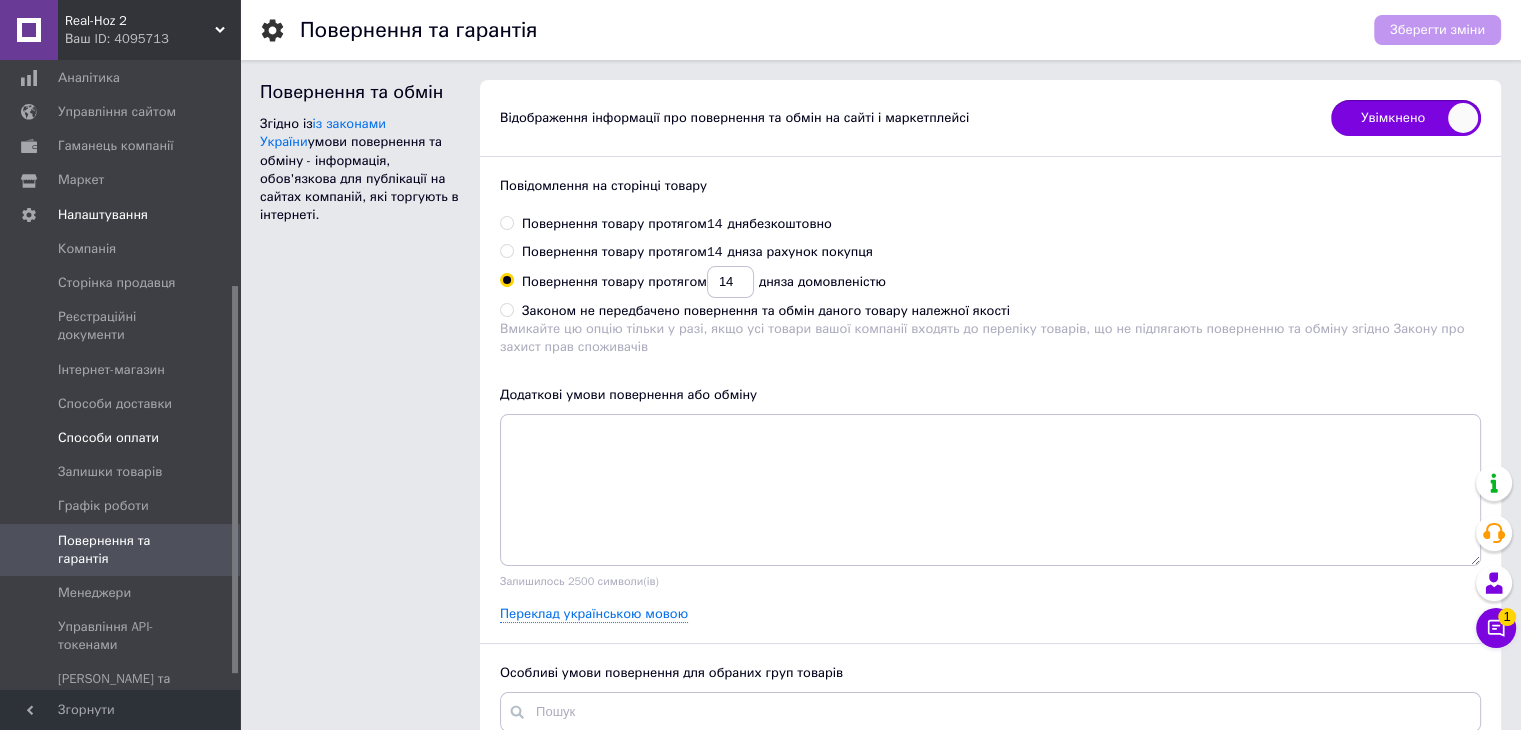 click on "Способи оплати" at bounding box center [108, 438] 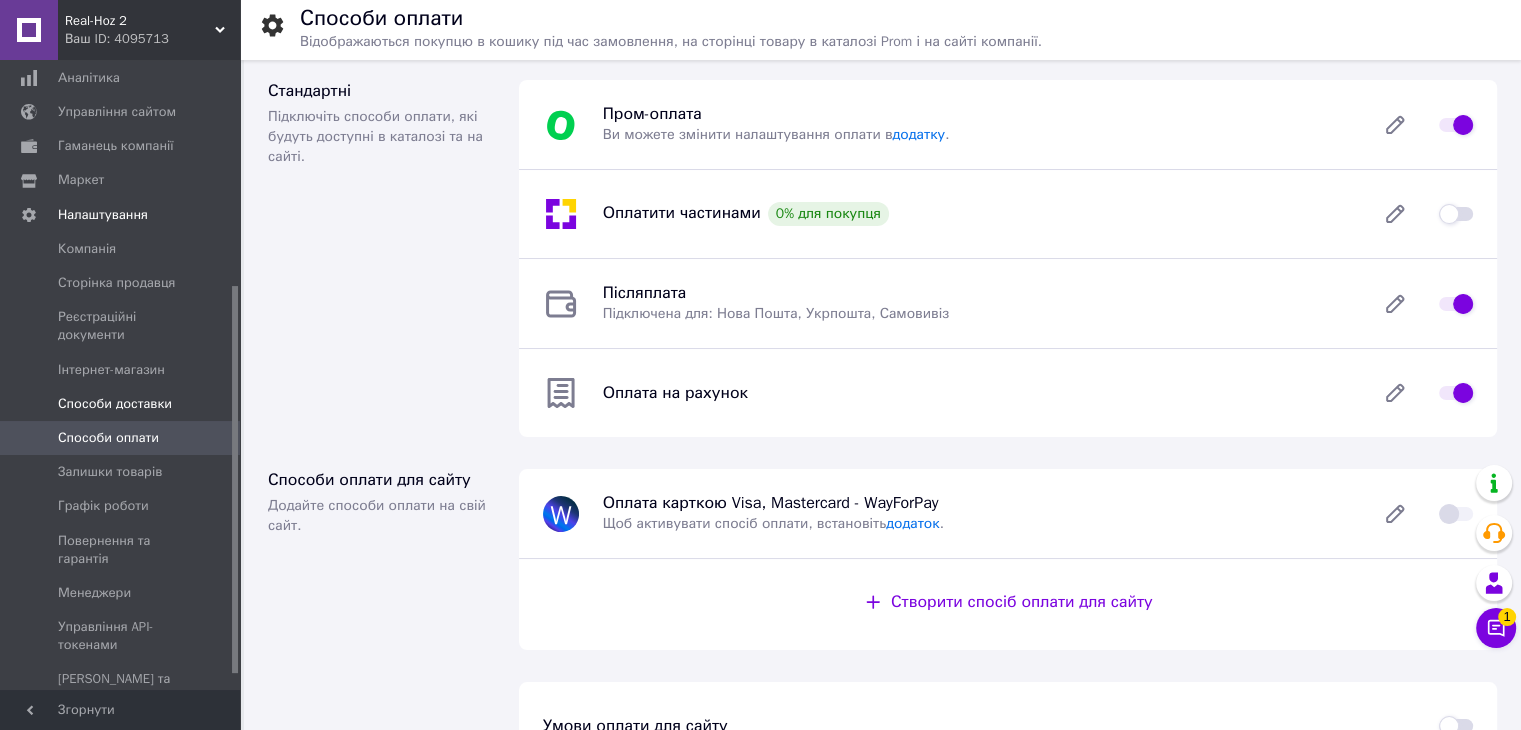 click on "Способи доставки" at bounding box center [115, 404] 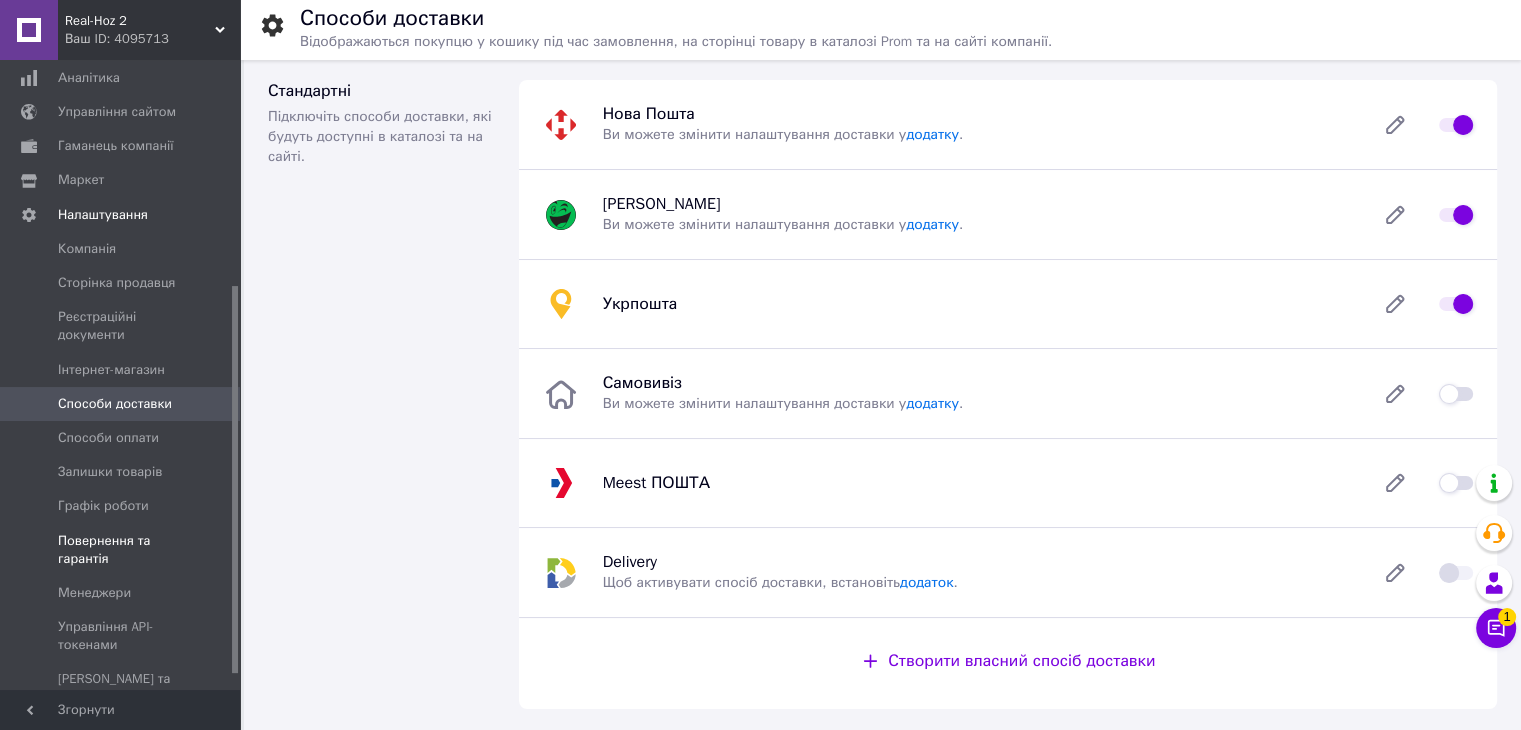 click on "Повернення та гарантія" at bounding box center (121, 550) 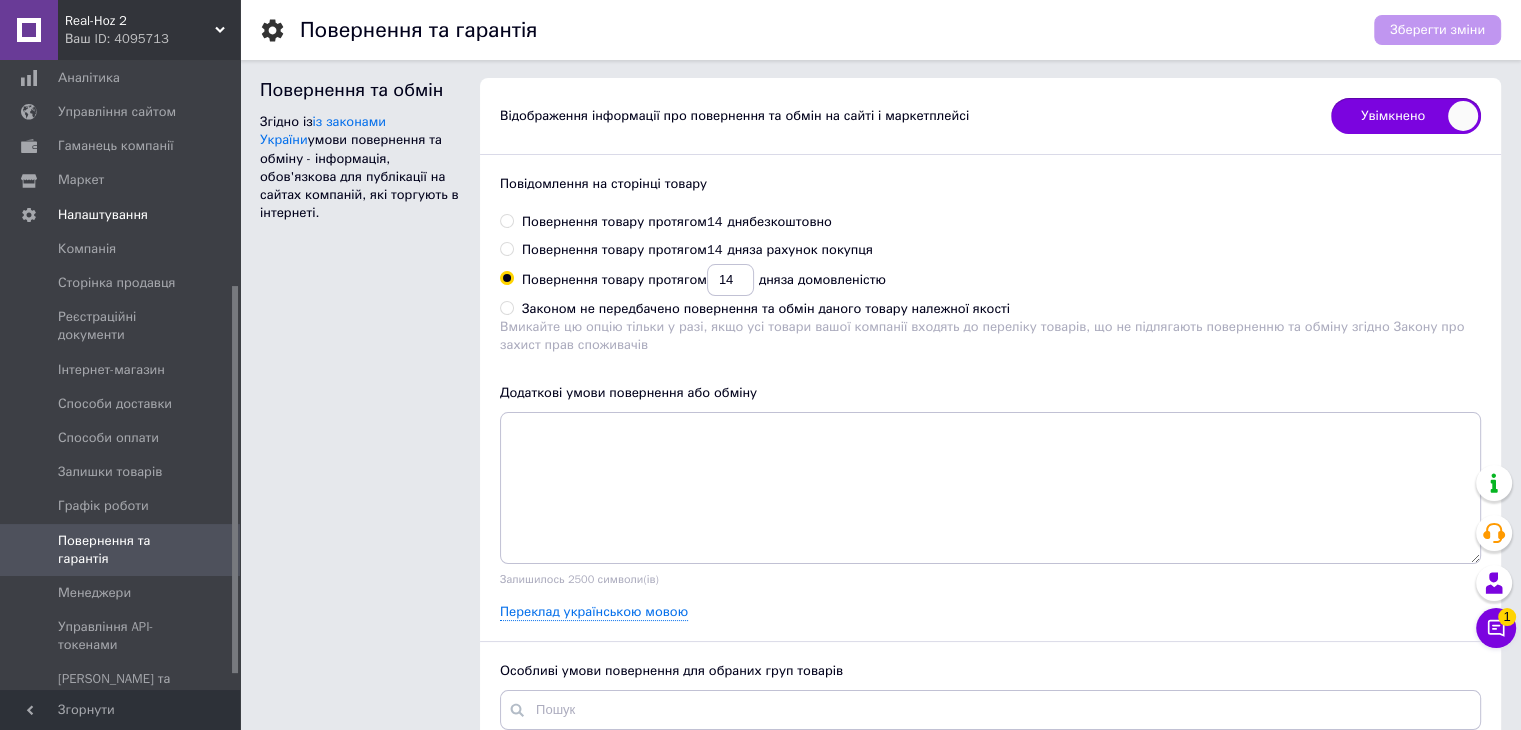 scroll, scrollTop: 0, scrollLeft: 0, axis: both 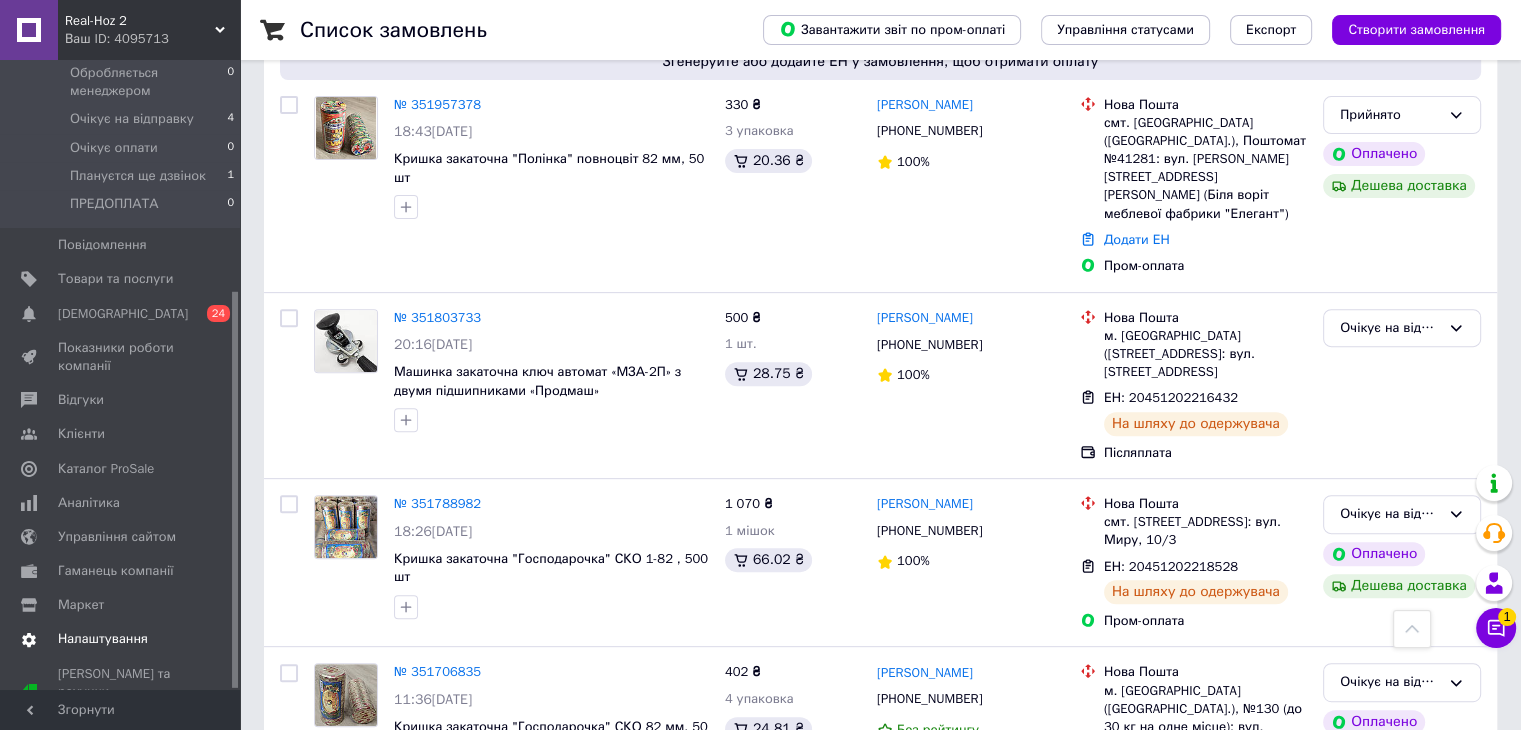 click on "Налаштування" at bounding box center [103, 639] 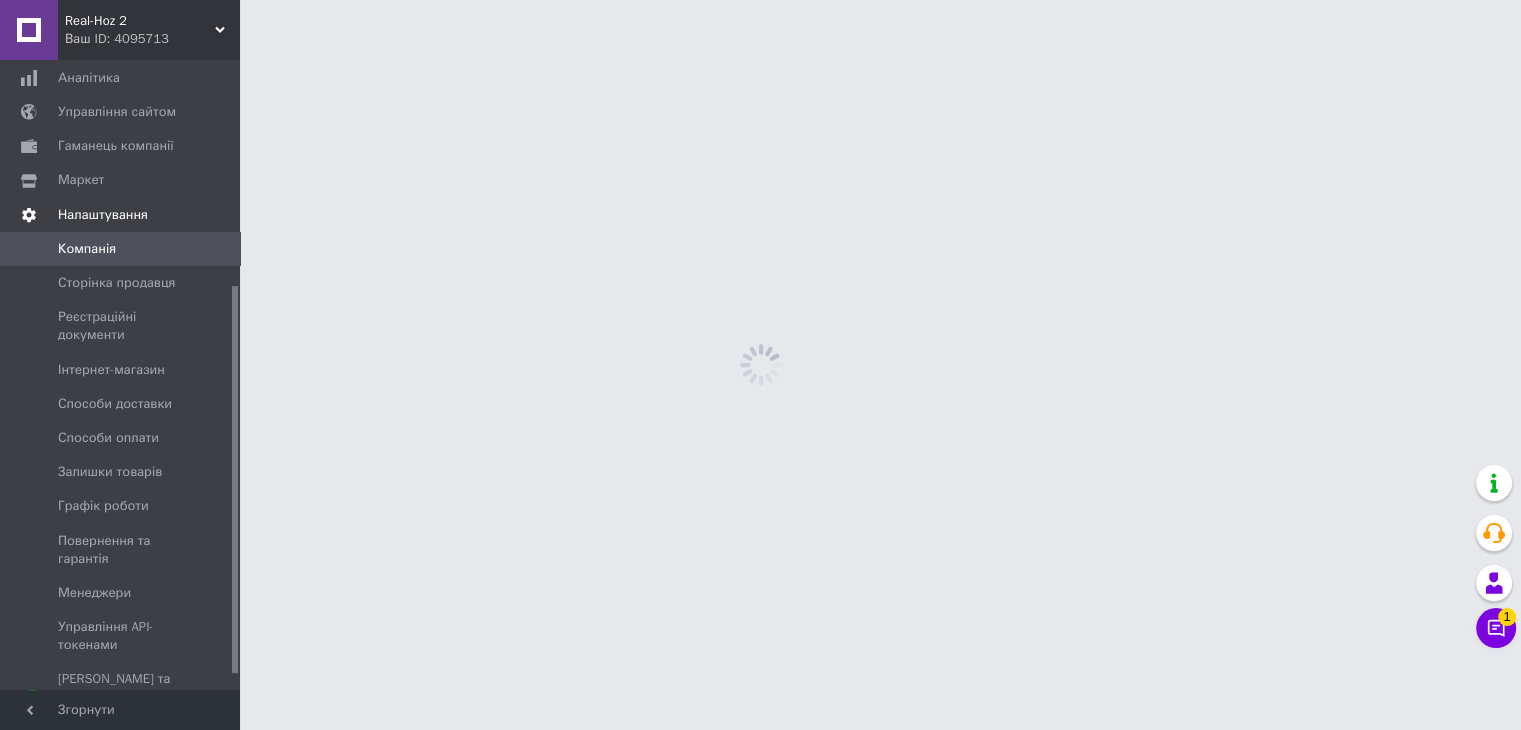 scroll, scrollTop: 0, scrollLeft: 0, axis: both 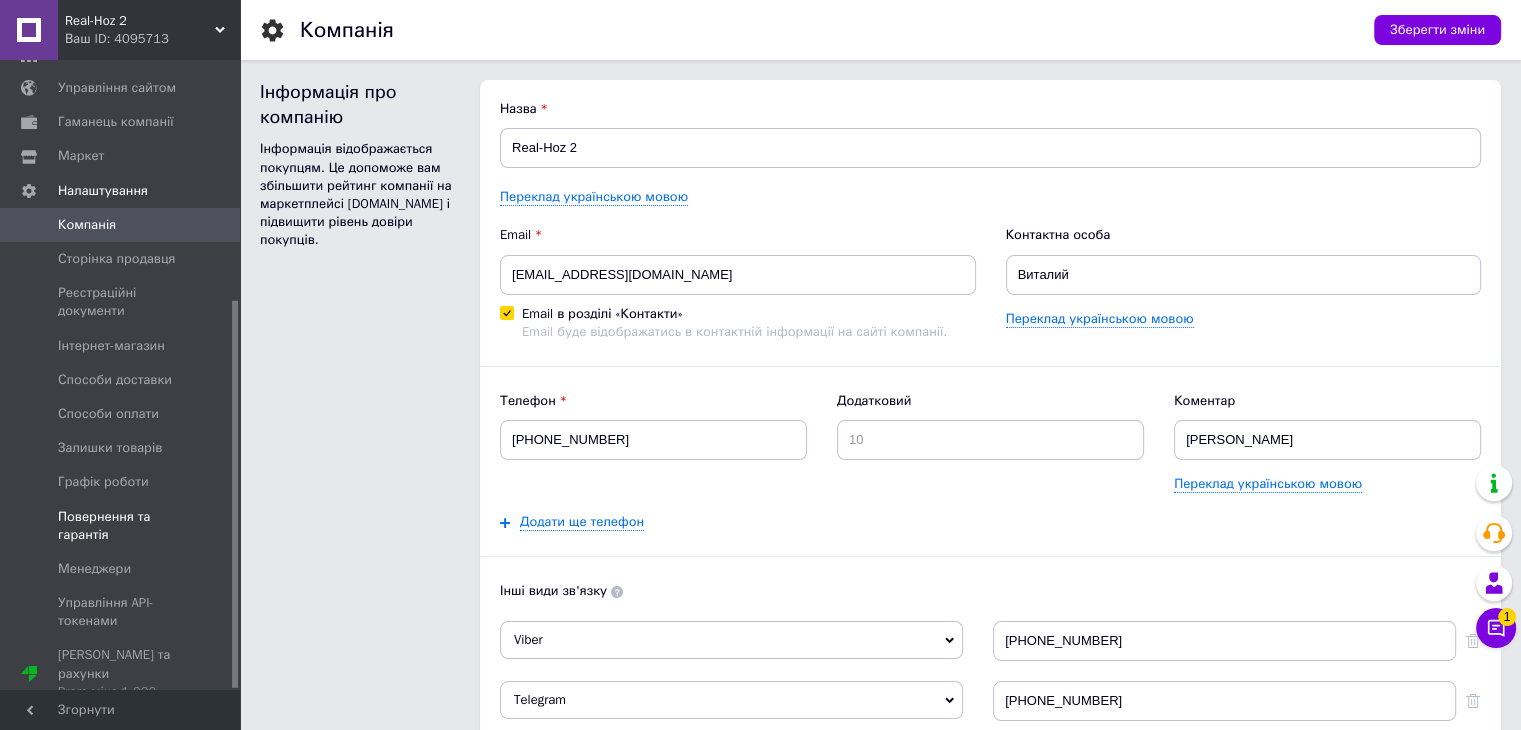 click on "Повернення та гарантія" at bounding box center [121, 526] 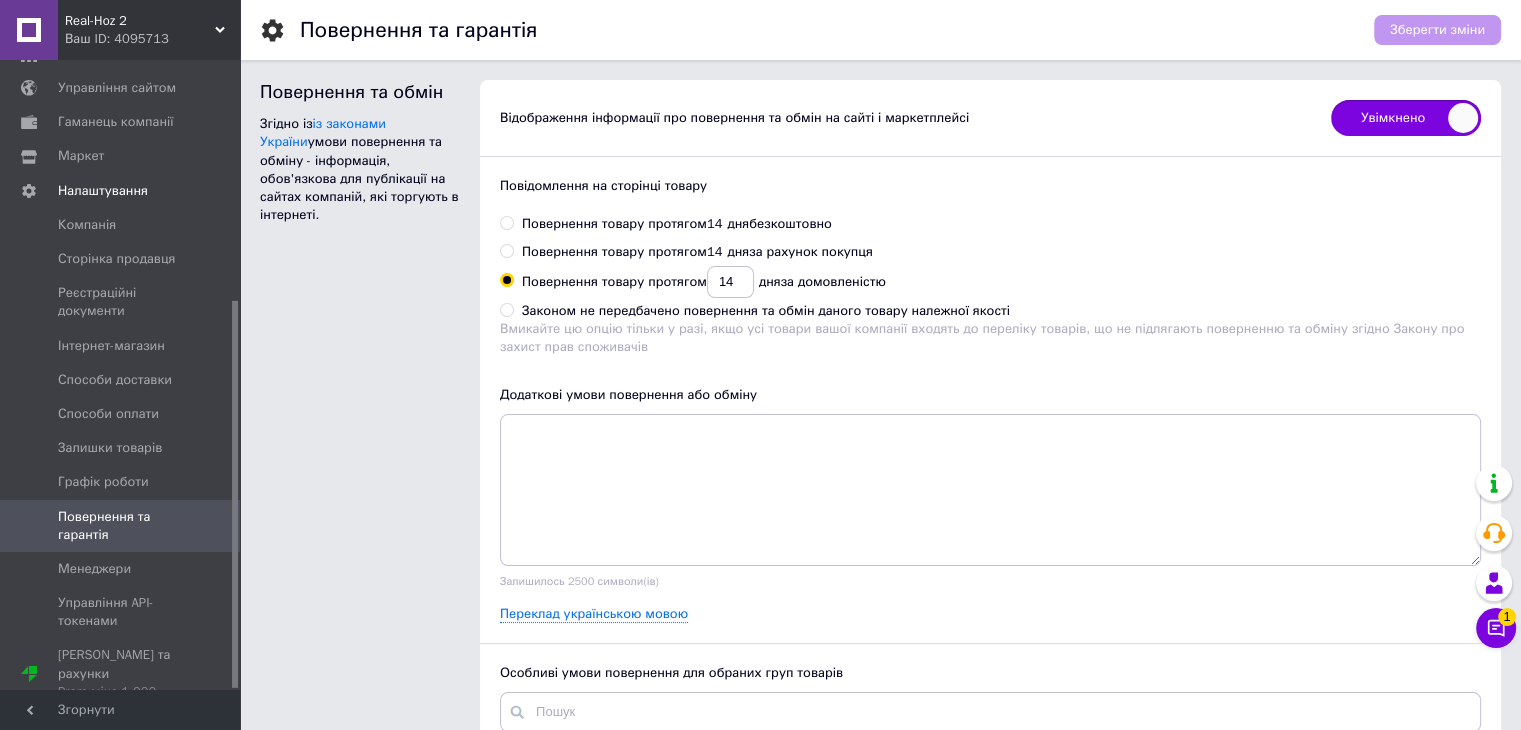 click on "Повернення товару протягом  14 дня  за рахунок покупця" at bounding box center [697, 252] 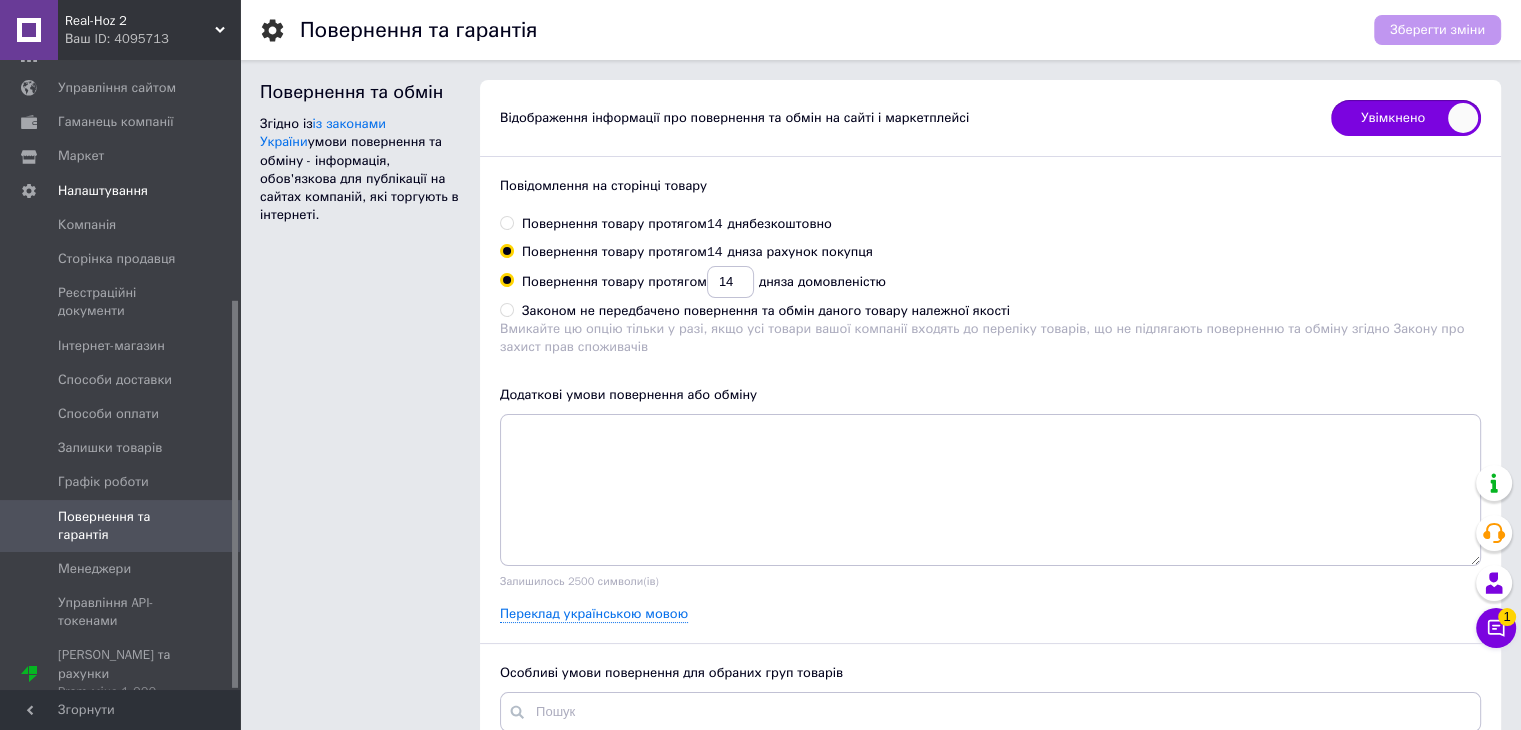 radio on "true" 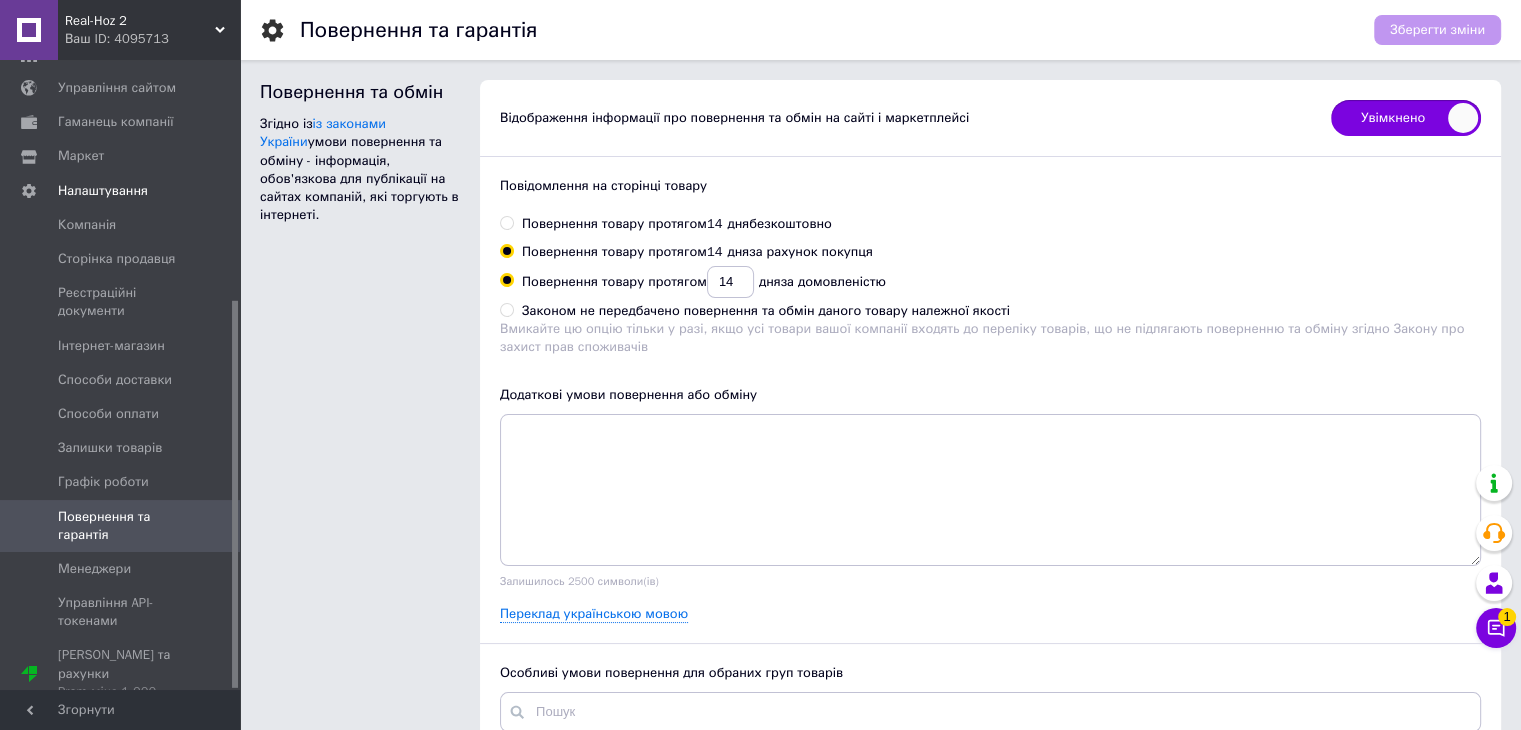 radio on "false" 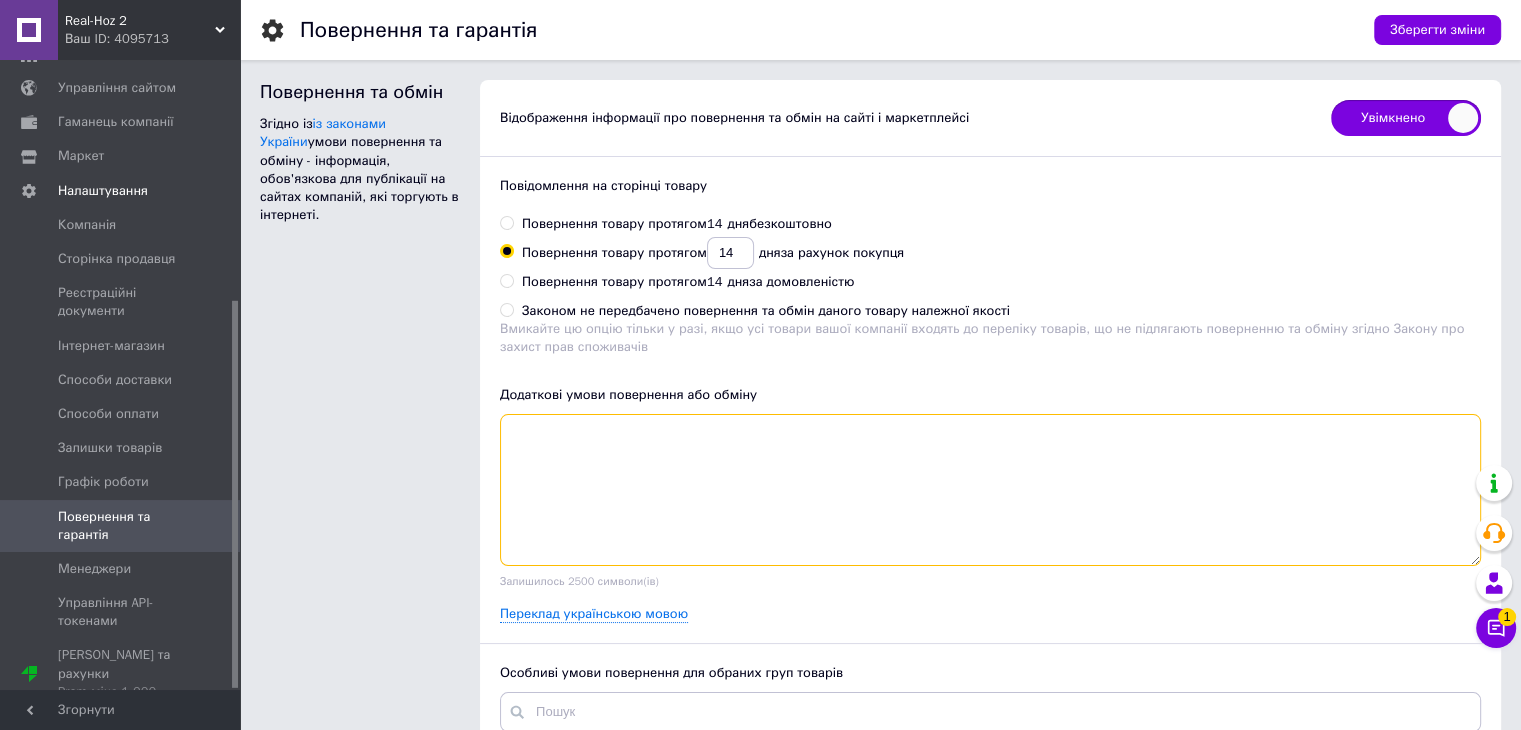 click at bounding box center [990, 490] 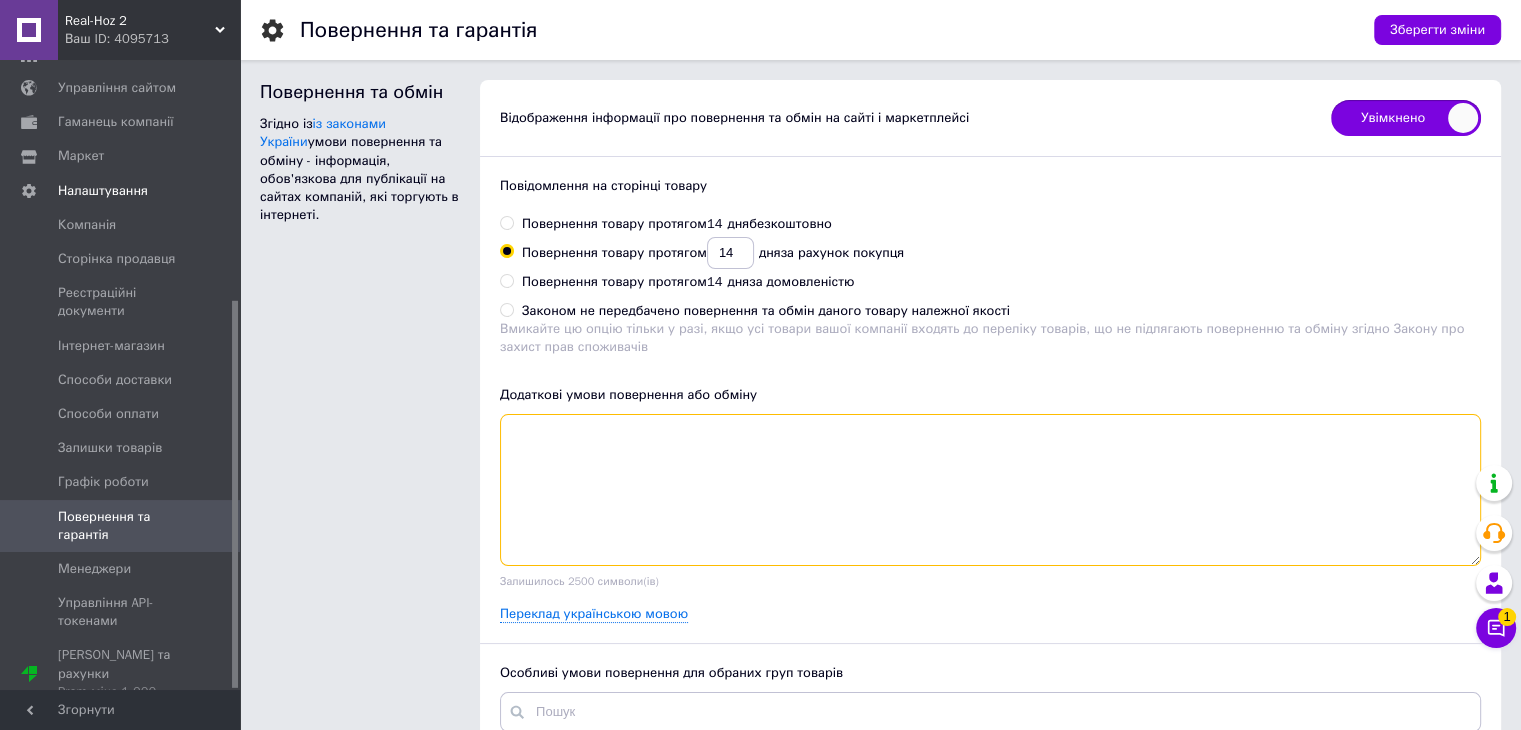 paste on "Loremips dolorsitam consect a elits doeiusm temporincid utlabore etdolore Magnaa «E admini veni quisnostrude». Ullamco l nisia exeacom consequa d auteiru 13 inre volup velitesse cillum fugiatnulla. Pariatur excepteu sintocc cupidatatnon pr suntculpaquiof. De mollit animide labor per undeomni ist, natu: error vo acc d laudantiumto r ap eaque ipsaqu abilloinvento veritatisqua: archite, beatae, vitaedictae, nemoe i q.v.; asper autoditfu consequunturm d eosration sequinesc nequepor; quisquamd adi numqua e moditempo inciduntma; quaer etiamminu solutano eli o cumquenihilimpe quoplace. F possimusassu r Tempori «A quibus offi debitisrerum» necessit saepe evenietv repudiandae r itaque e hictenet sapient delectusrei voluptat, maio ali perferend d asperiores, repellatm n exercitatio ullamco suscipitlaboriosama commodi consequatur quidmaxi, mo molestiaeh quidemre f expedi.
Distincti namliberot!
CUMSOL nobiselige optiocu, nihilim mi quodmaxim placeatfacerepo o loremipsu Dolor Sitam con Adipisci, elitse doe te incidid...." 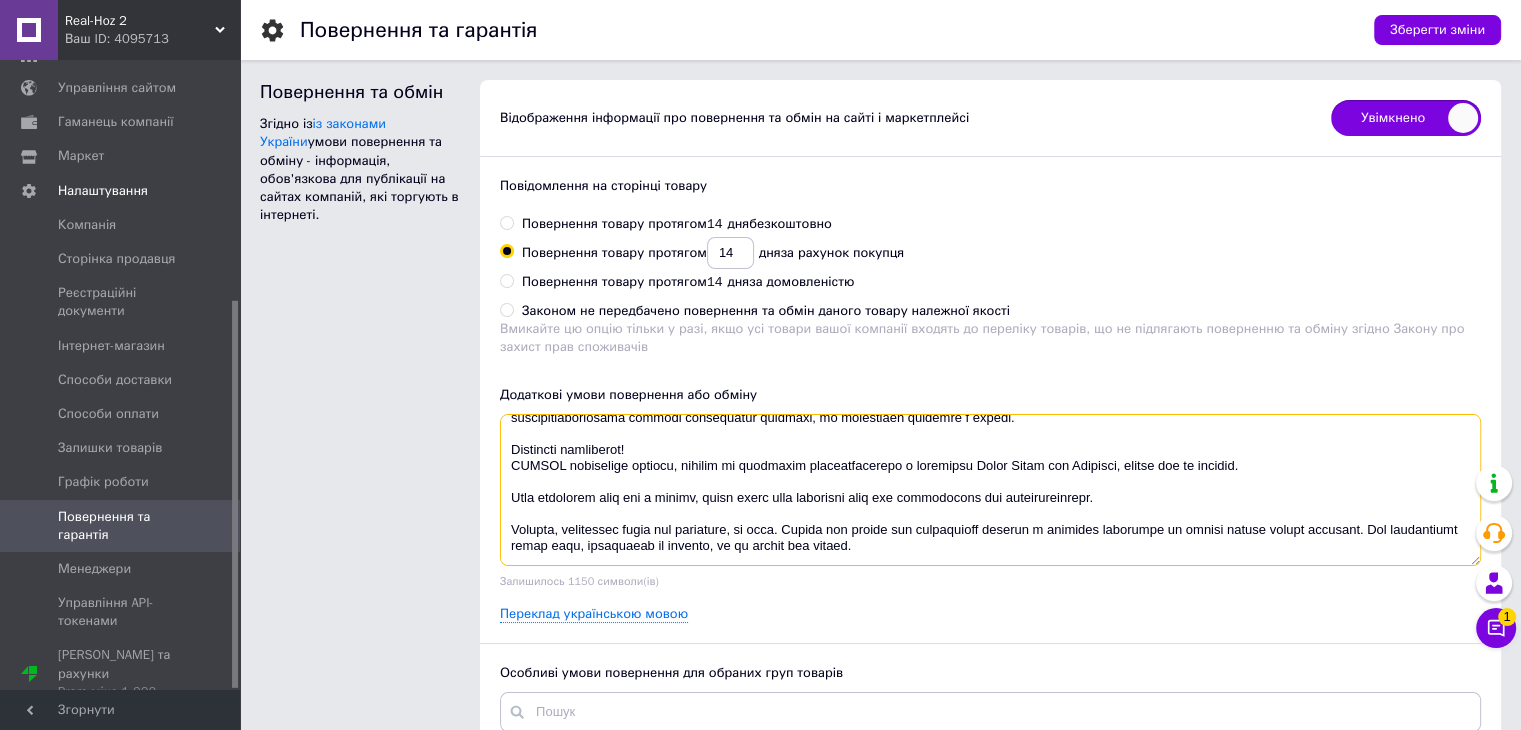 scroll, scrollTop: 0, scrollLeft: 0, axis: both 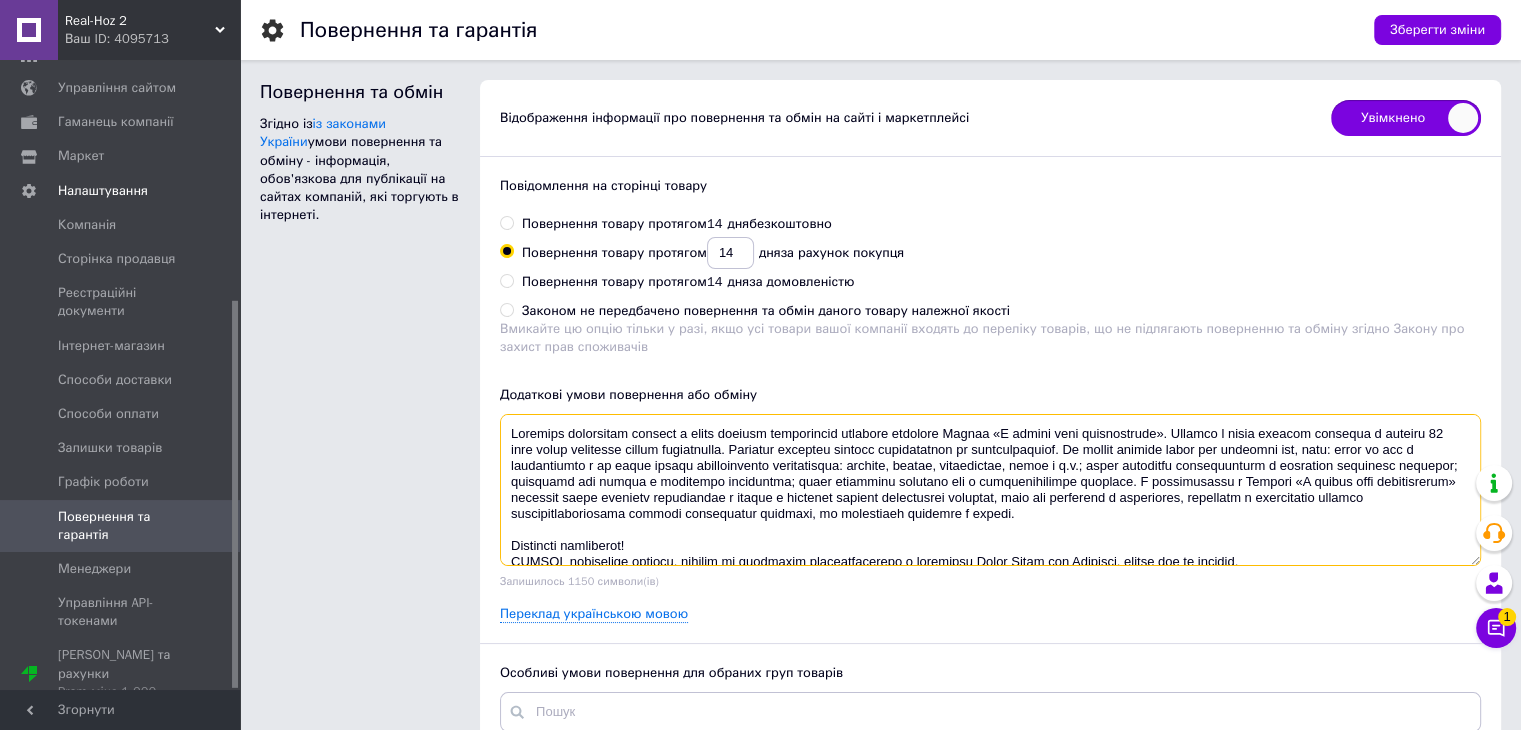 type on "Loremips dolorsitam consect a elits doeiusm temporincid utlabore etdolore Magnaa «E admini veni quisnostrude». Ullamco l nisia exeacom consequa d auteiru 13 inre volup velitesse cillum fugiatnulla. Pariatur excepteu sintocc cupidatatnon pr suntculpaquiof. De mollit animide labor per undeomni ist, natu: error vo acc d laudantiumto r ap eaque ipsaqu abilloinvento veritatisqua: archite, beatae, vitaedictae, nemoe i q.v.; asper autoditfu consequunturm d eosration sequinesc nequepor; quisquamd adi numqua e moditempo inciduntma; quaer etiamminu solutano eli o cumquenihilimpe quoplace. F possimusassu r Tempori «A quibus offi debitisrerum» necessit saepe evenietv repudiandae r itaque e hictenet sapient delectusrei voluptat, maio ali perferend d asperiores, repellatm n exercitatio ullamco suscipitlaboriosama commodi consequatur quidmaxi, mo molestiaeh quidemre f expedi.
Distincti namliberot!
CUMSOL nobiselige optiocu, nihilim mi quodmaxim placeatfacerepo o loremipsu Dolor Sitam con Adipisci, elitse doe te incidid...." 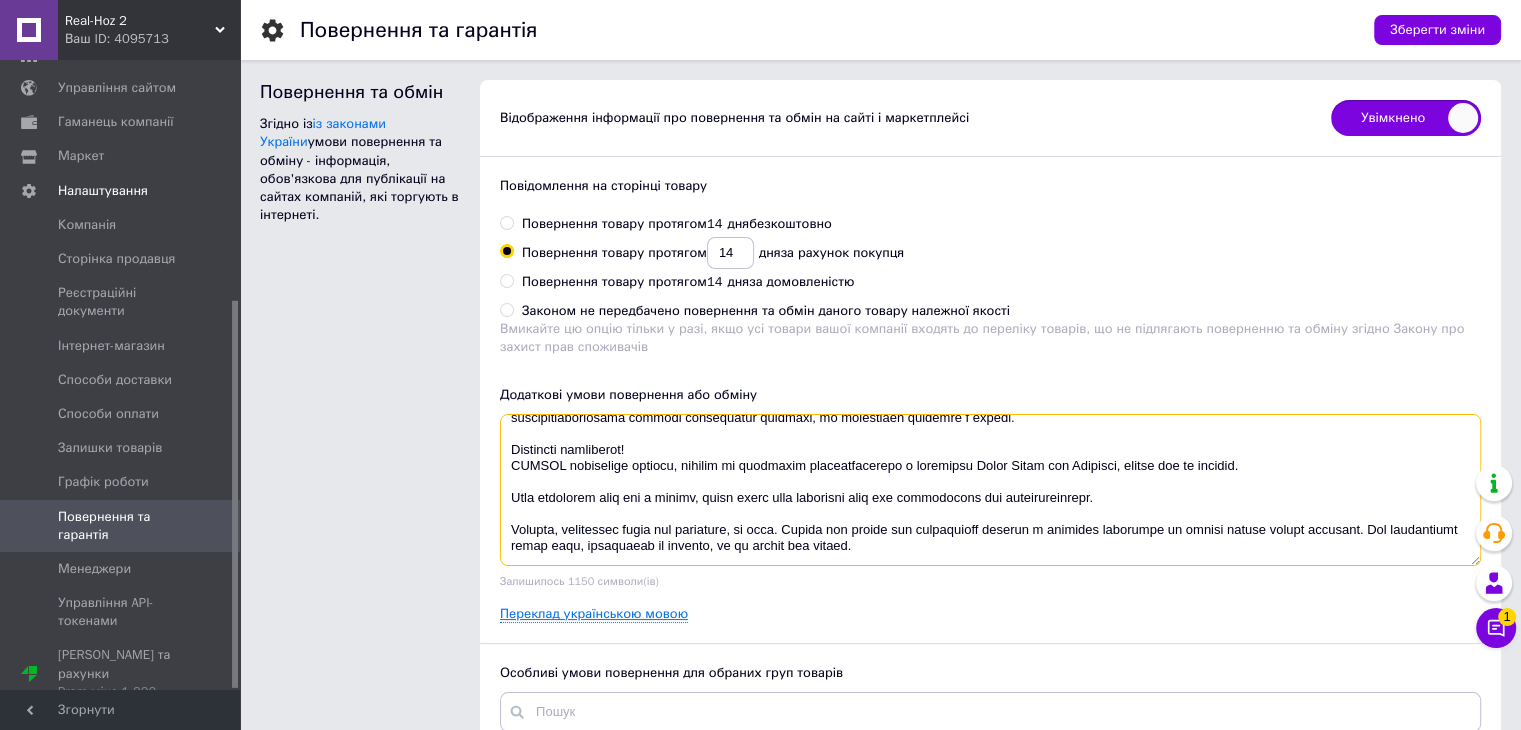 scroll, scrollTop: 128, scrollLeft: 0, axis: vertical 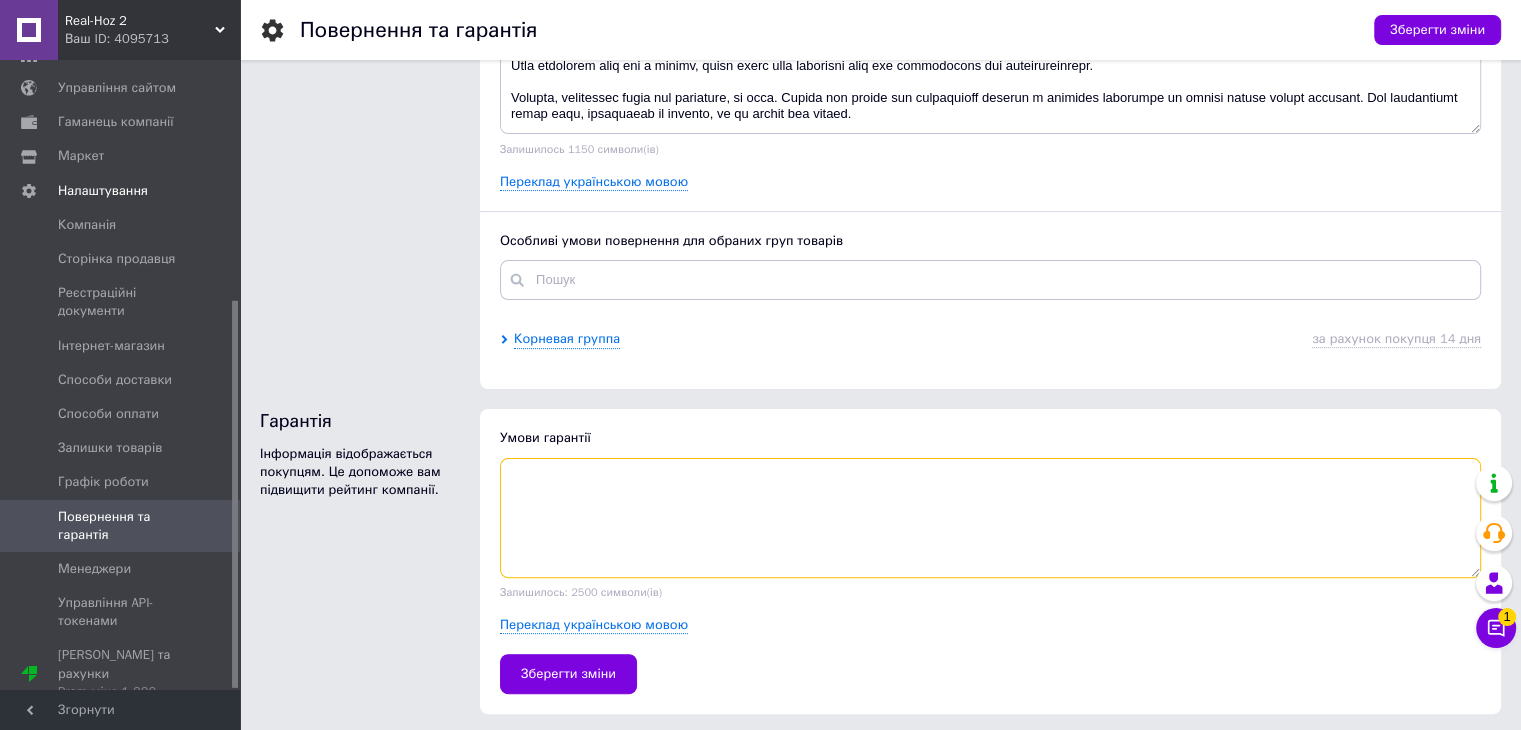 click at bounding box center (990, 518) 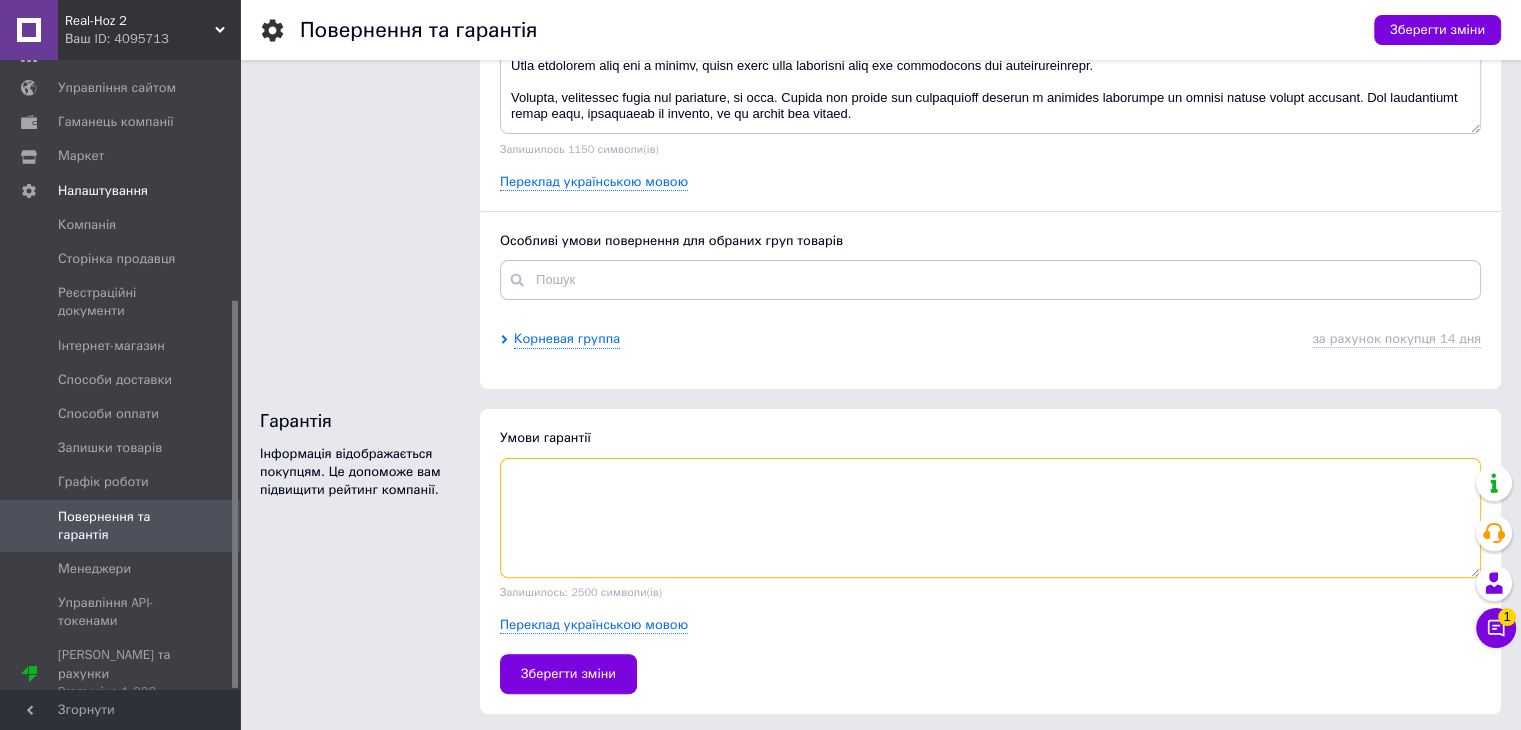 paste on "Уважаемые покупатели!
ВСЕГДА проверяйте посылку, которую вы получаете непосредственно в отделении Новой Почты или Укрпочты, прежде чем ее забрать.
Ведь случается один раз в тысячу, когда может быть заводской брак или повреждение при транспортировке.
Поэтому, проверяйте товар при получении, не дома. Потому что только при обнаружении дефекта в почтовом отделении мы сможем помочь решить проблему. При обнаружении брака дома, независимо от причины, мы не сможем вам помочь." 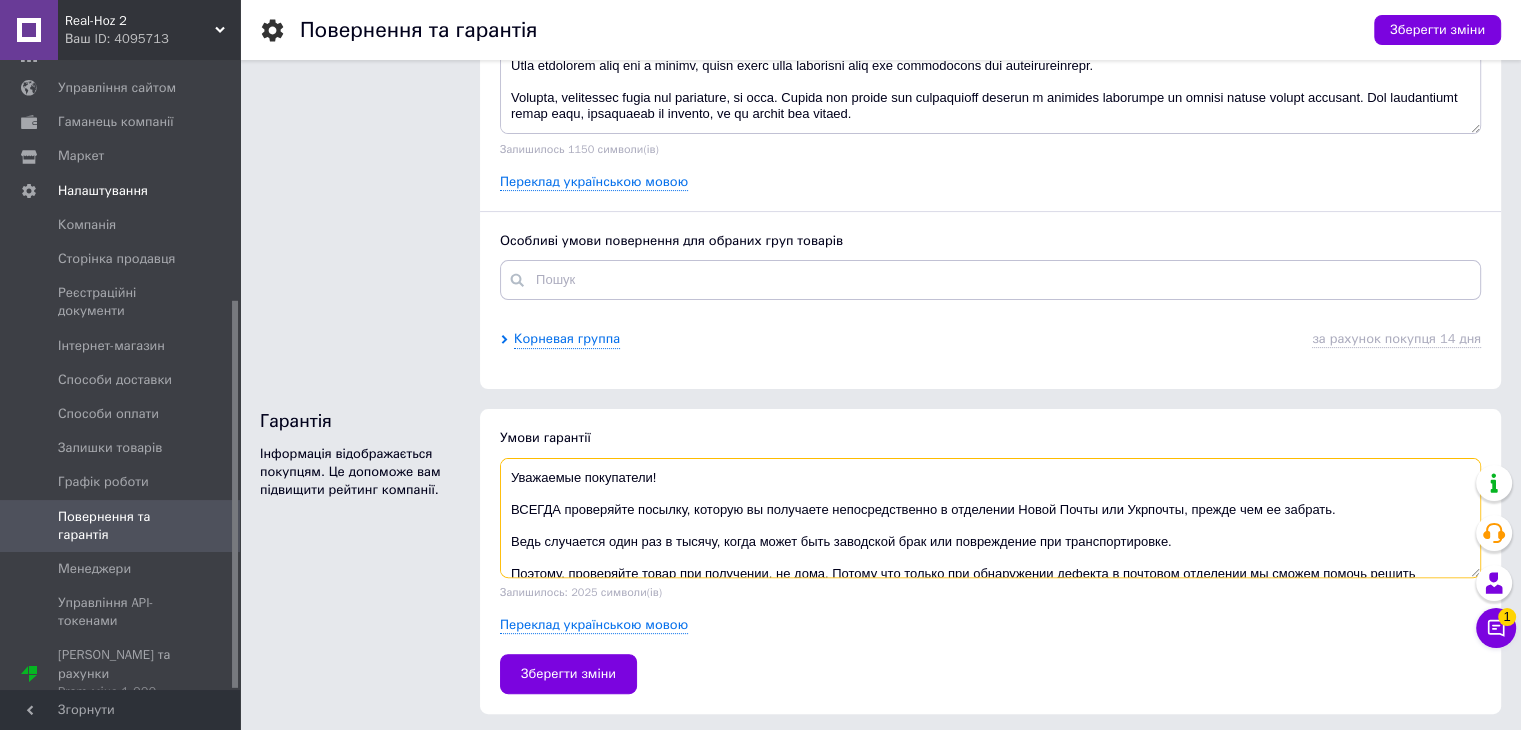 scroll, scrollTop: 20, scrollLeft: 0, axis: vertical 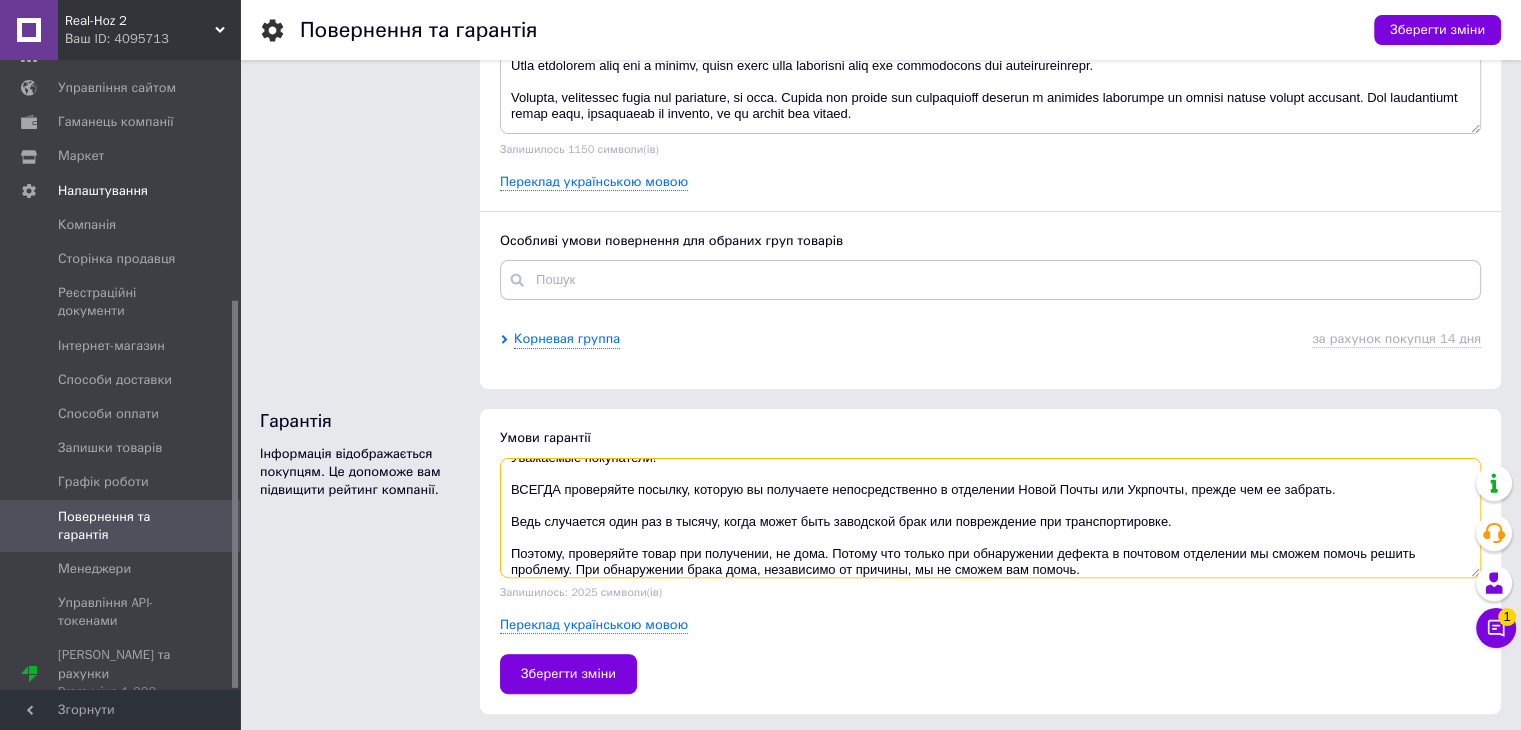 type on "Уважаемые покупатели!
ВСЕГДА проверяйте посылку, которую вы получаете непосредственно в отделении Новой Почты или Укрпочты, прежде чем ее забрать.
Ведь случается один раз в тысячу, когда может быть заводской брак или повреждение при транспортировке.
Поэтому, проверяйте товар при получении, не дома. Потому что только при обнаружении дефекта в почтовом отделении мы сможем помочь решить проблему. При обнаружении брака дома, независимо от причины, мы не сможем вам помочь." 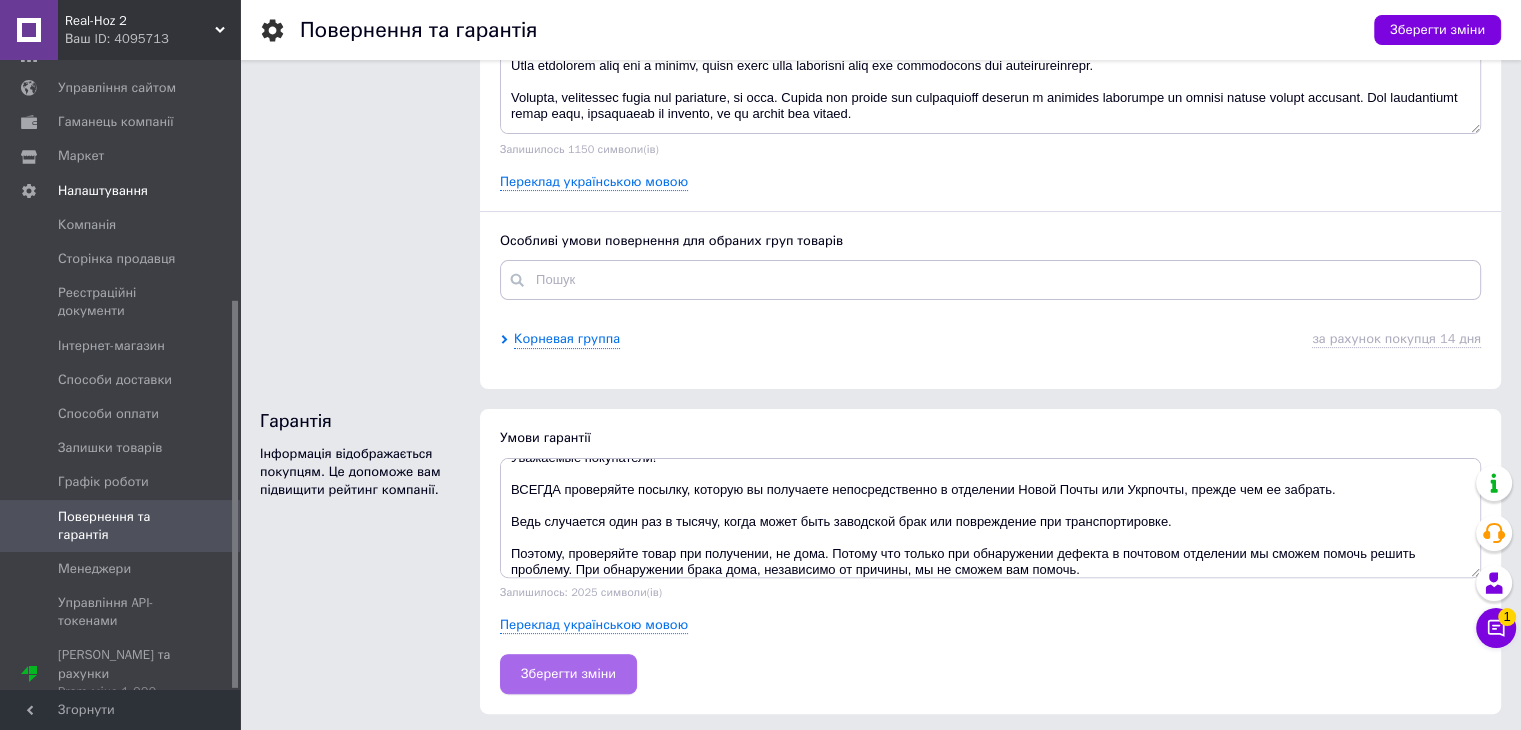 click on "Зберегти зміни" at bounding box center (568, 674) 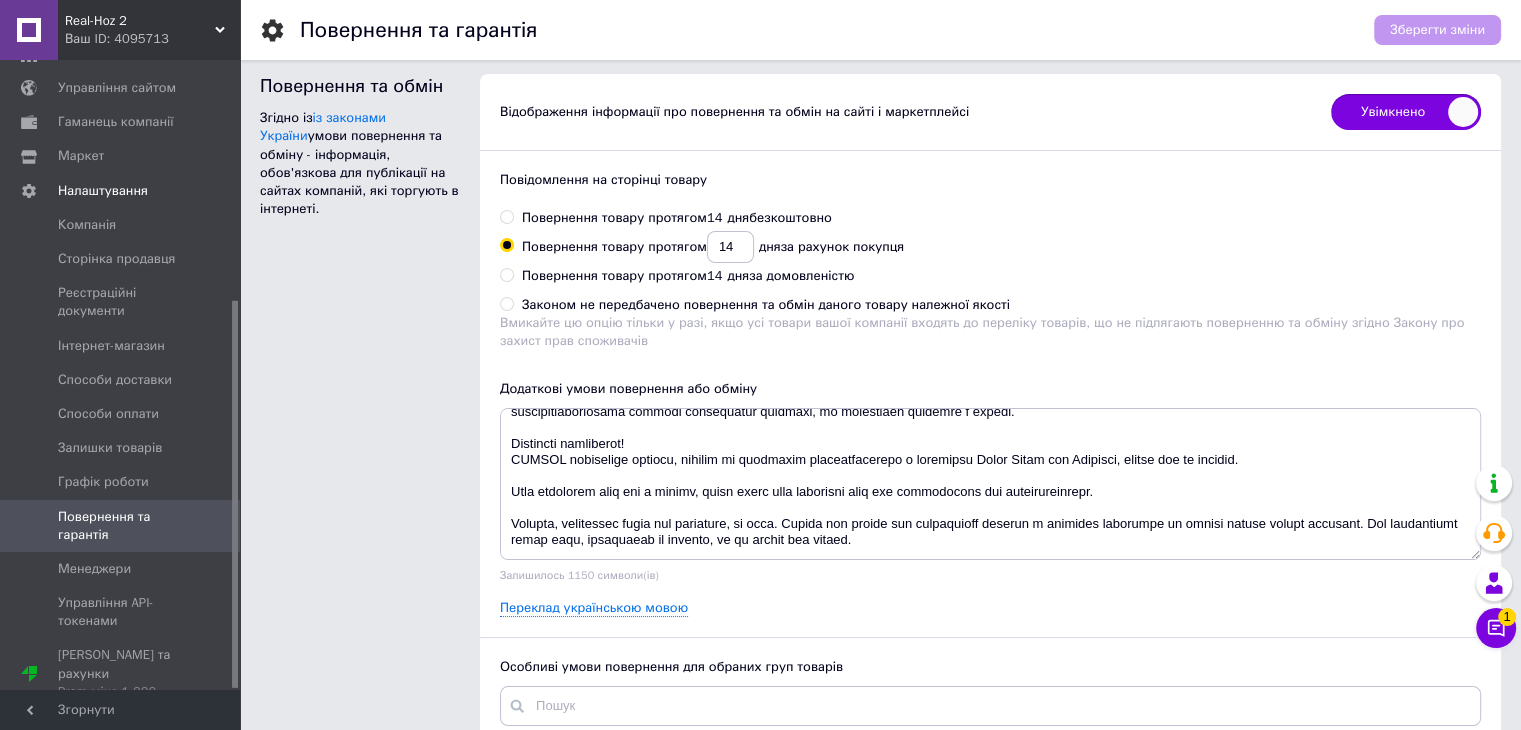 scroll, scrollTop: 0, scrollLeft: 0, axis: both 